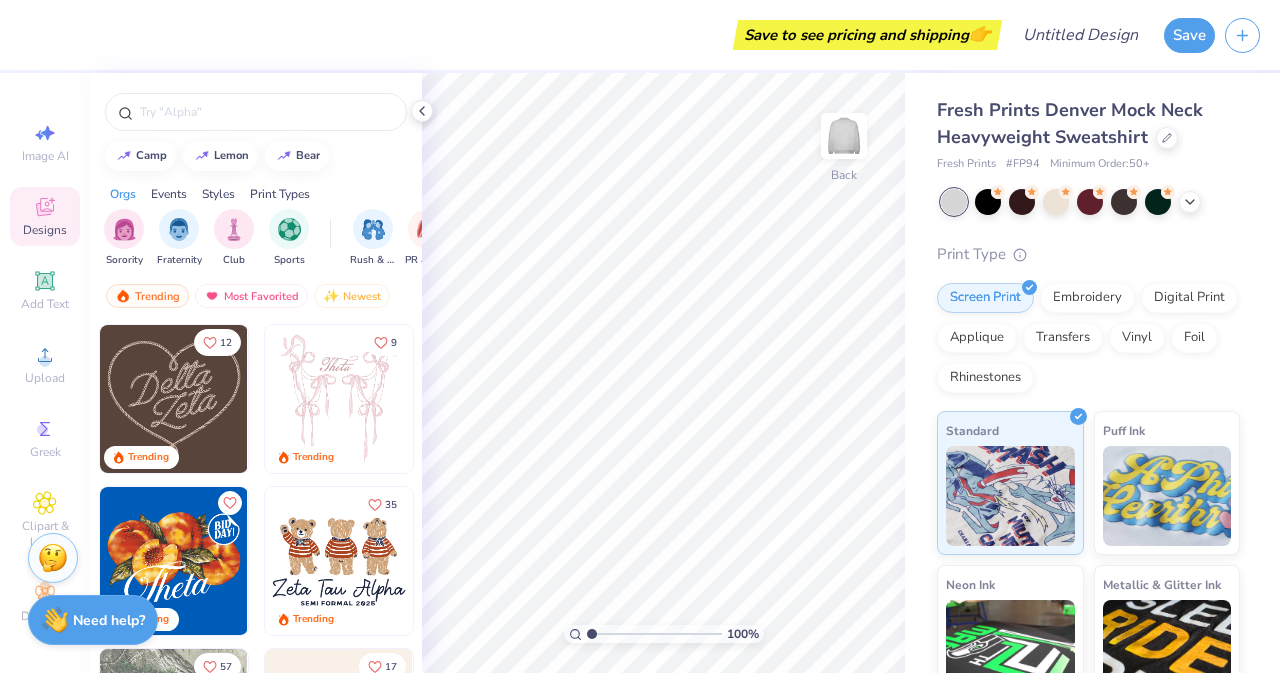scroll, scrollTop: 0, scrollLeft: 0, axis: both 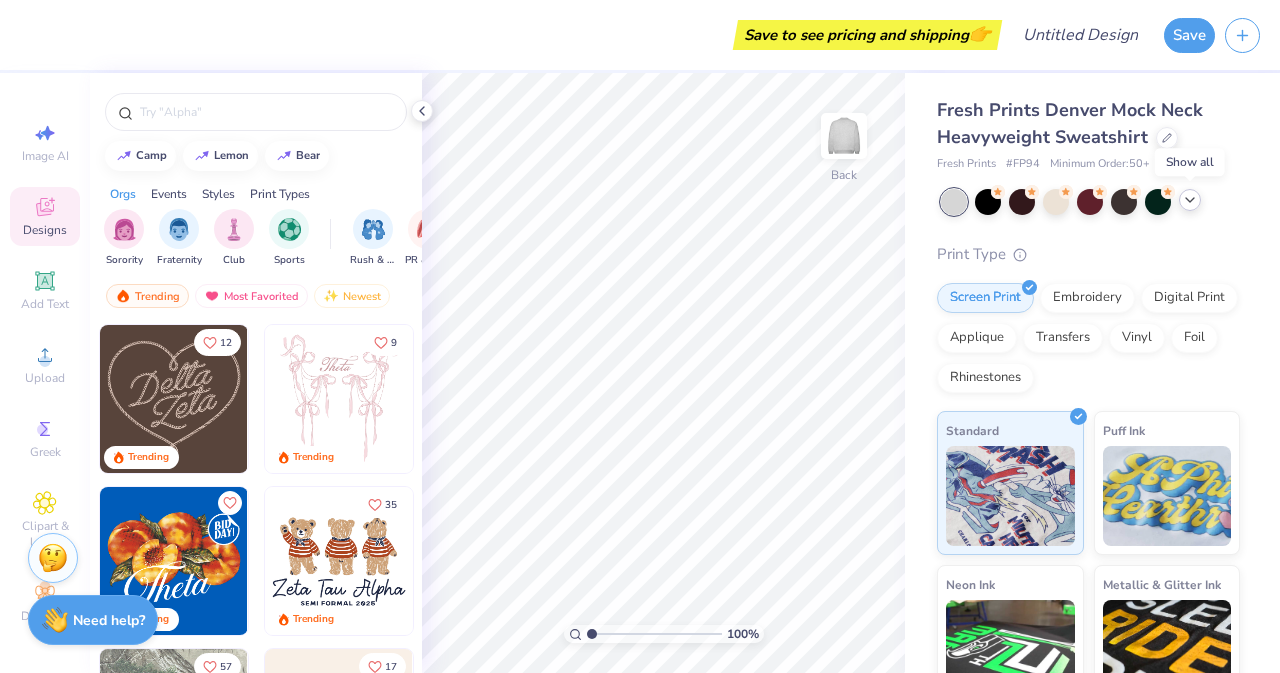 click at bounding box center (1190, 200) 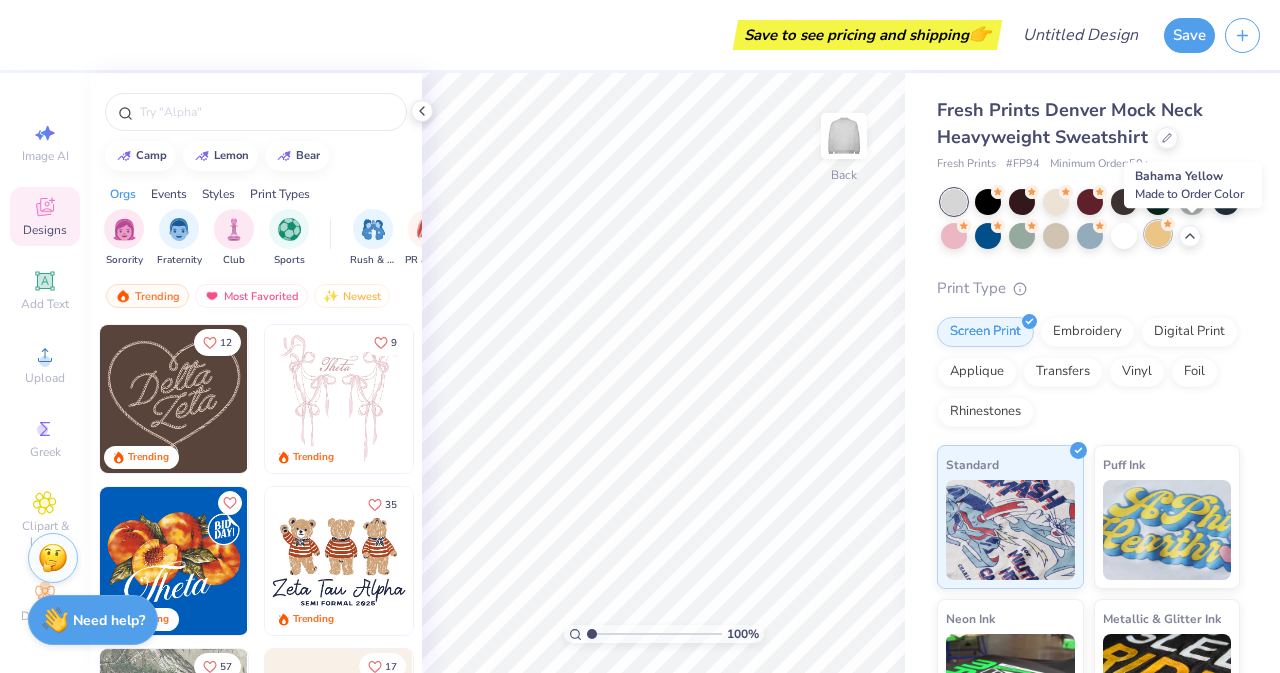click at bounding box center [1158, 234] 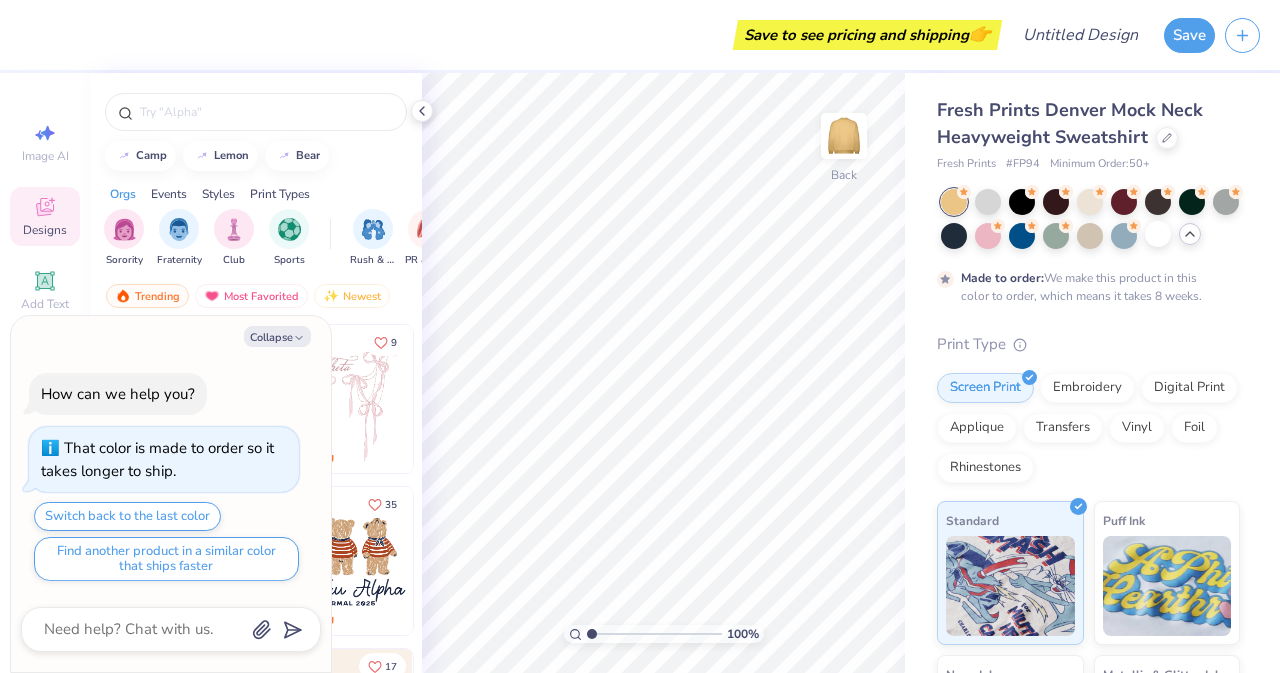 click at bounding box center [1190, 234] 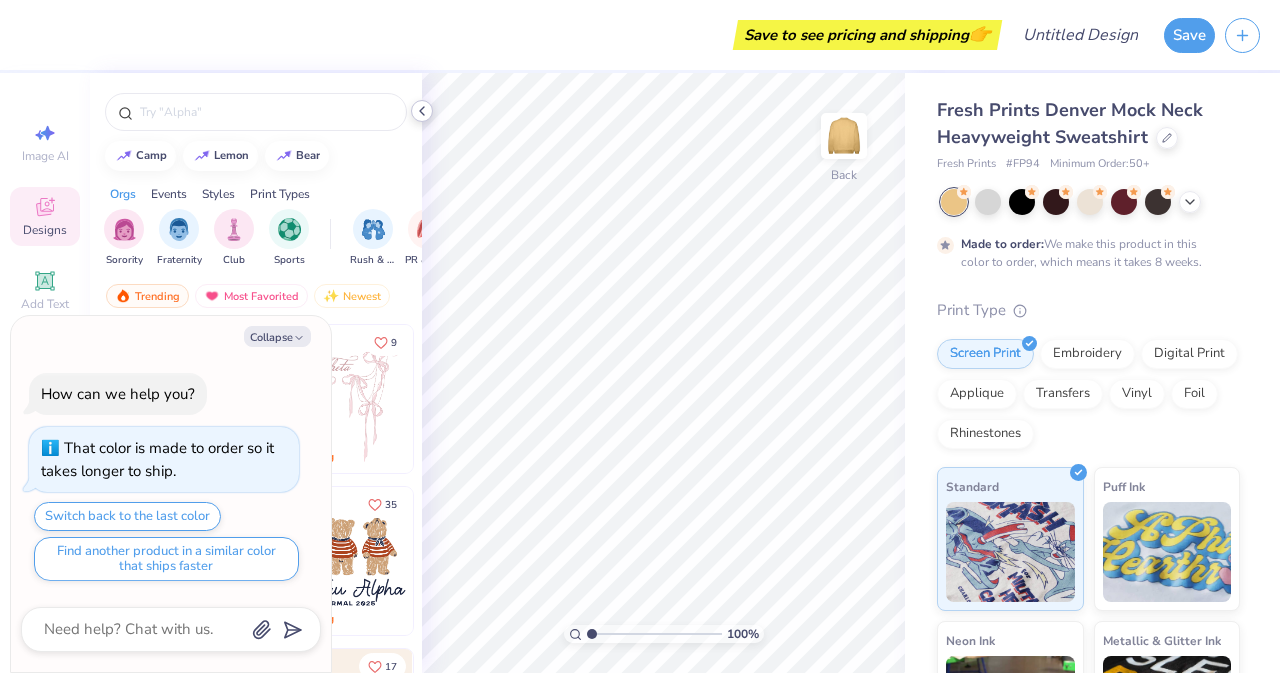 click 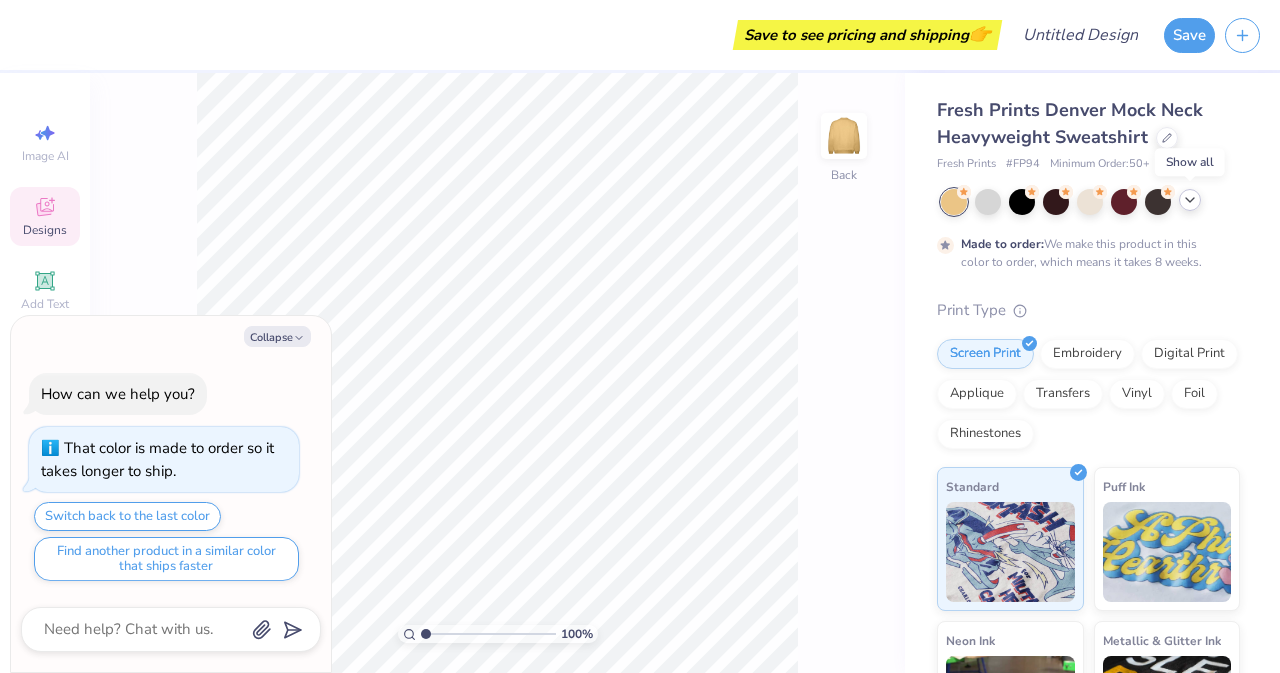 click at bounding box center (1190, 200) 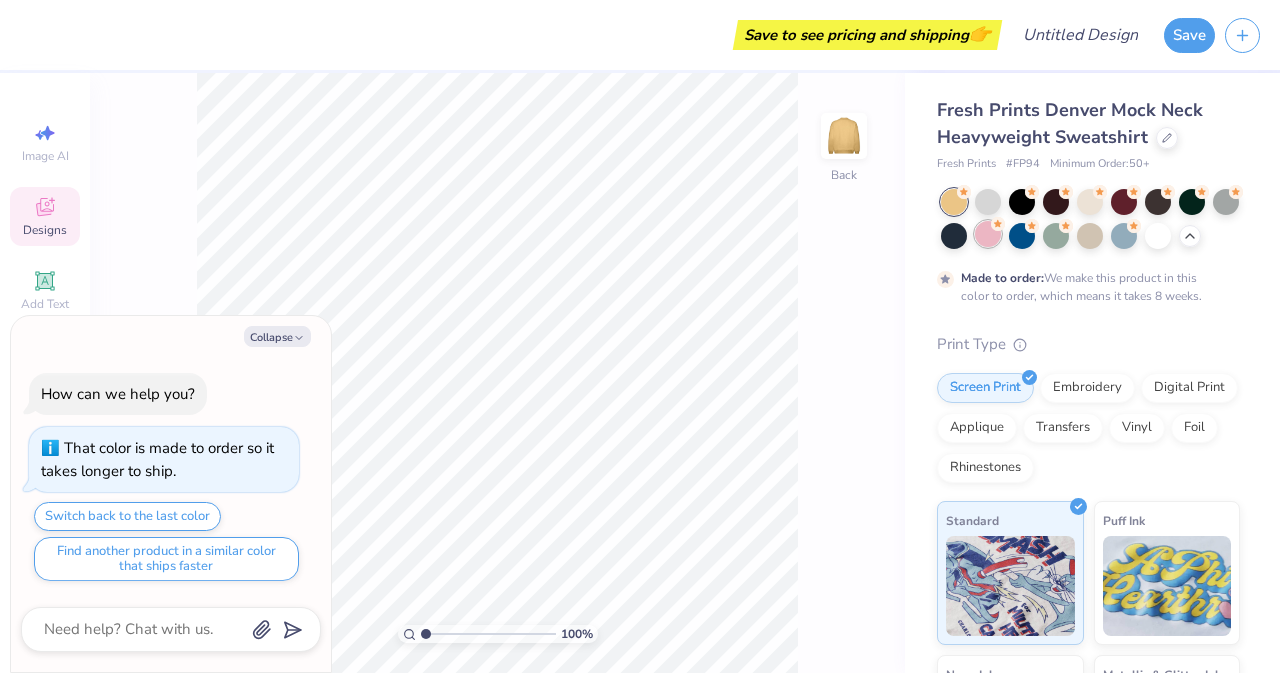 click at bounding box center [988, 234] 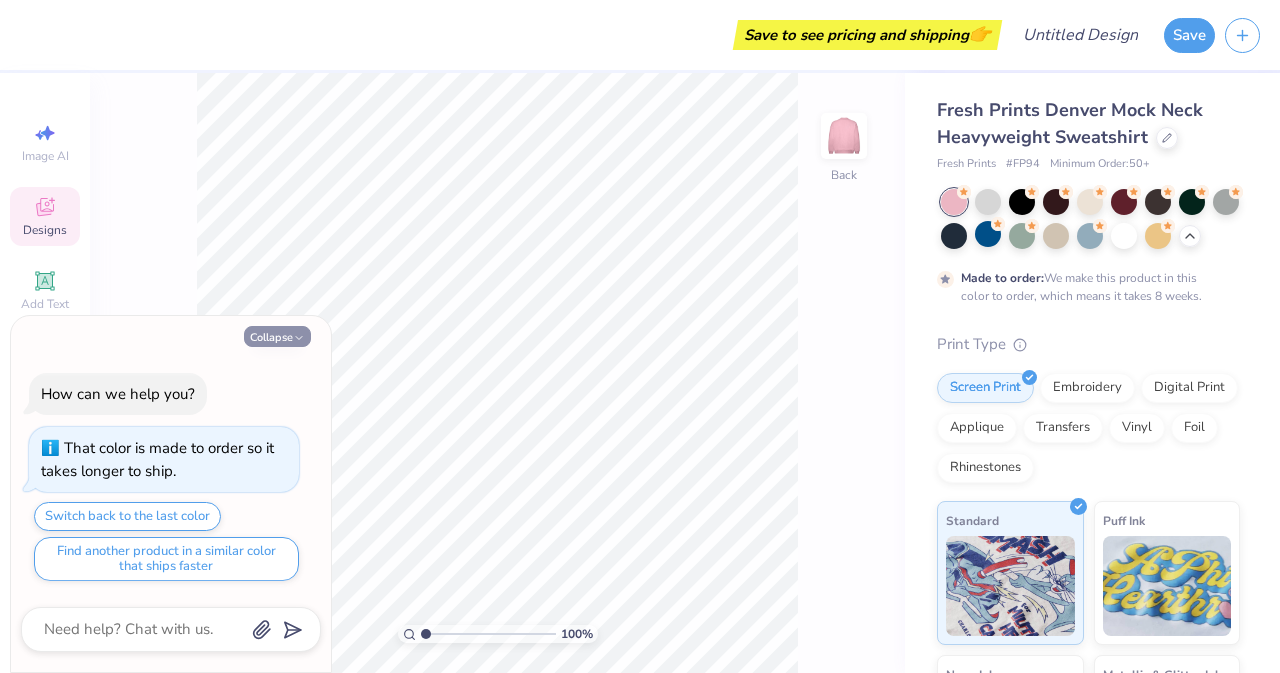 click on "Collapse" at bounding box center (277, 336) 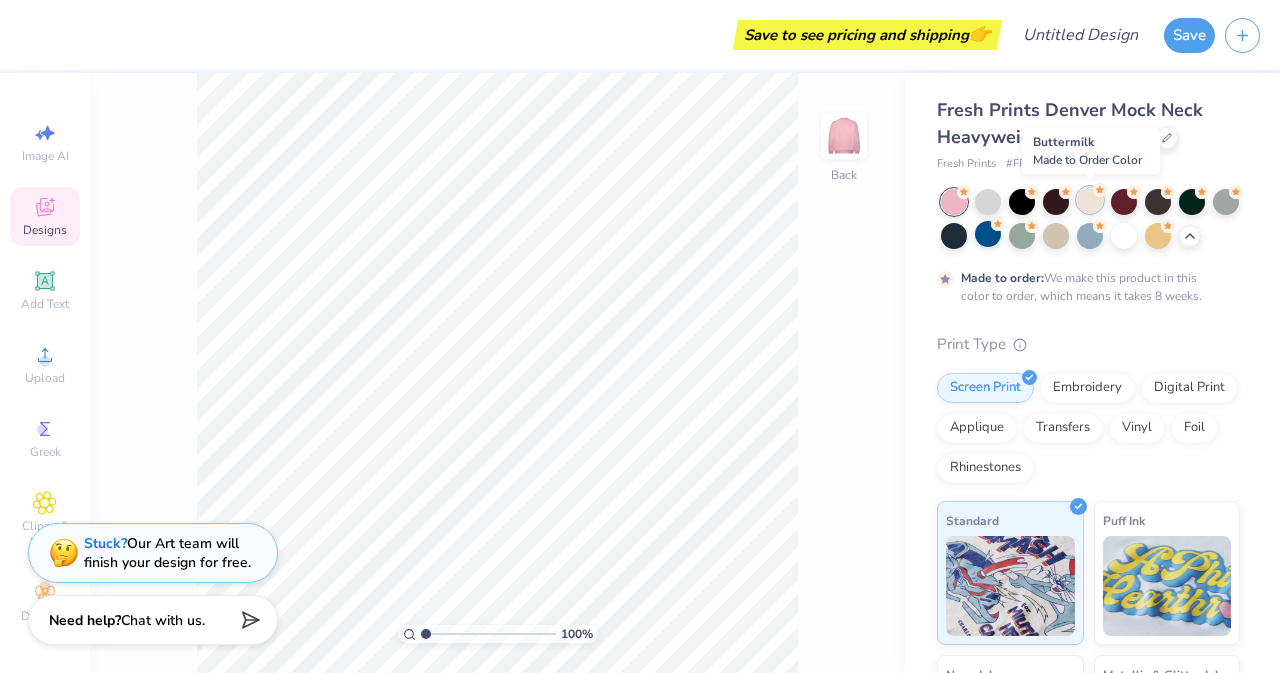 click at bounding box center (1090, 200) 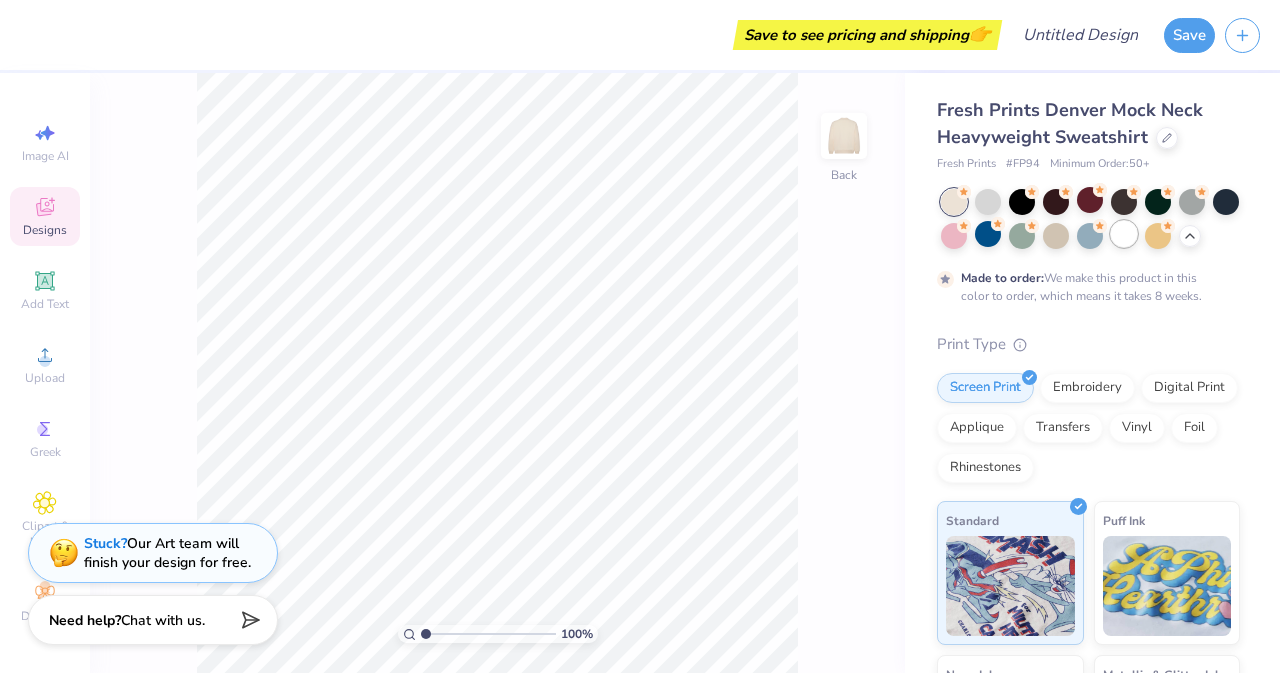click at bounding box center (1124, 234) 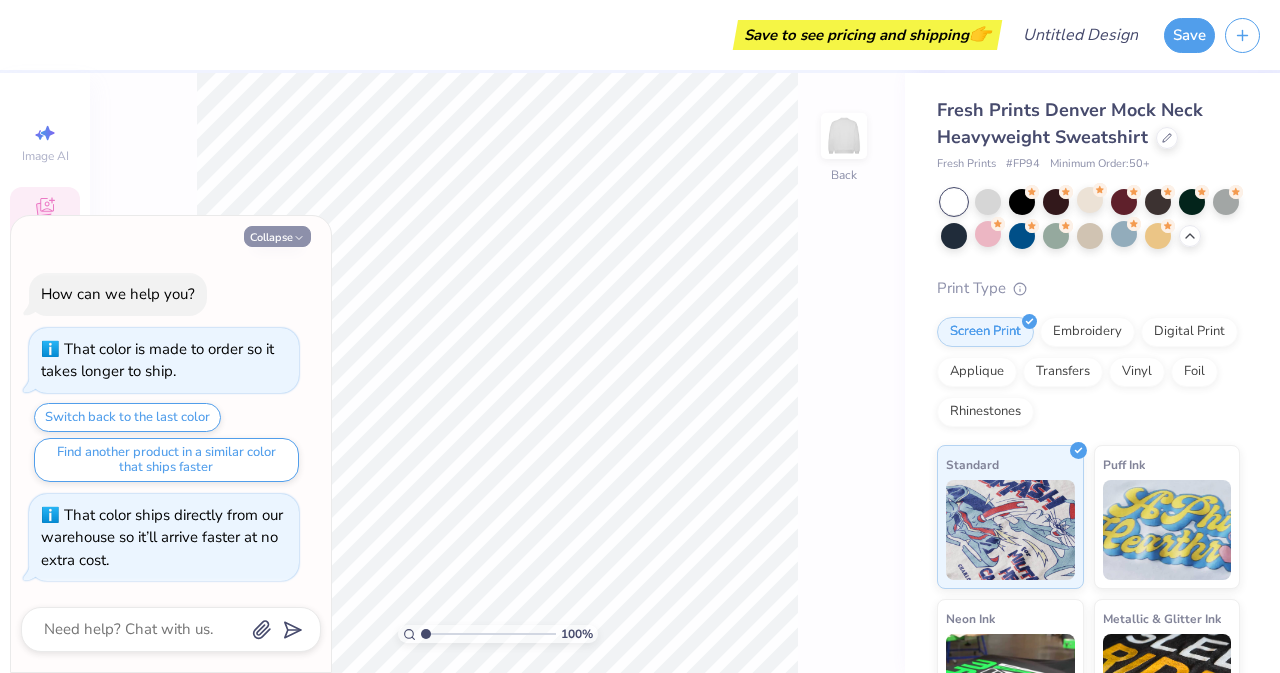 click on "Collapse" at bounding box center (277, 236) 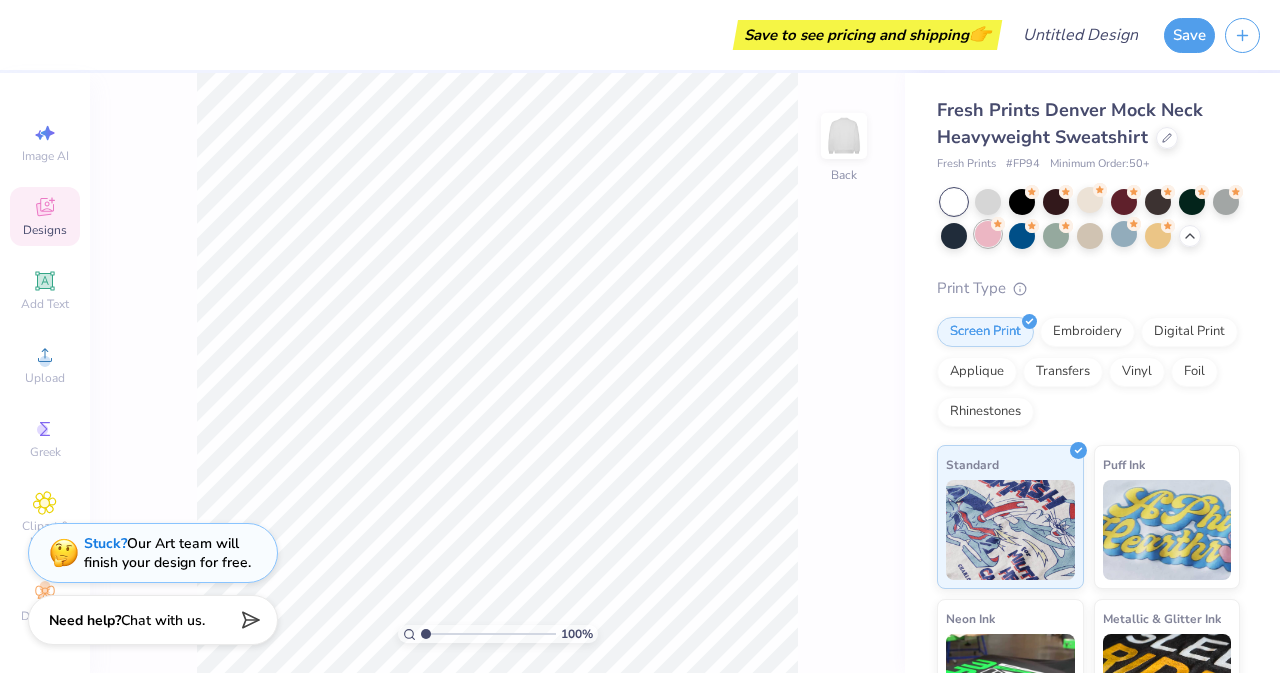 click at bounding box center [988, 234] 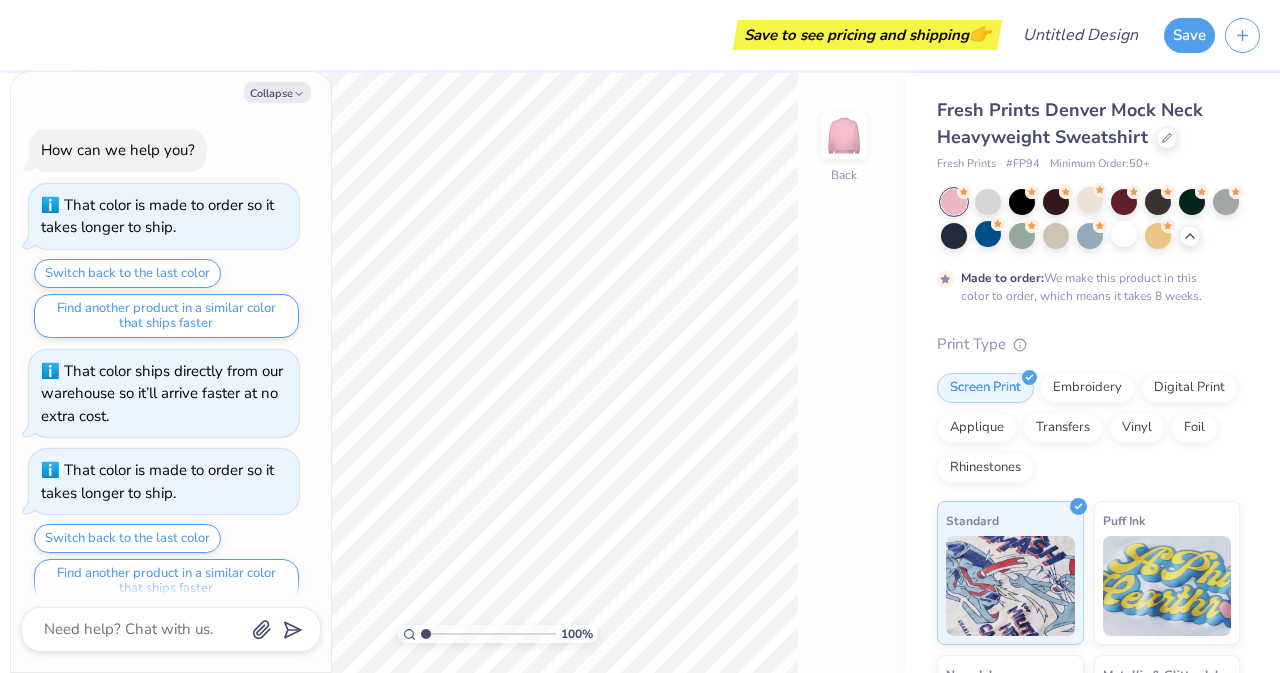 scroll, scrollTop: 18, scrollLeft: 0, axis: vertical 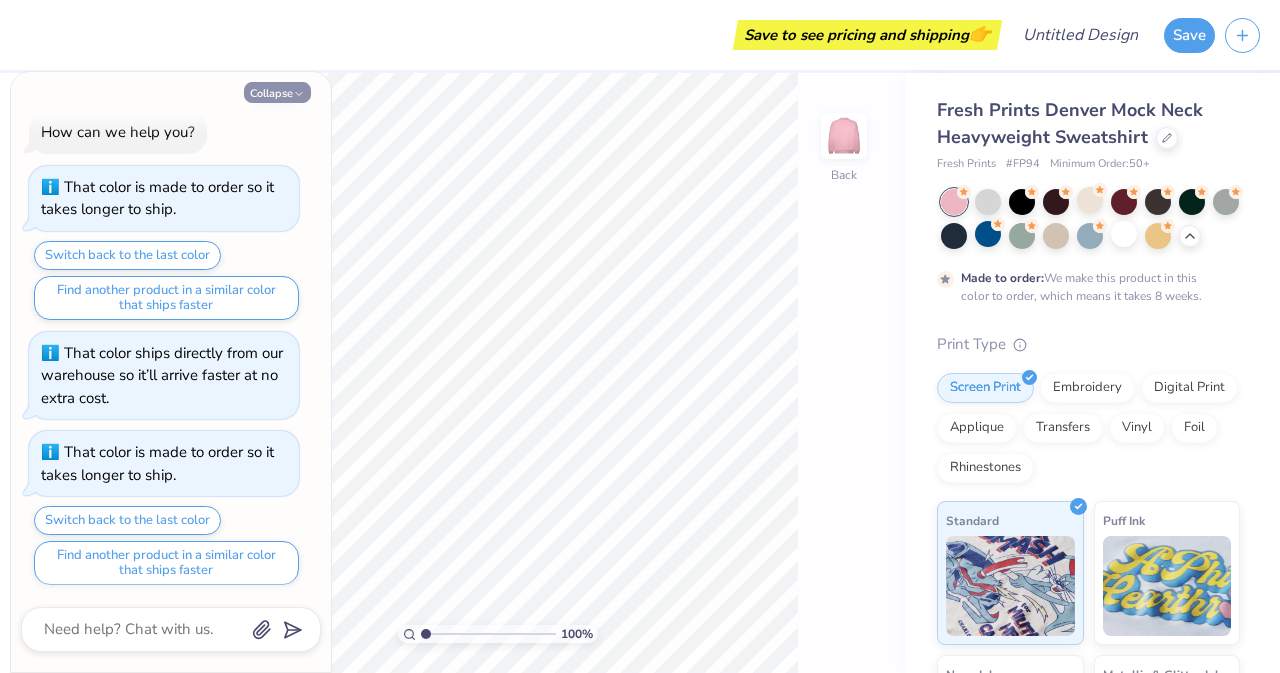 click on "Collapse" at bounding box center (277, 92) 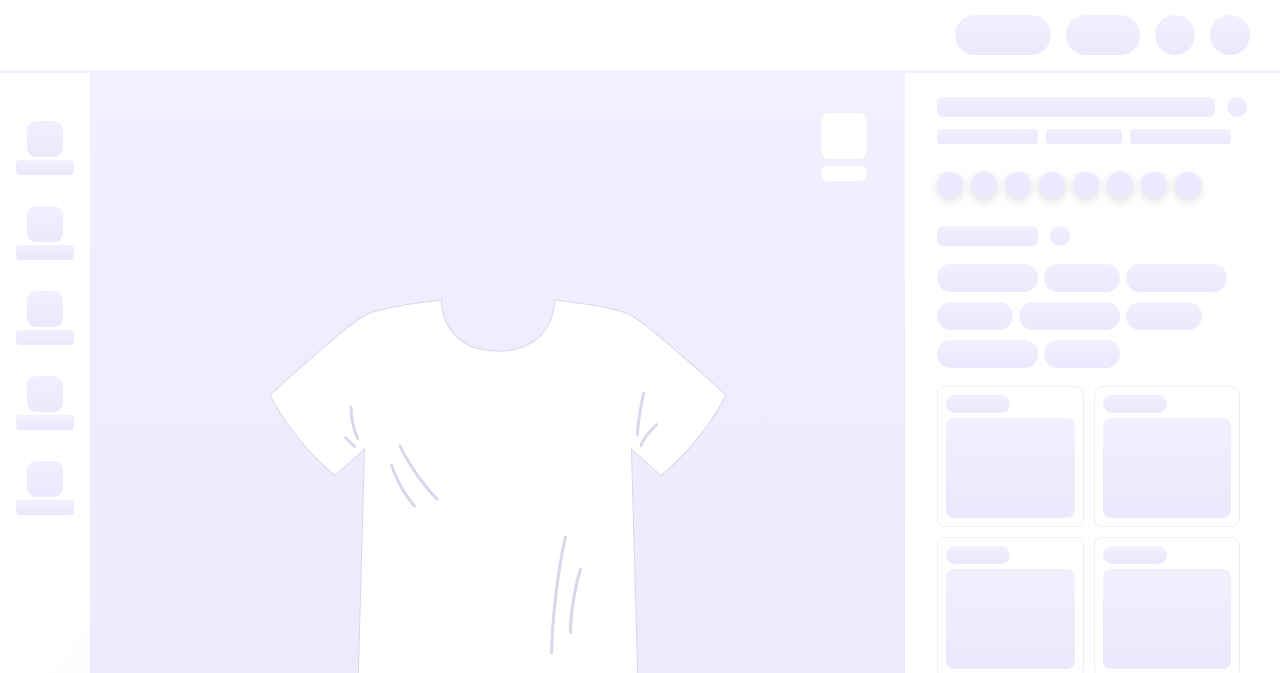 scroll, scrollTop: 0, scrollLeft: 0, axis: both 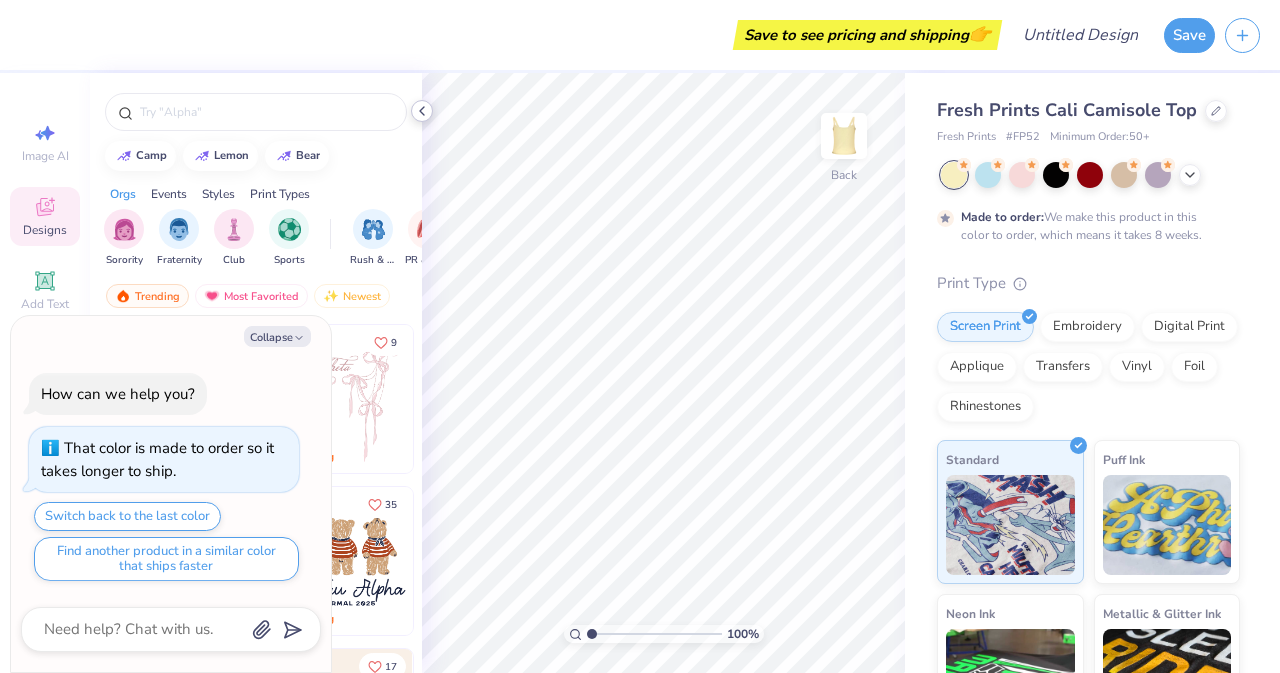 click at bounding box center (422, 111) 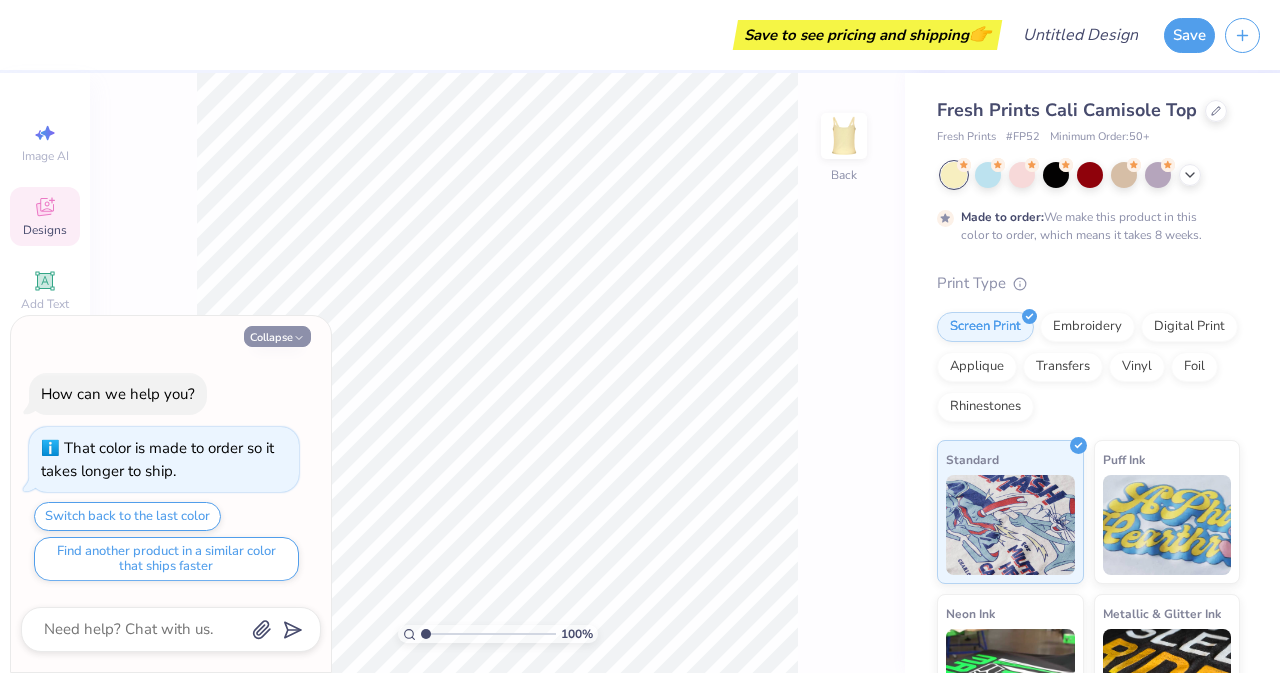 click on "Collapse" at bounding box center (277, 336) 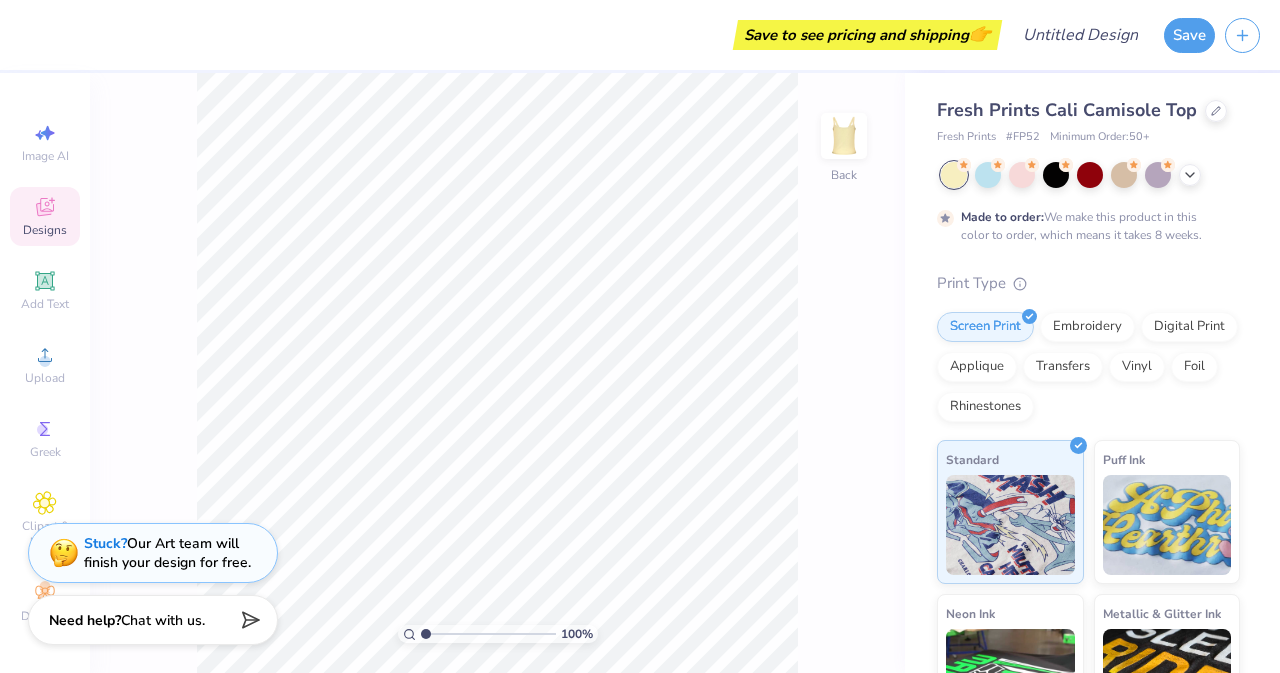 click 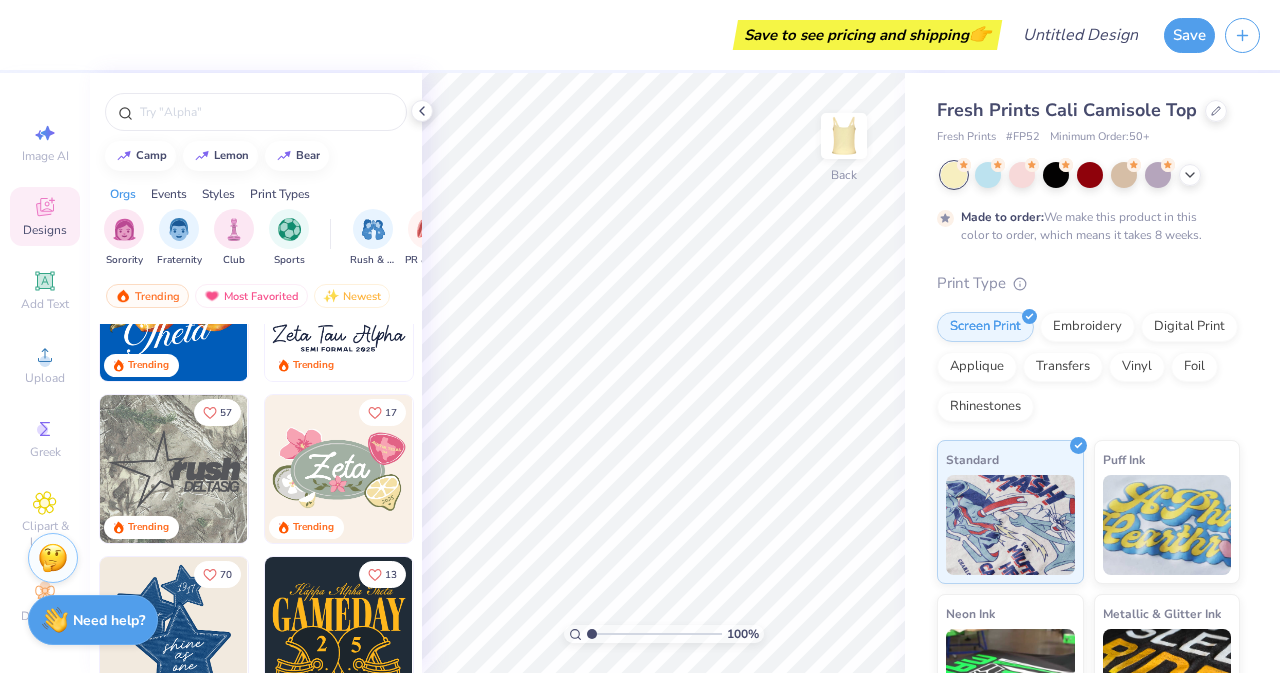 scroll, scrollTop: 325, scrollLeft: 0, axis: vertical 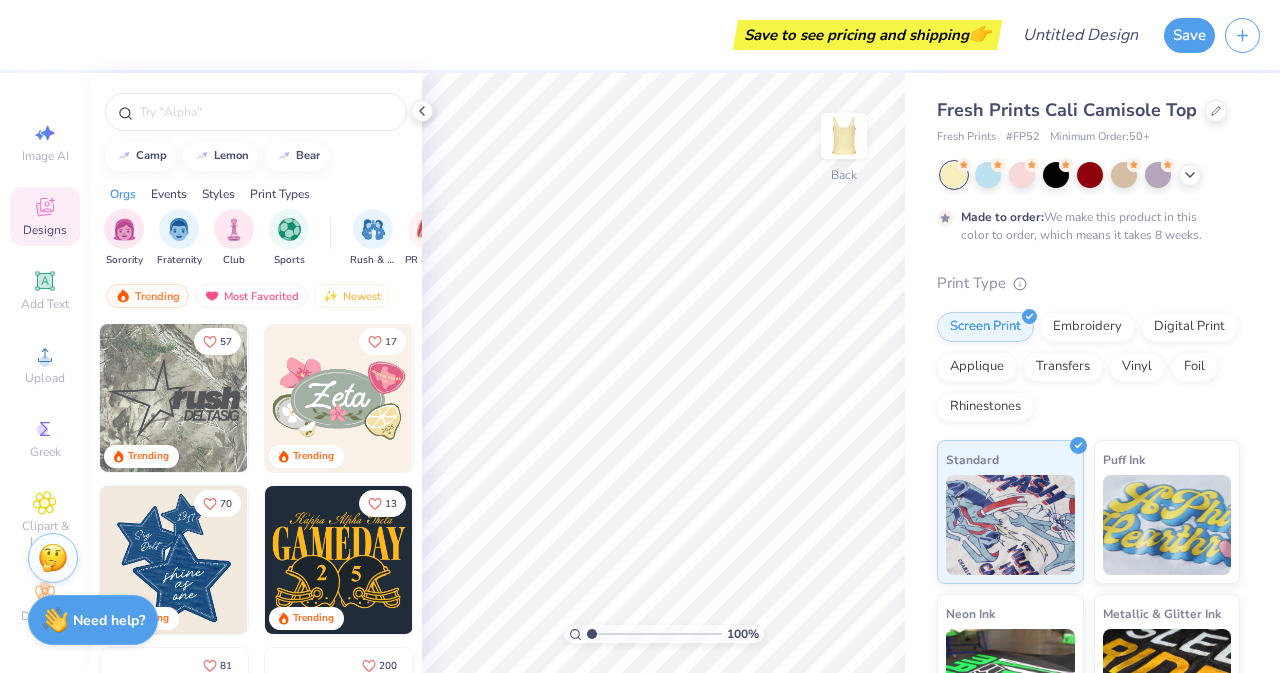 click at bounding box center (339, 398) 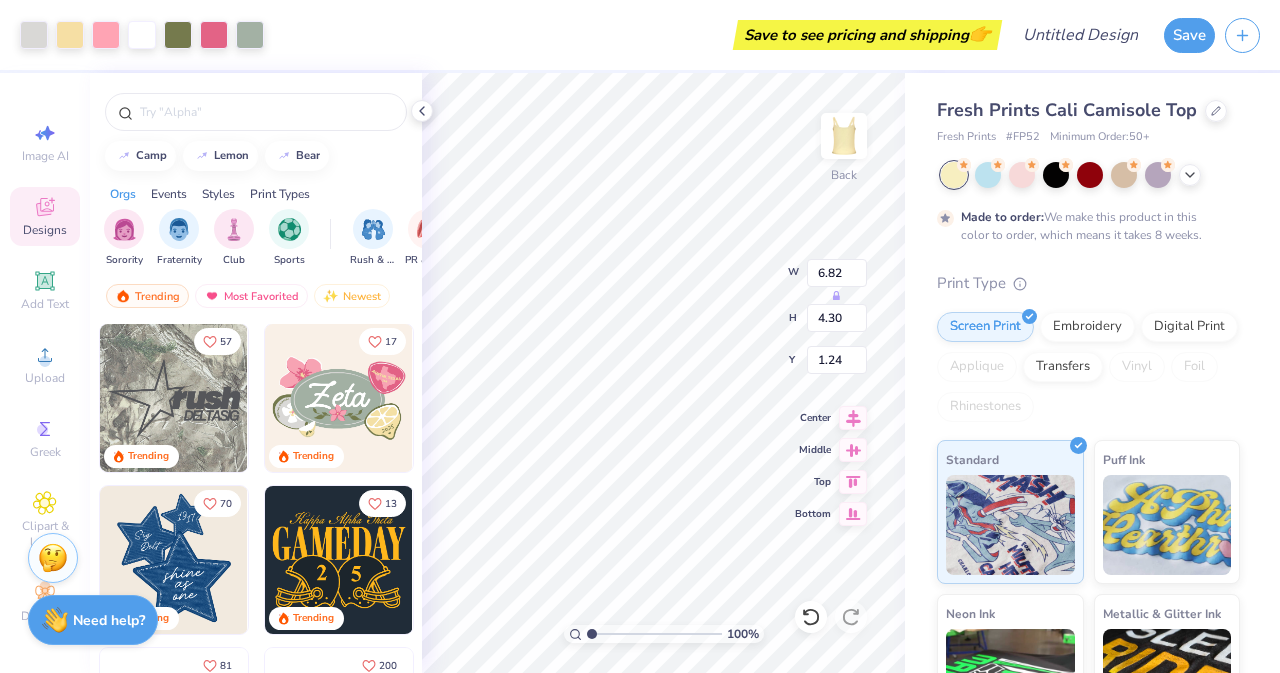 type on "1.24" 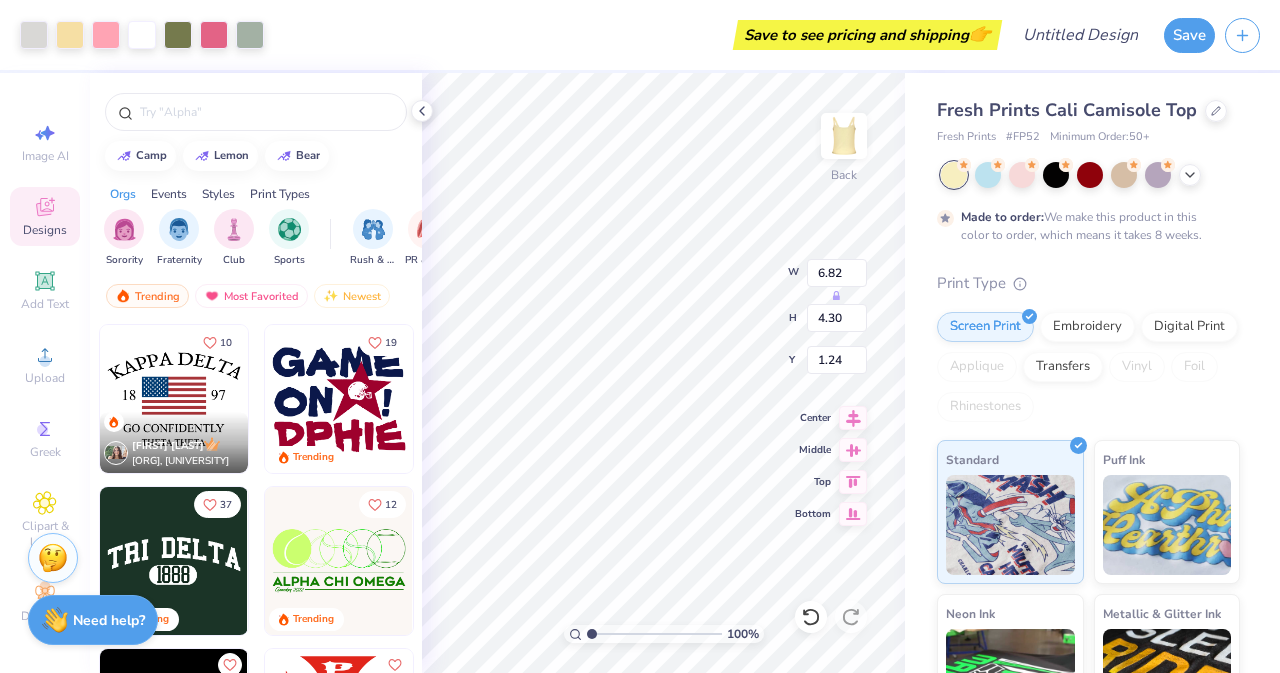 scroll, scrollTop: 2951, scrollLeft: 0, axis: vertical 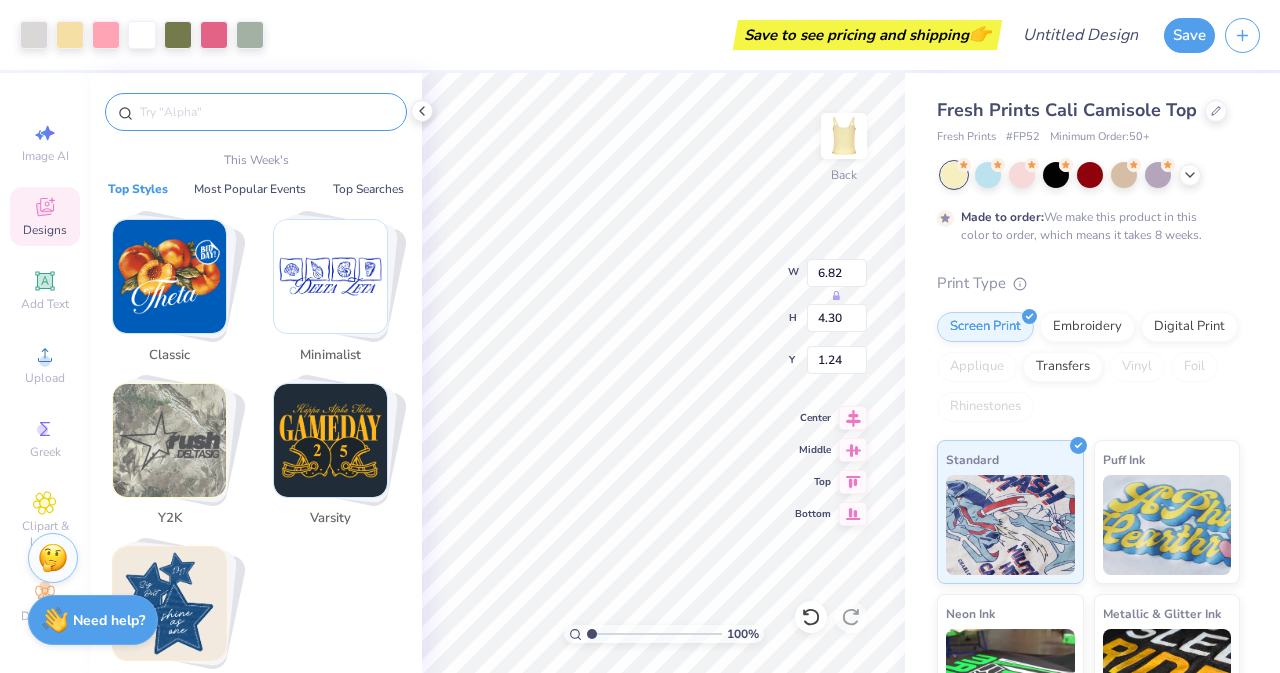 click at bounding box center [266, 112] 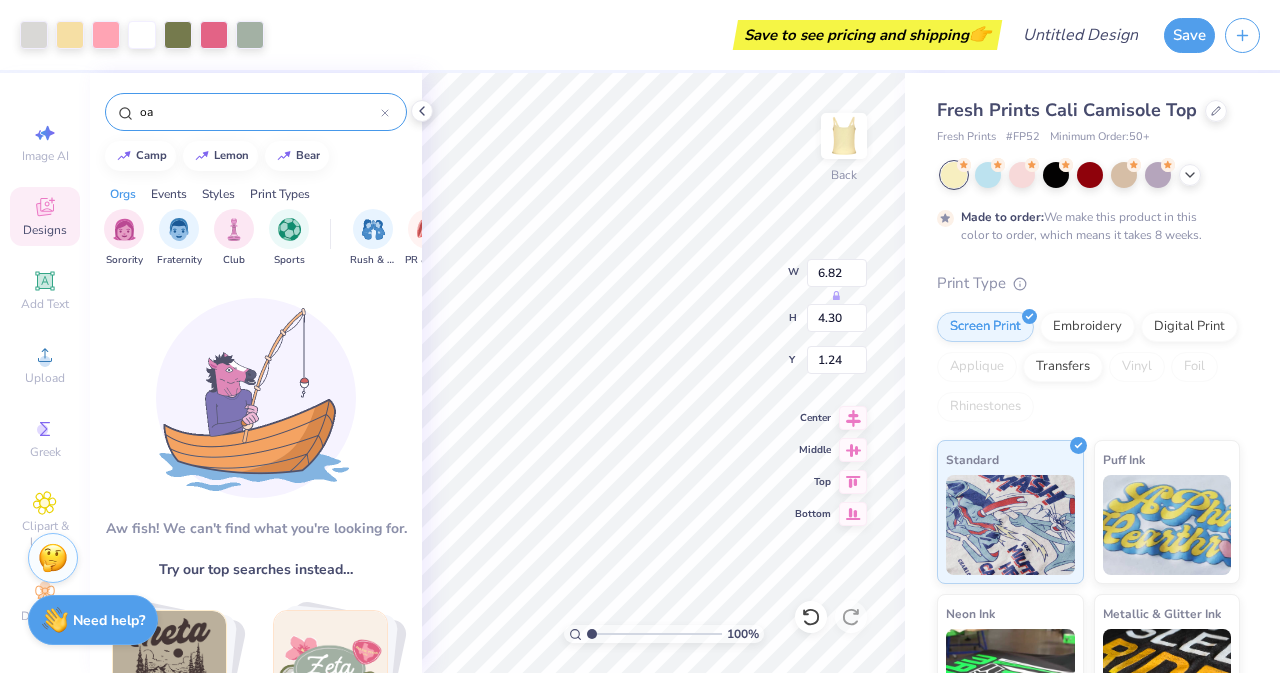 type on "o" 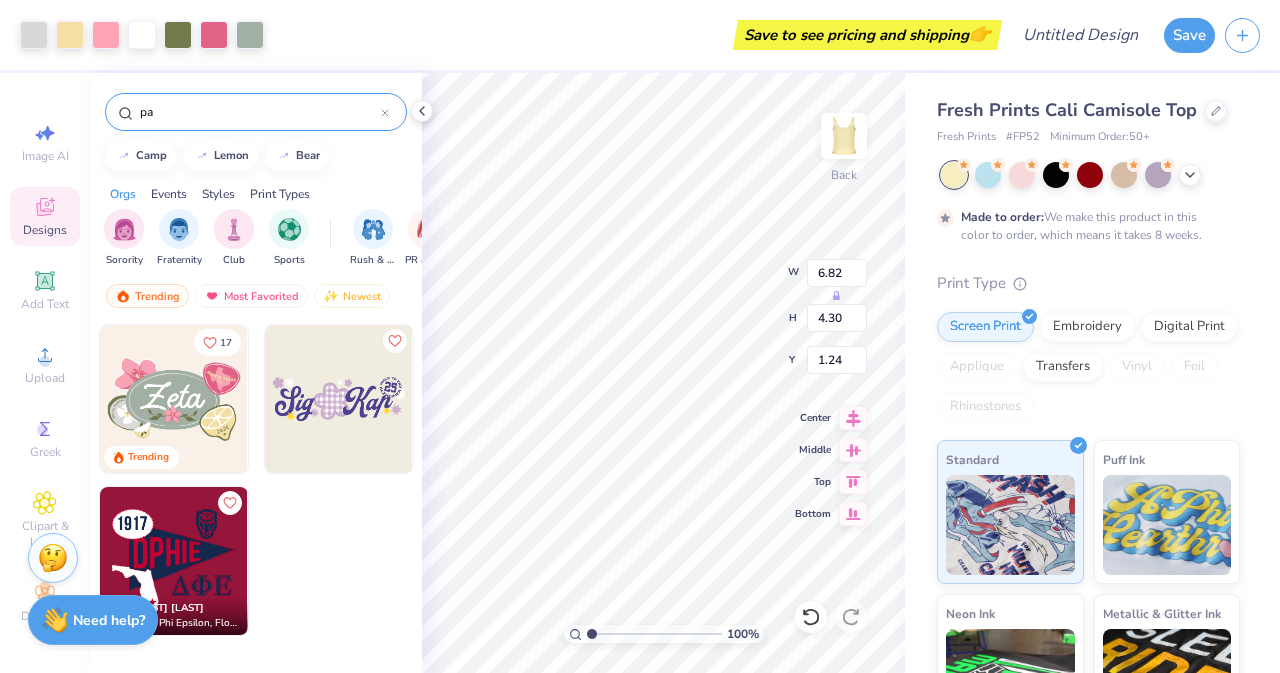 type on "p" 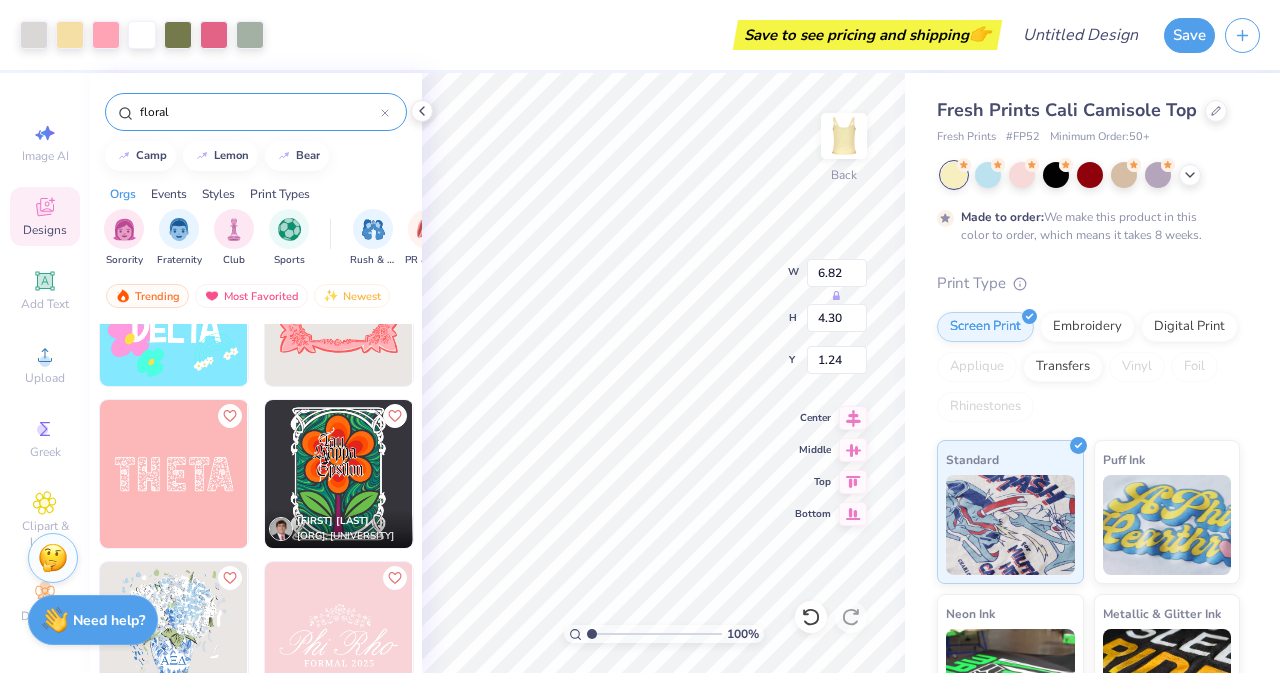 scroll, scrollTop: 880, scrollLeft: 0, axis: vertical 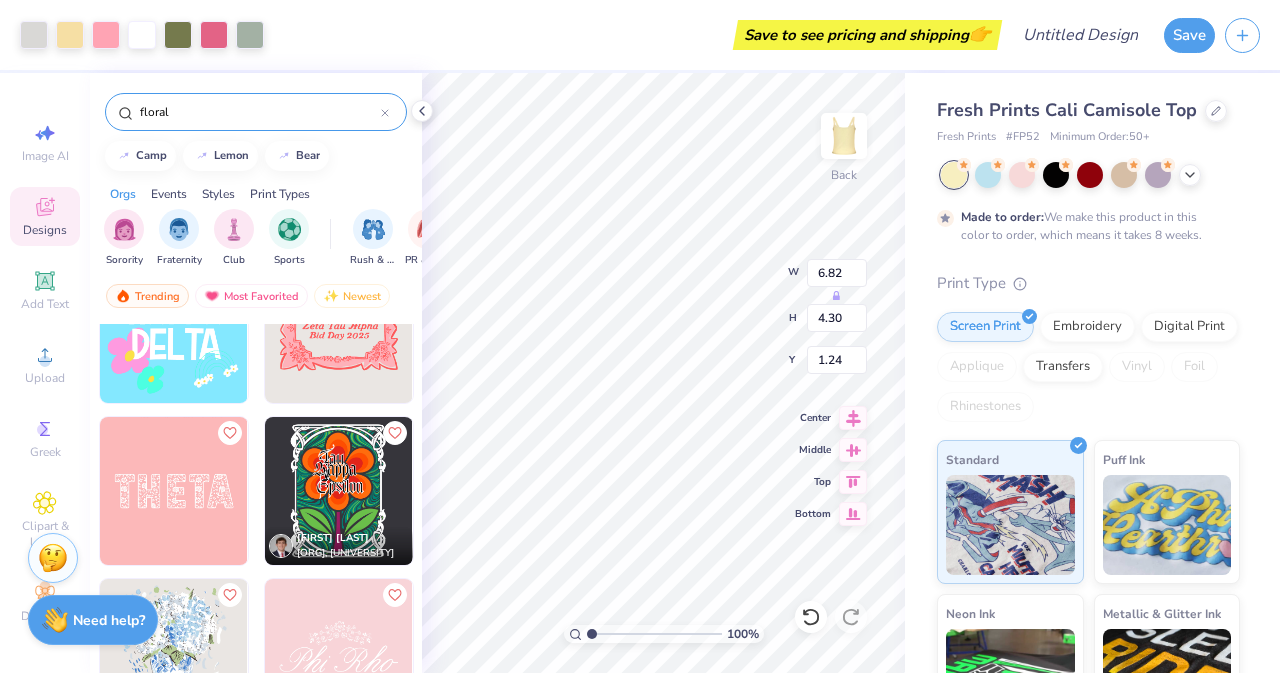 type on "floral" 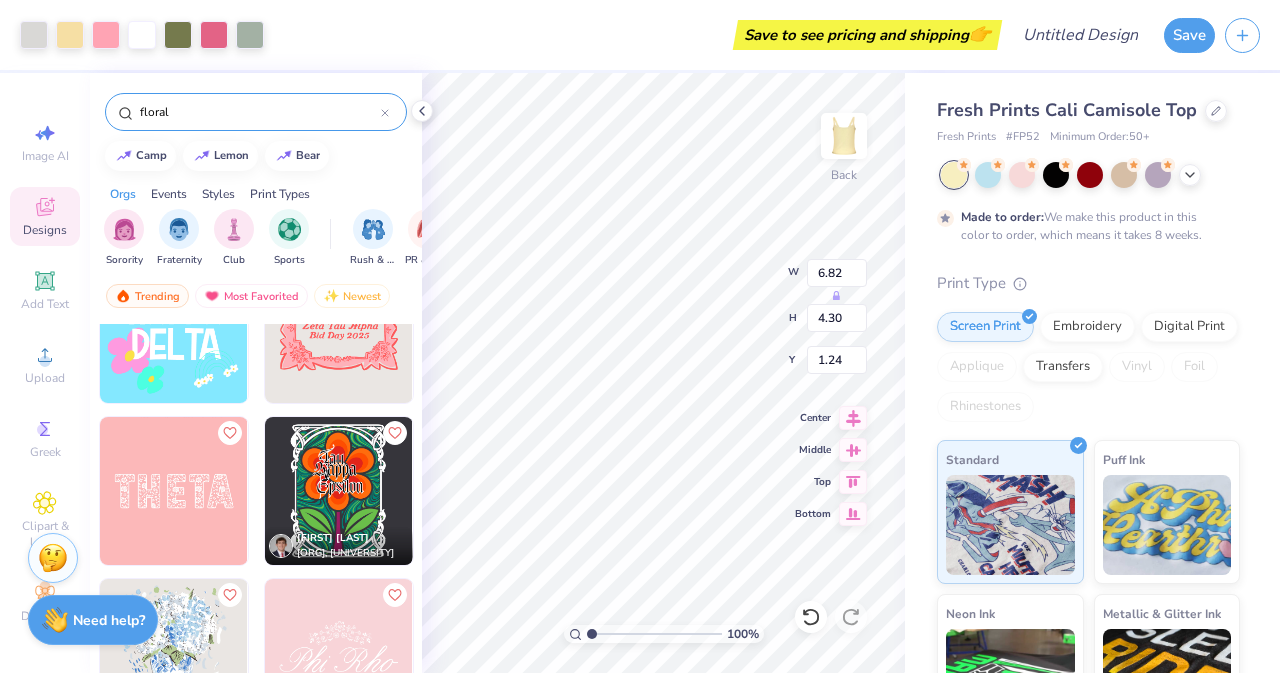 click at bounding box center (174, 491) 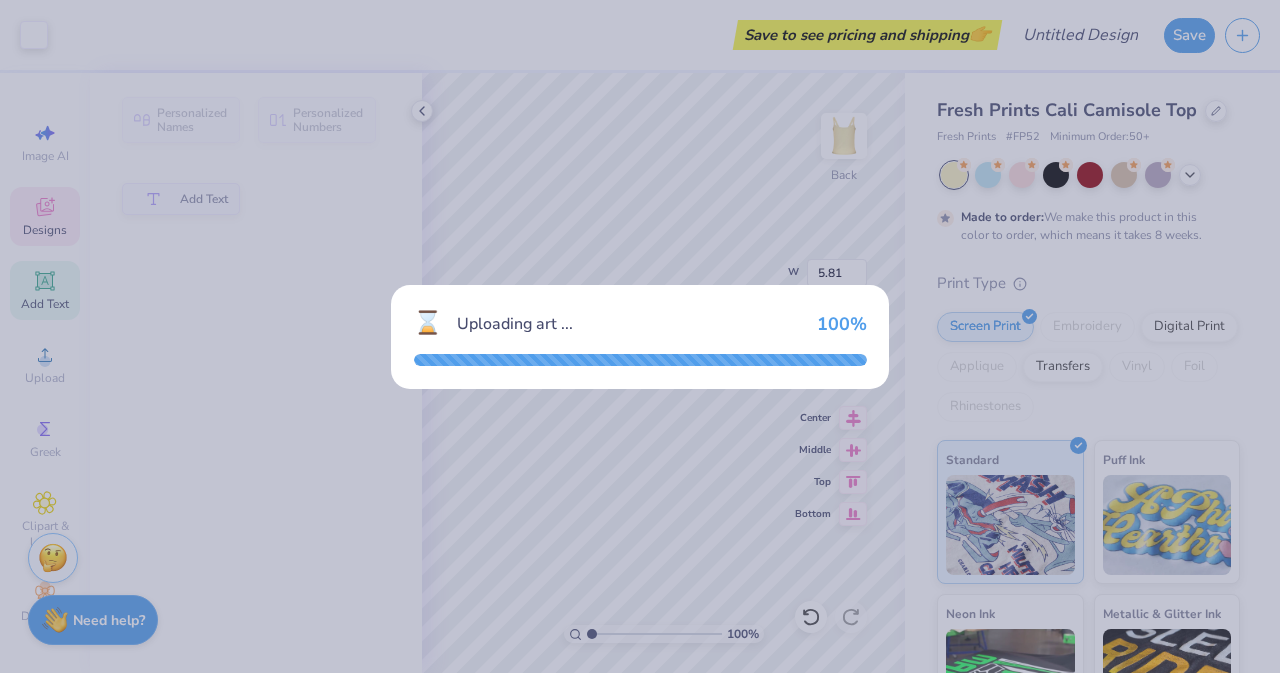 type on "5.81" 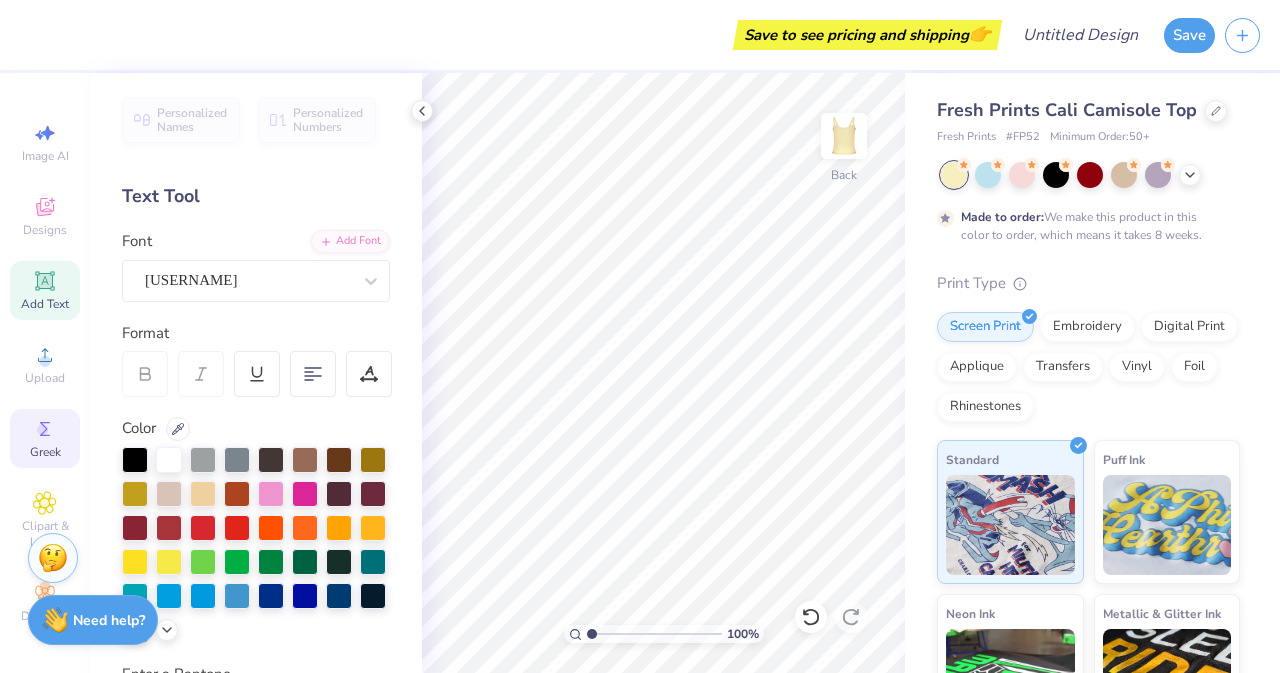 click on "Greek" at bounding box center [45, 452] 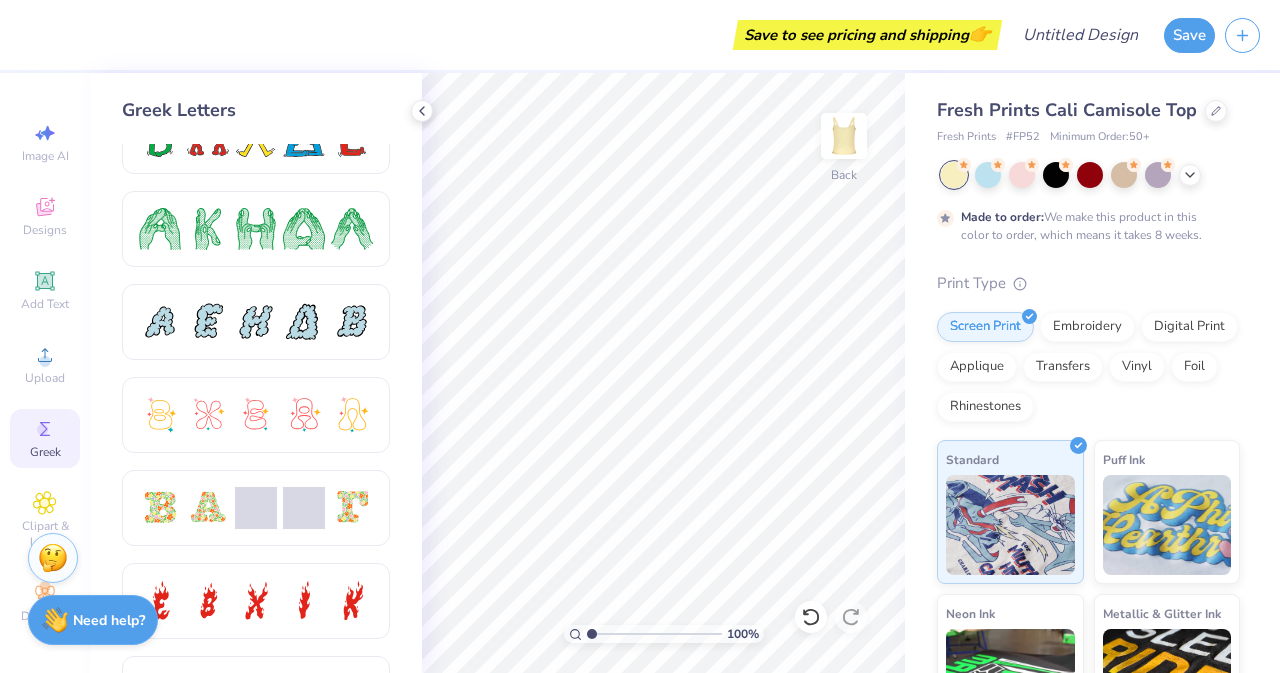 scroll, scrollTop: 362, scrollLeft: 0, axis: vertical 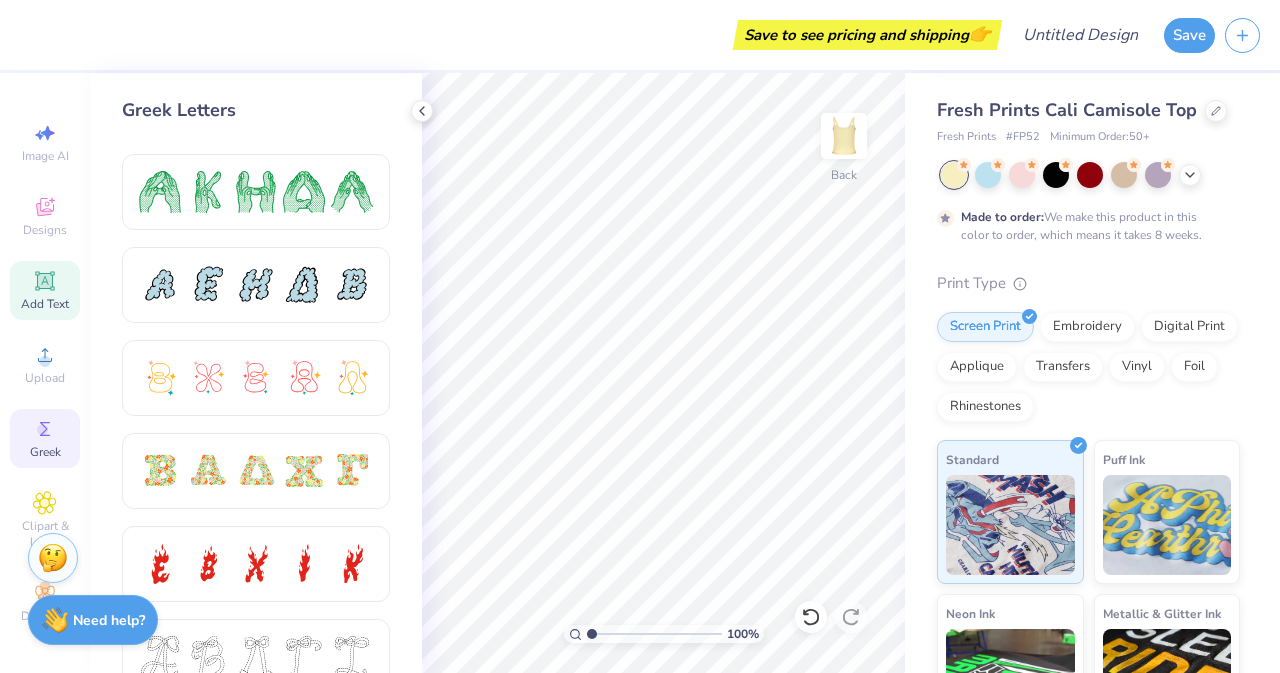 click 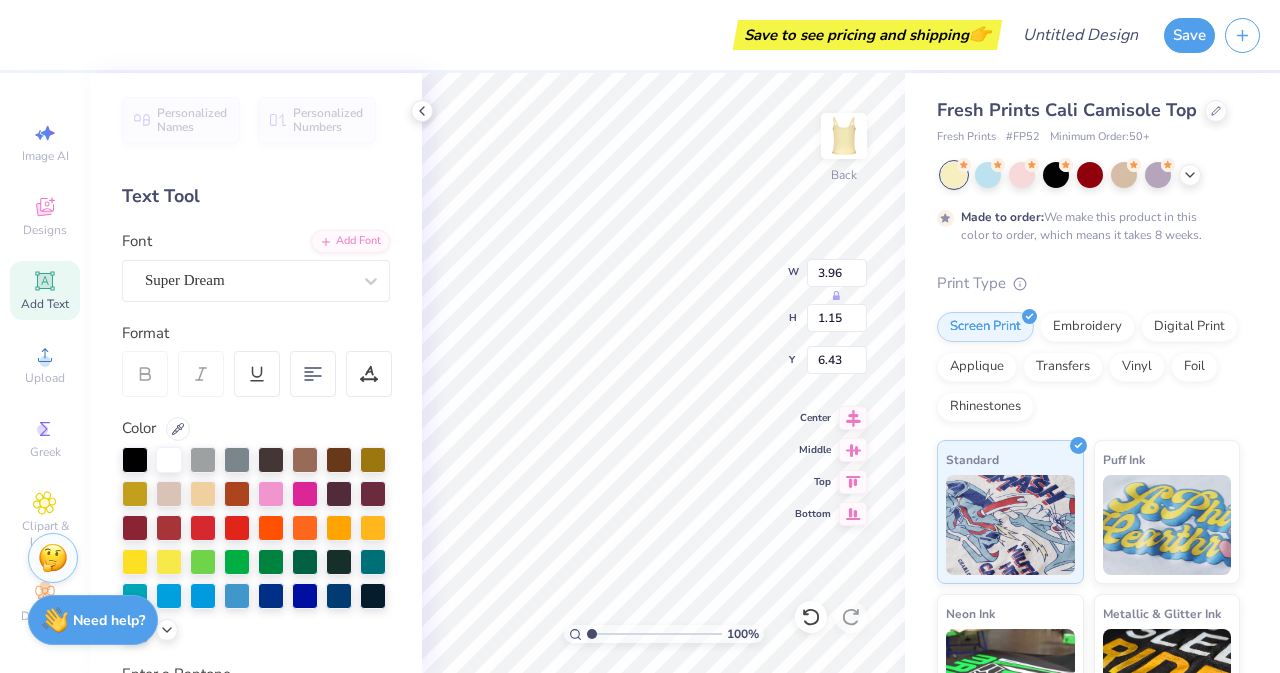 scroll, scrollTop: 16, scrollLeft: 2, axis: both 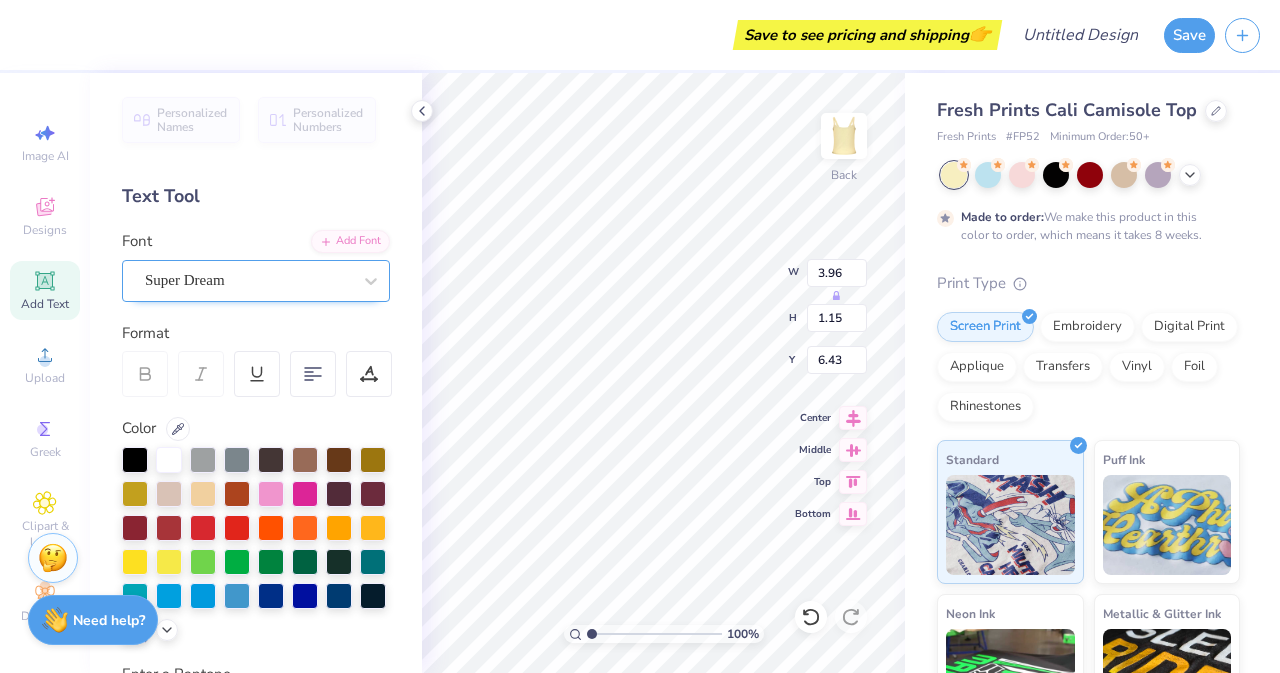 type on "AXID" 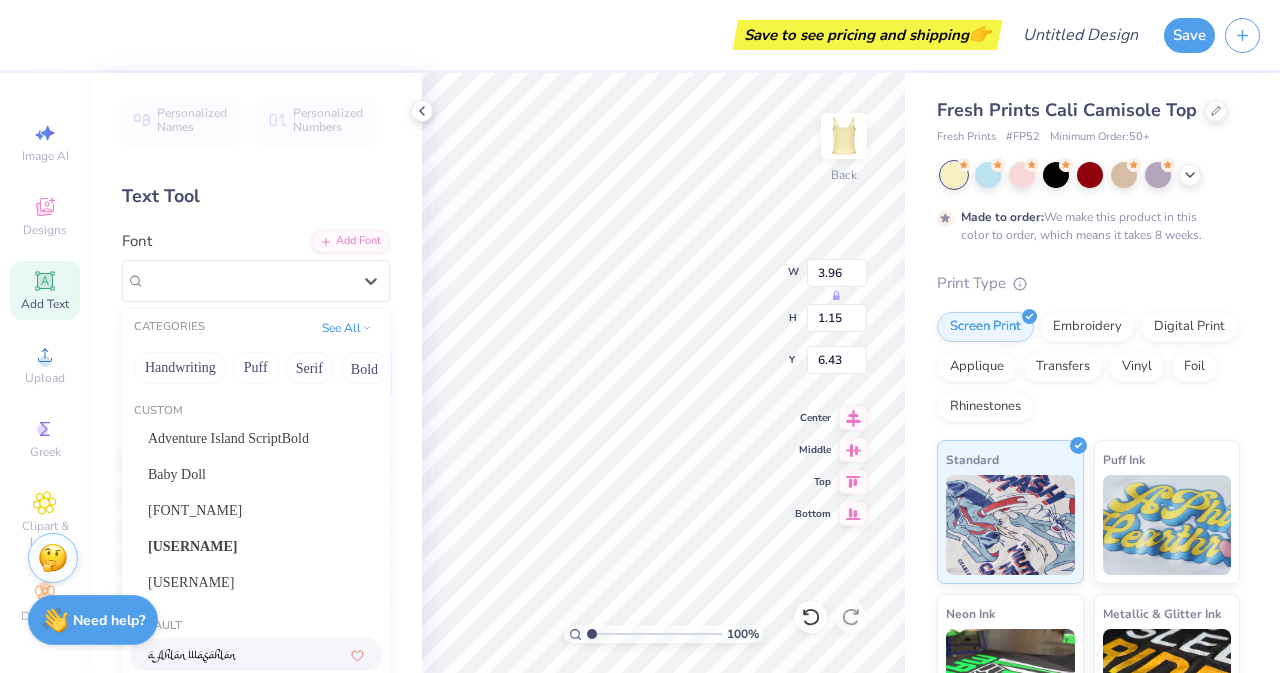 drag, startPoint x: 144, startPoint y: 656, endPoint x: 149, endPoint y: 692, distance: 36.345562 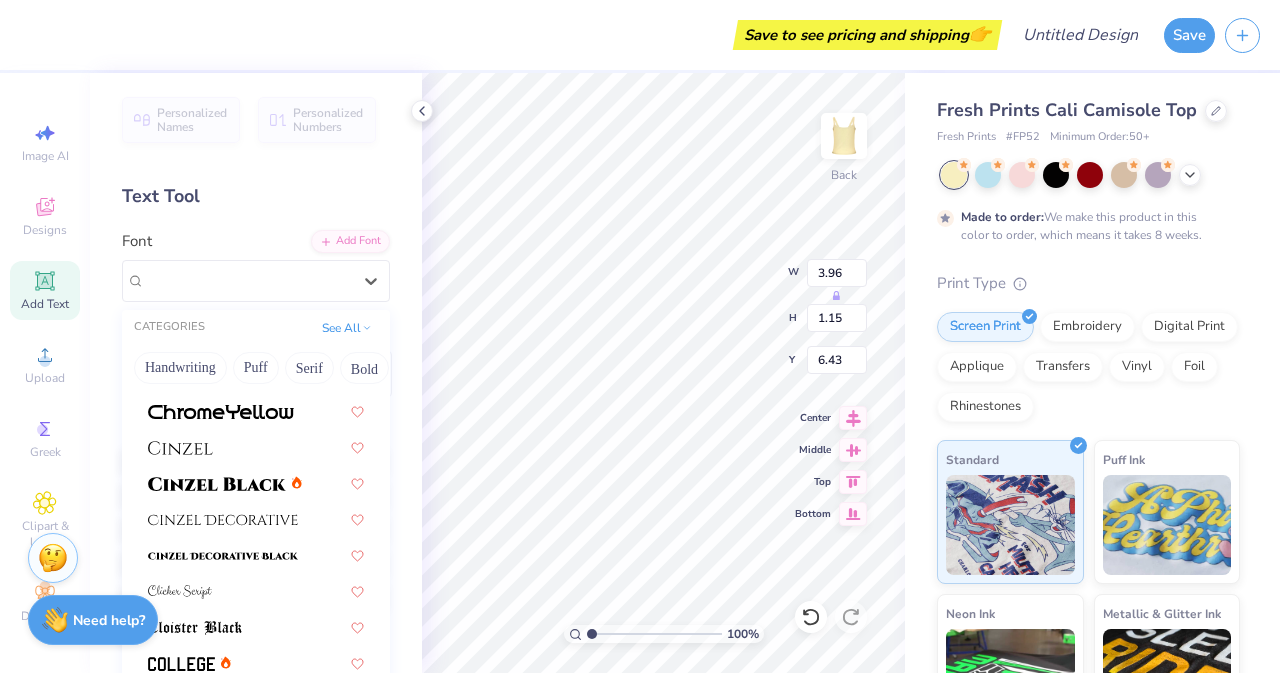 scroll, scrollTop: 2222, scrollLeft: 0, axis: vertical 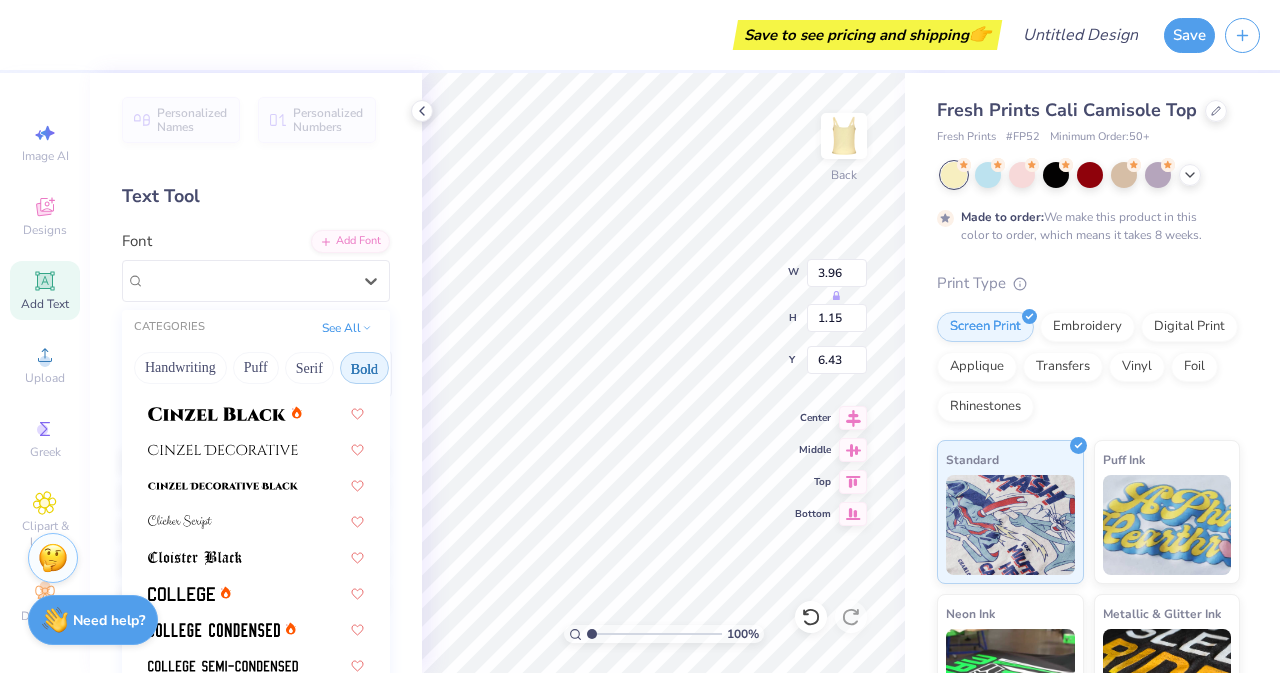 click on "Bold" at bounding box center [364, 368] 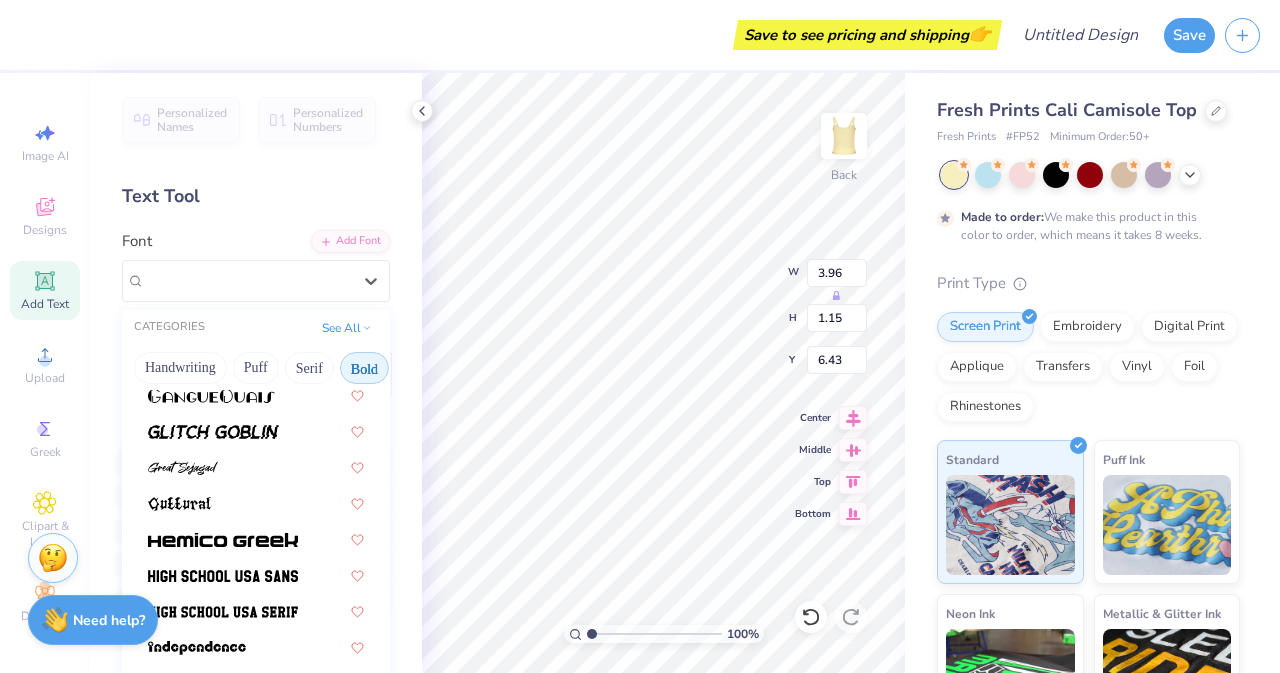 scroll, scrollTop: 885, scrollLeft: 0, axis: vertical 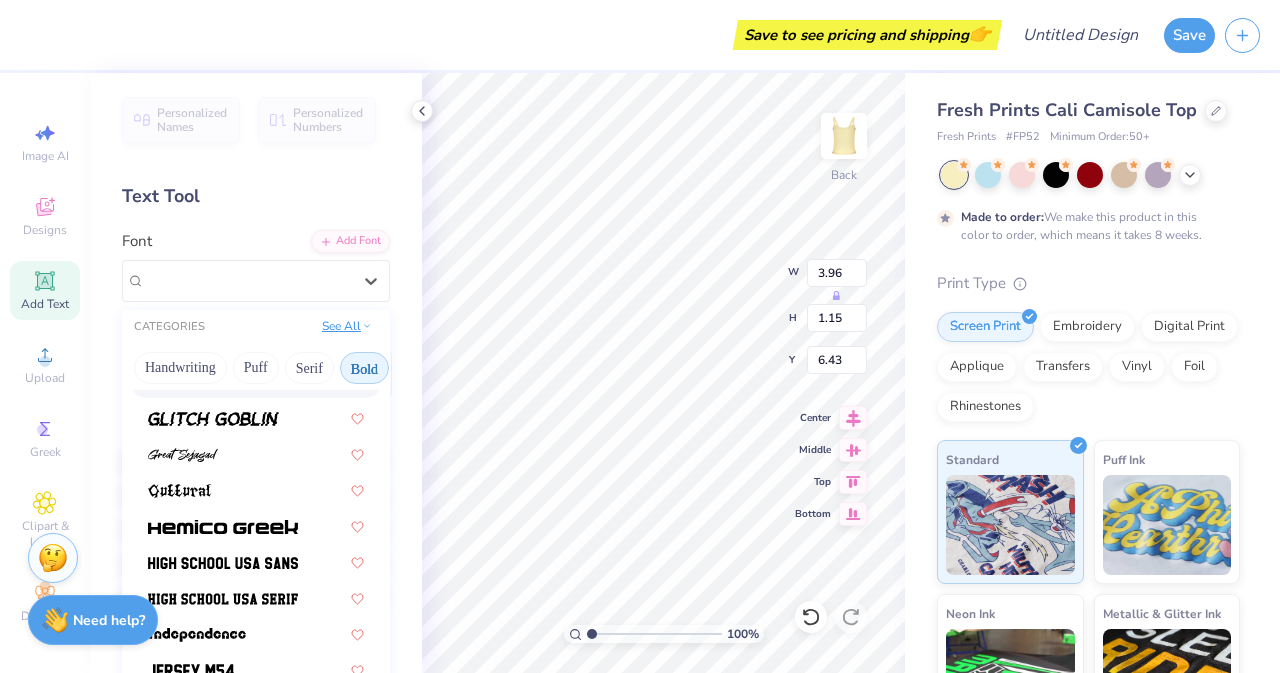 click on "See All" at bounding box center (347, 326) 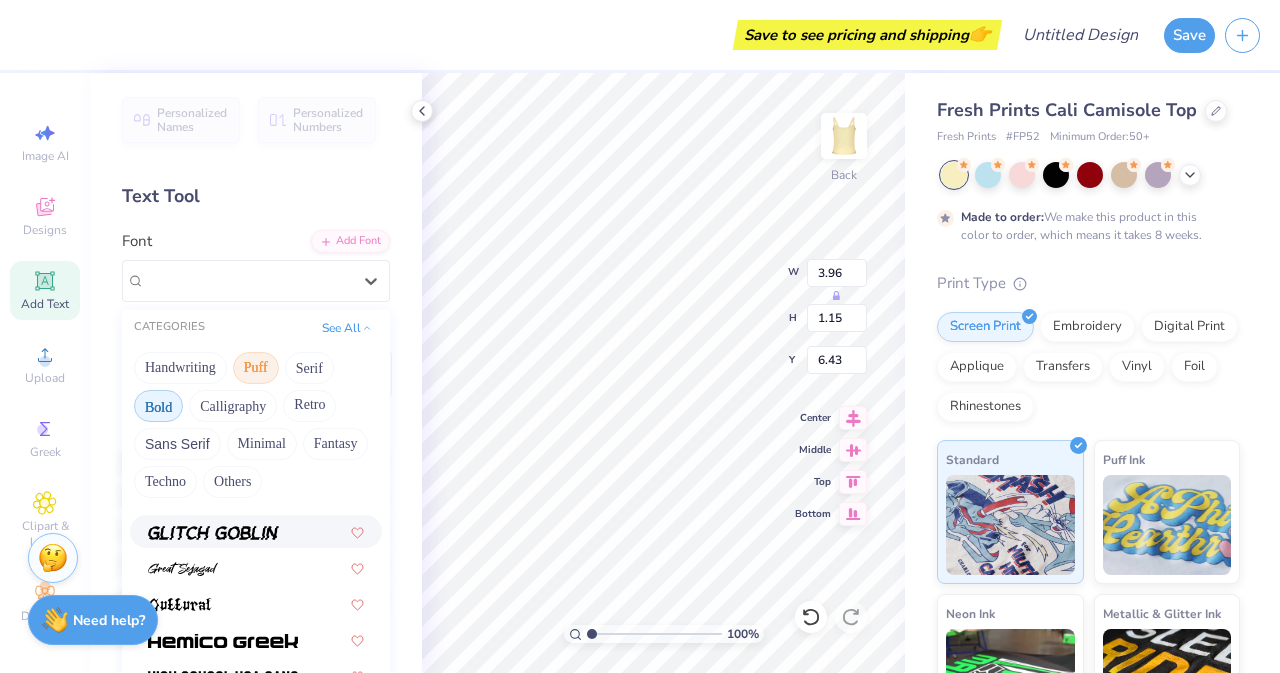 click on "Puff" at bounding box center [256, 368] 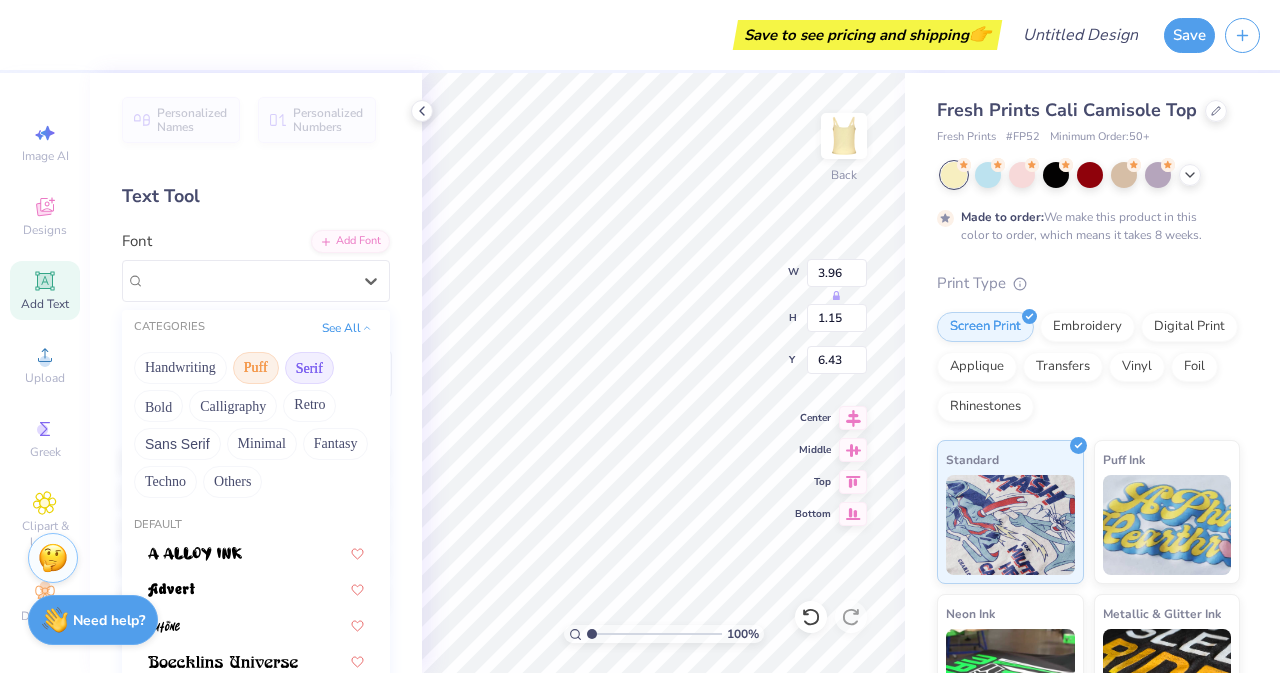 click on "Serif" at bounding box center (309, 368) 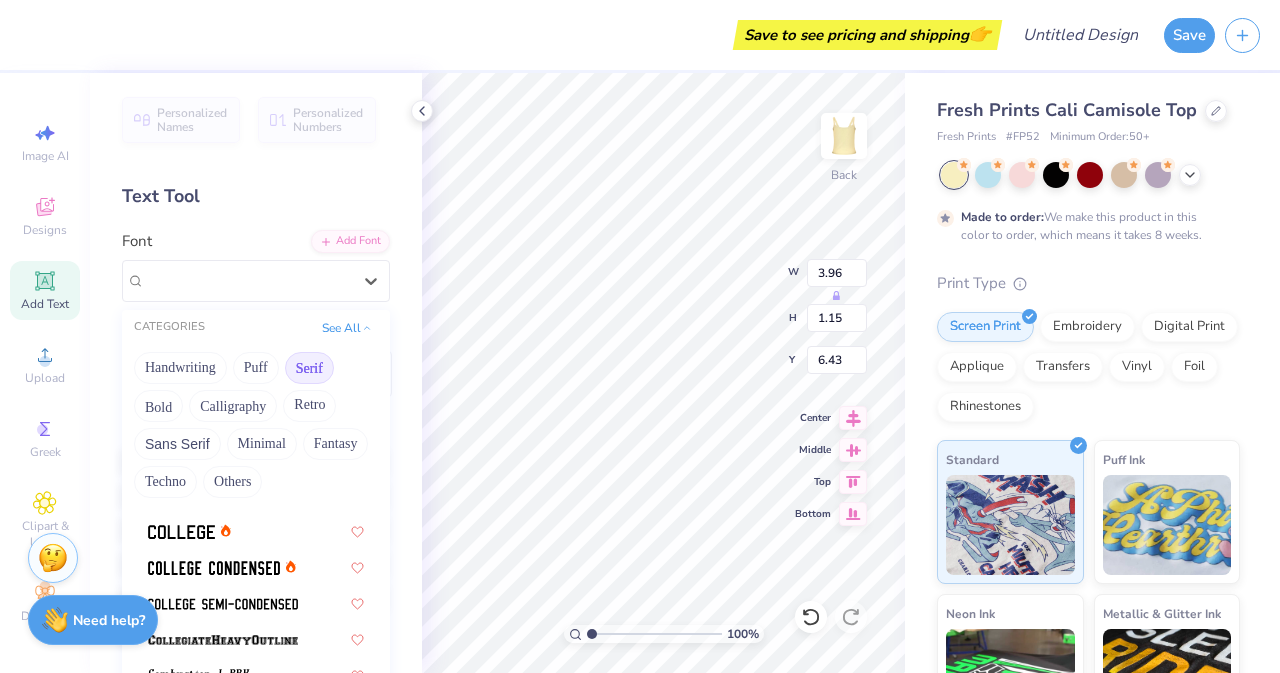 scroll, scrollTop: 582, scrollLeft: 0, axis: vertical 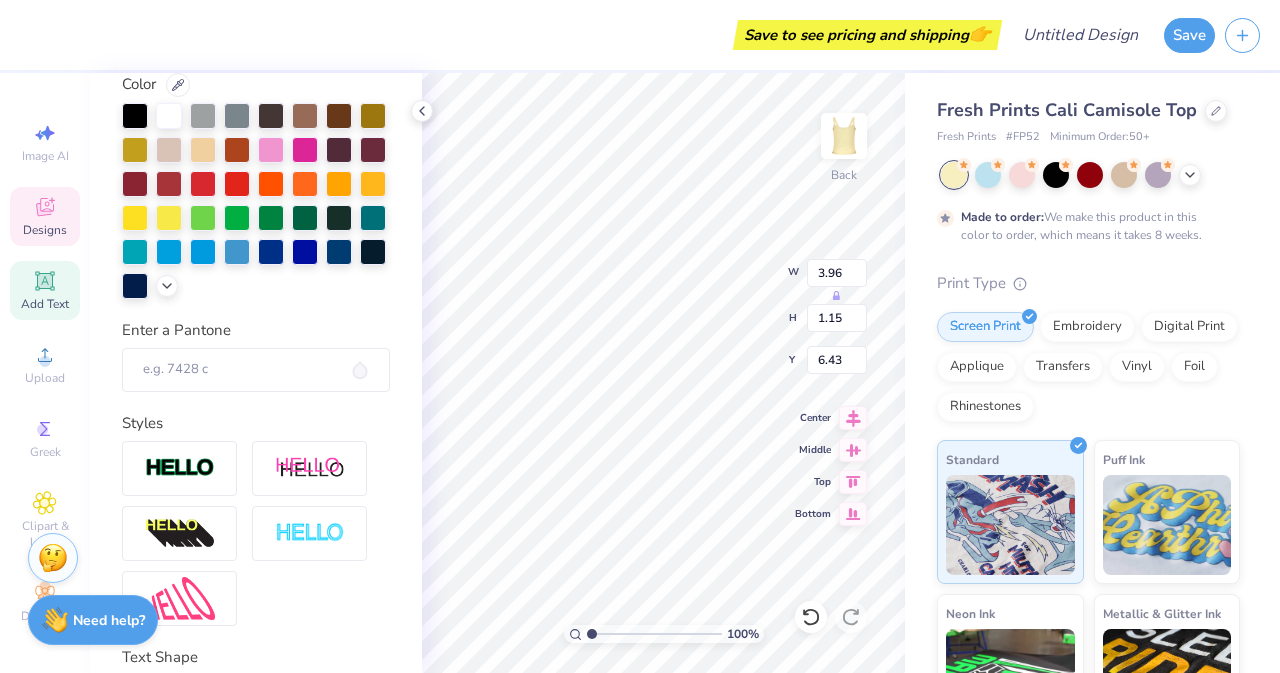 click 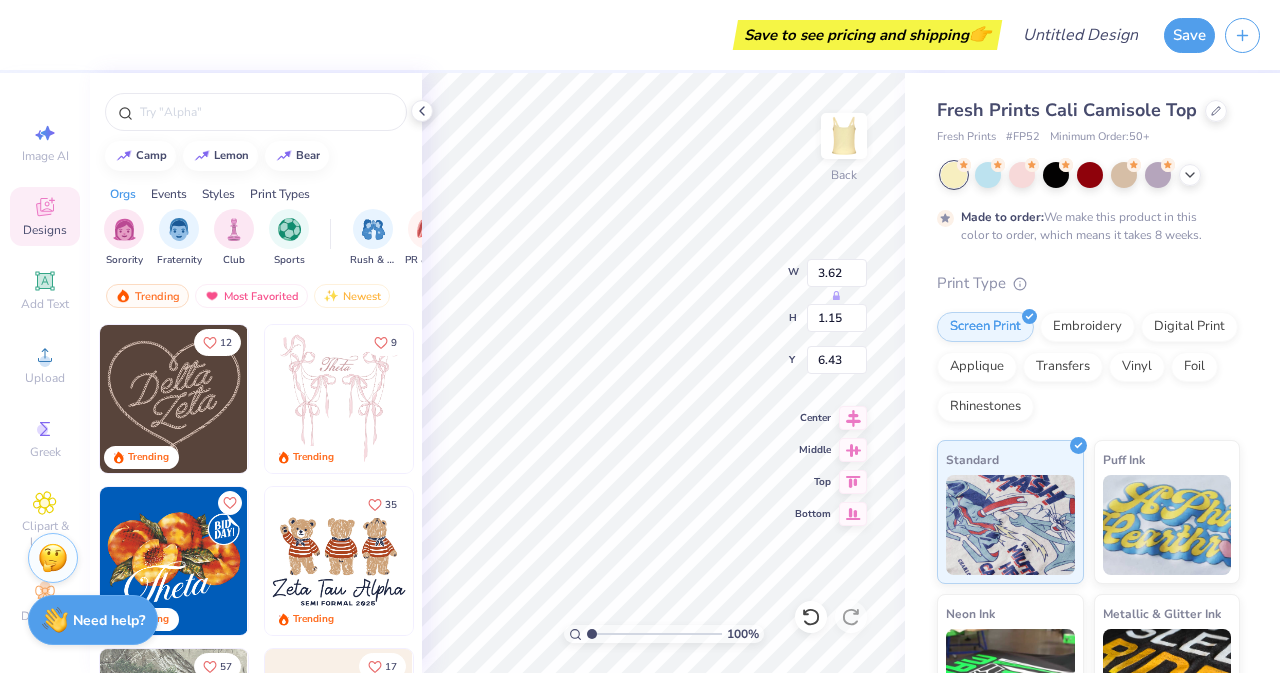 type on "3.62" 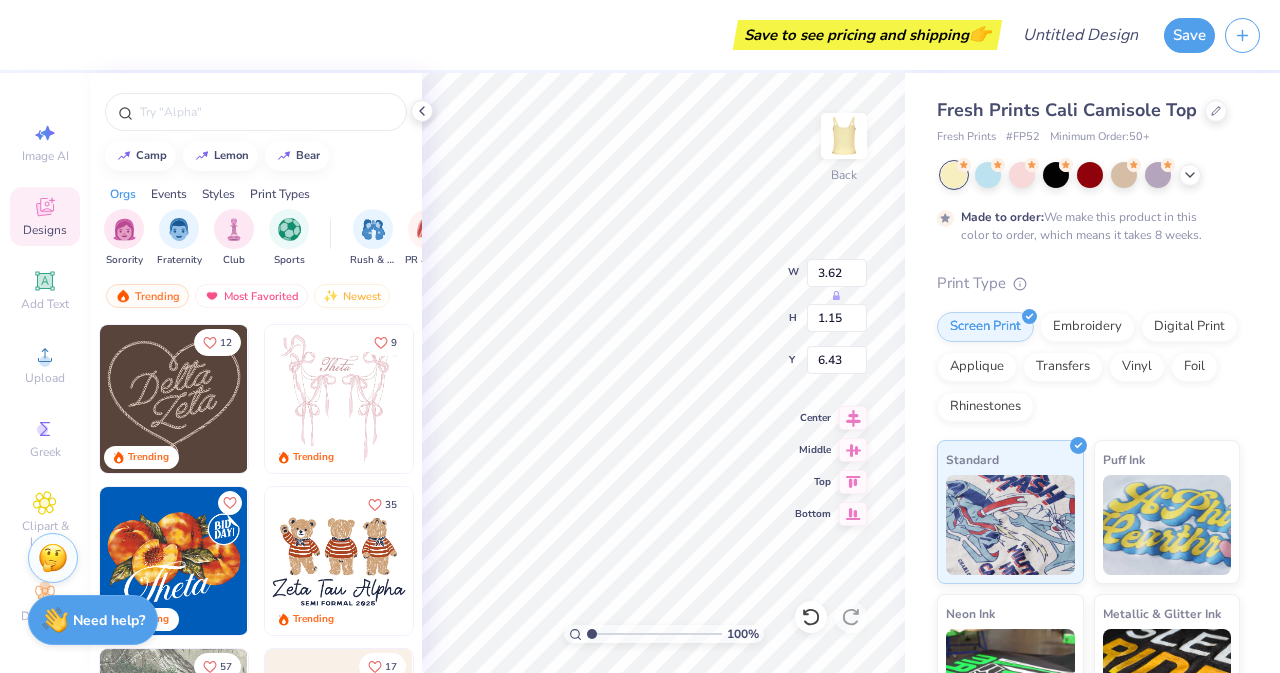 click on "Print Types" at bounding box center (280, 194) 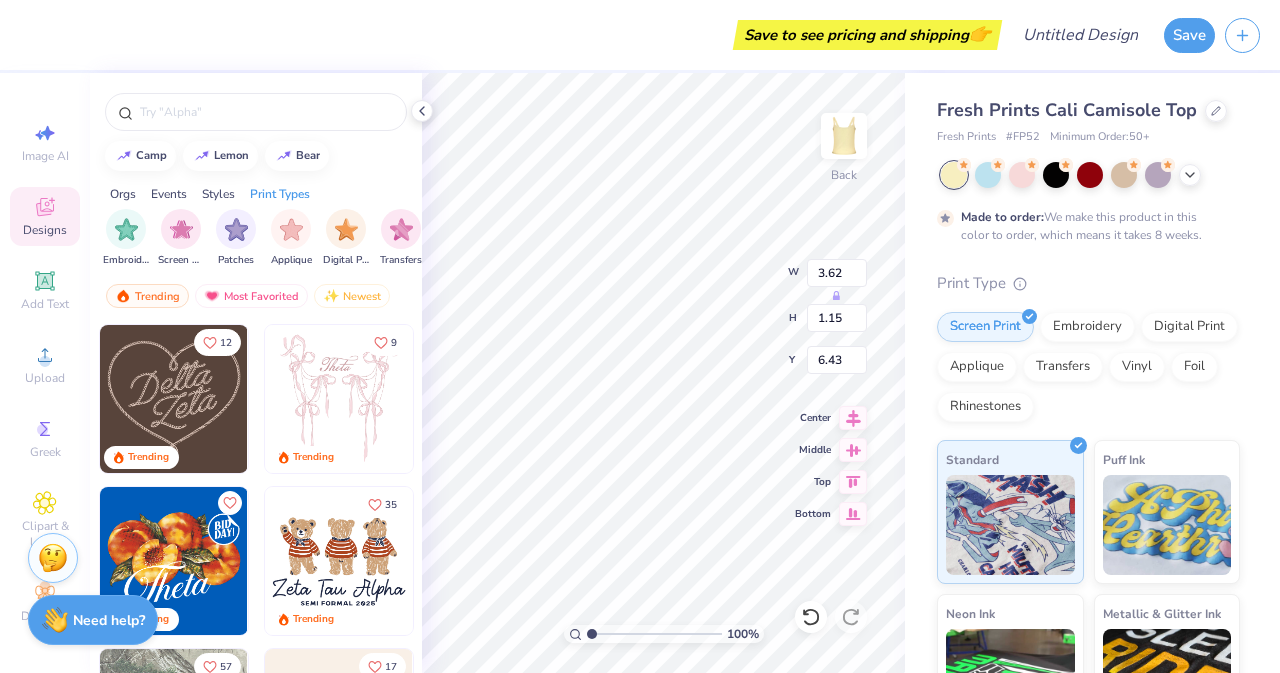 scroll, scrollTop: 0, scrollLeft: 1627, axis: horizontal 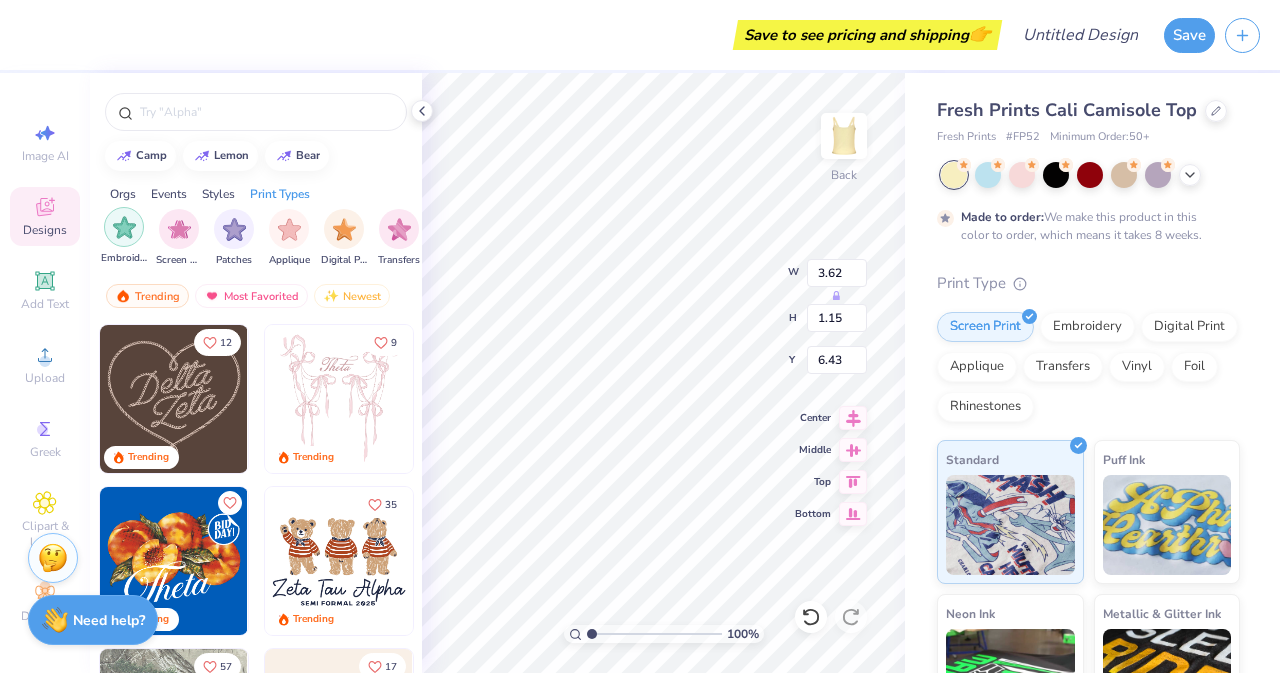 click at bounding box center [124, 227] 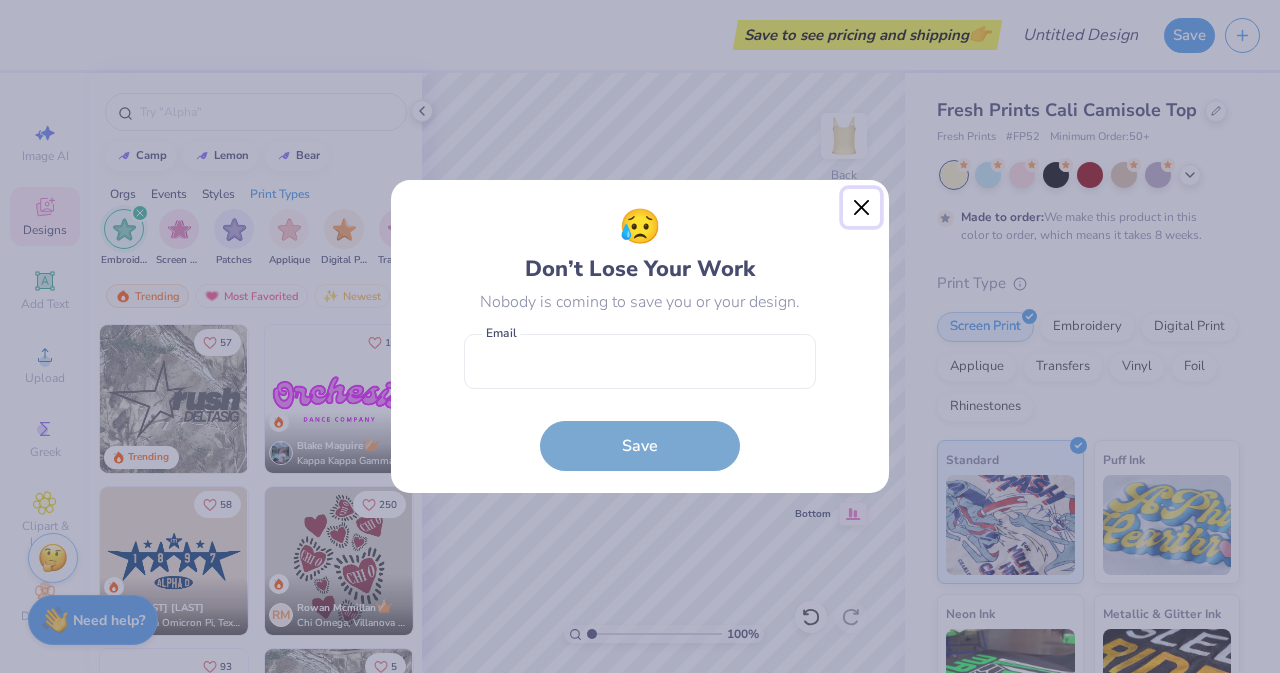 click at bounding box center (862, 208) 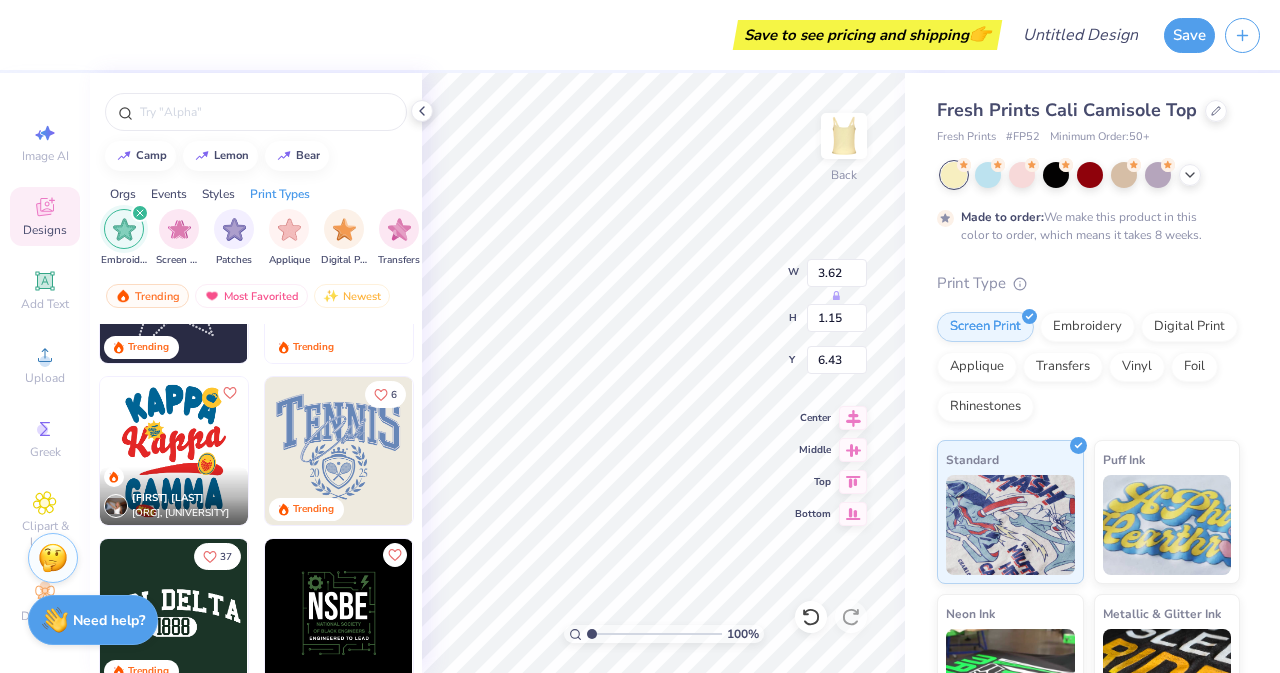 scroll, scrollTop: 604, scrollLeft: 0, axis: vertical 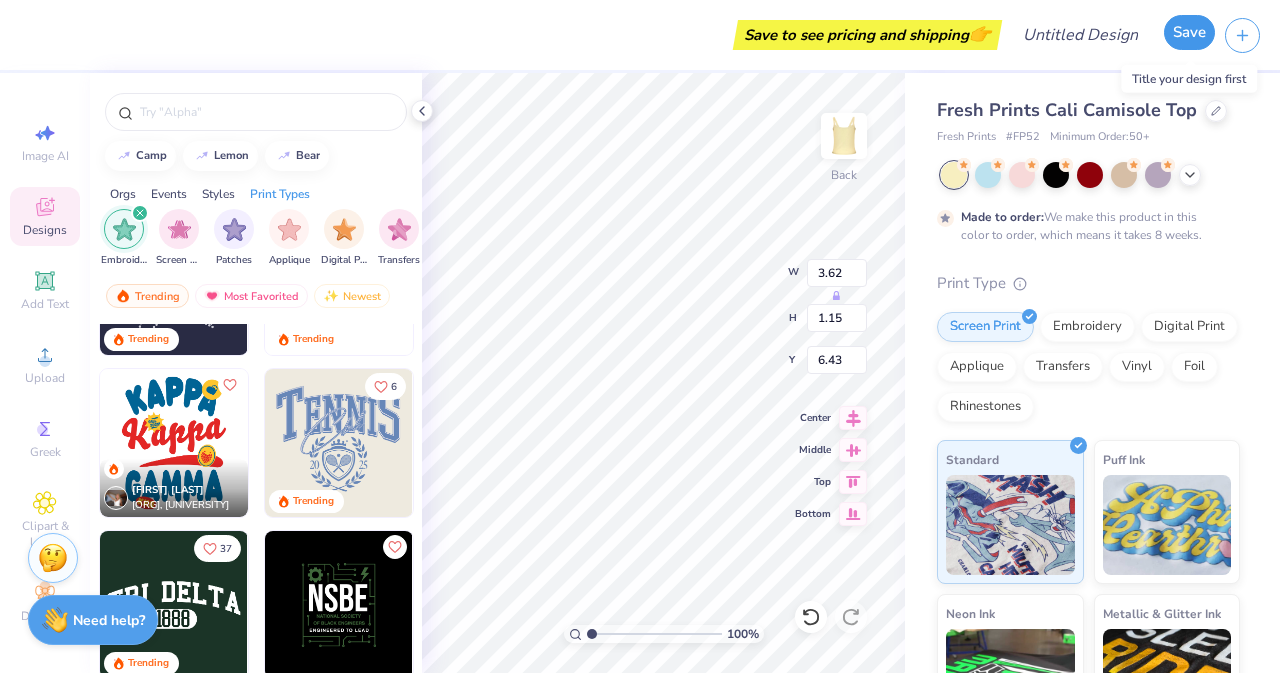 click on "Save" at bounding box center [1189, 32] 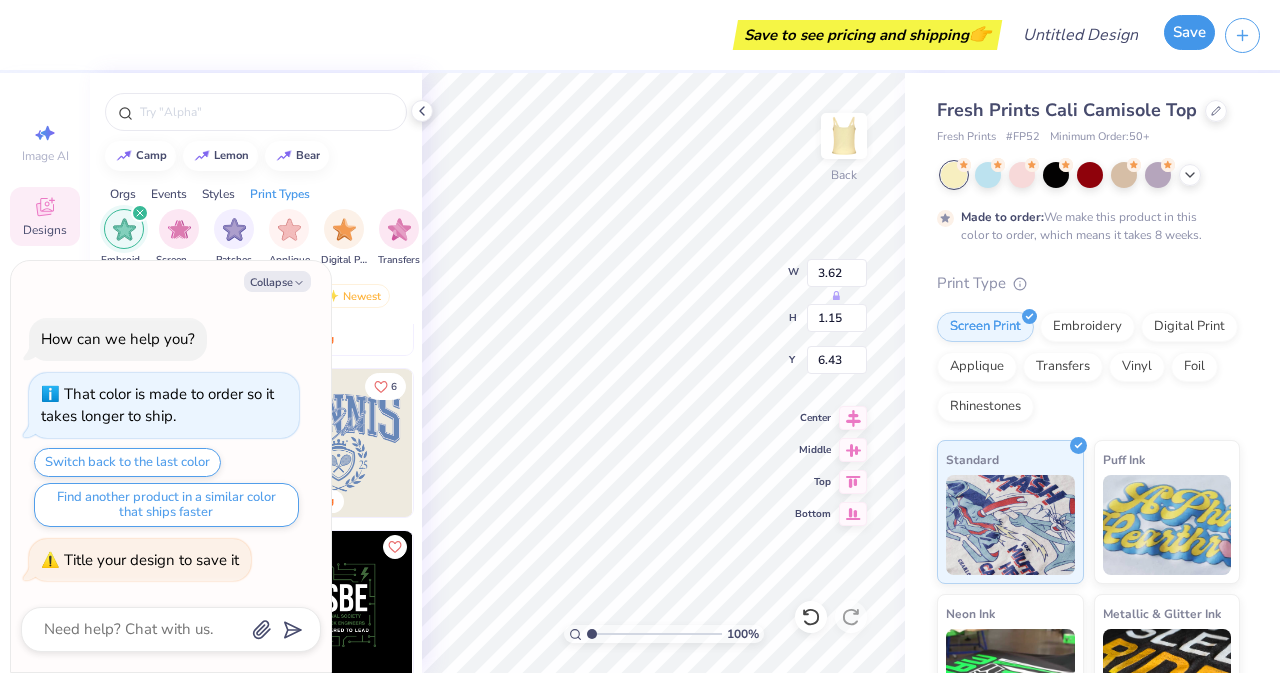 click on "Save" at bounding box center (1189, 32) 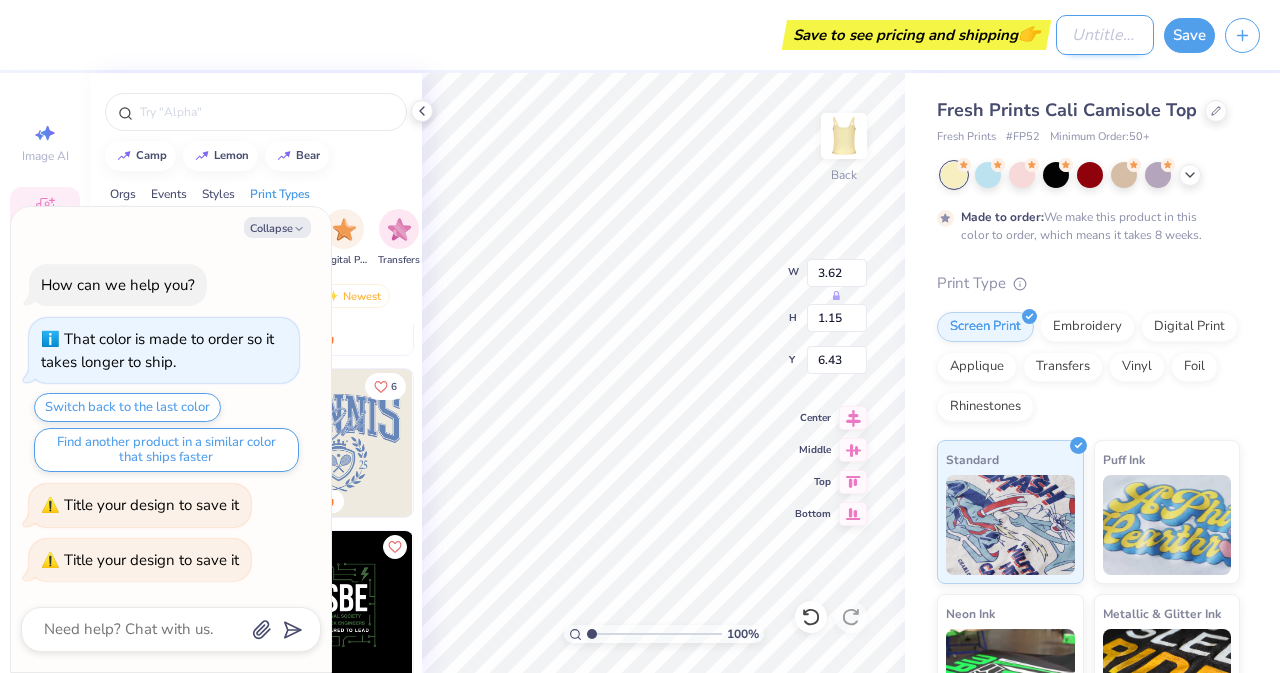 click on "Design Title" at bounding box center [1105, 35] 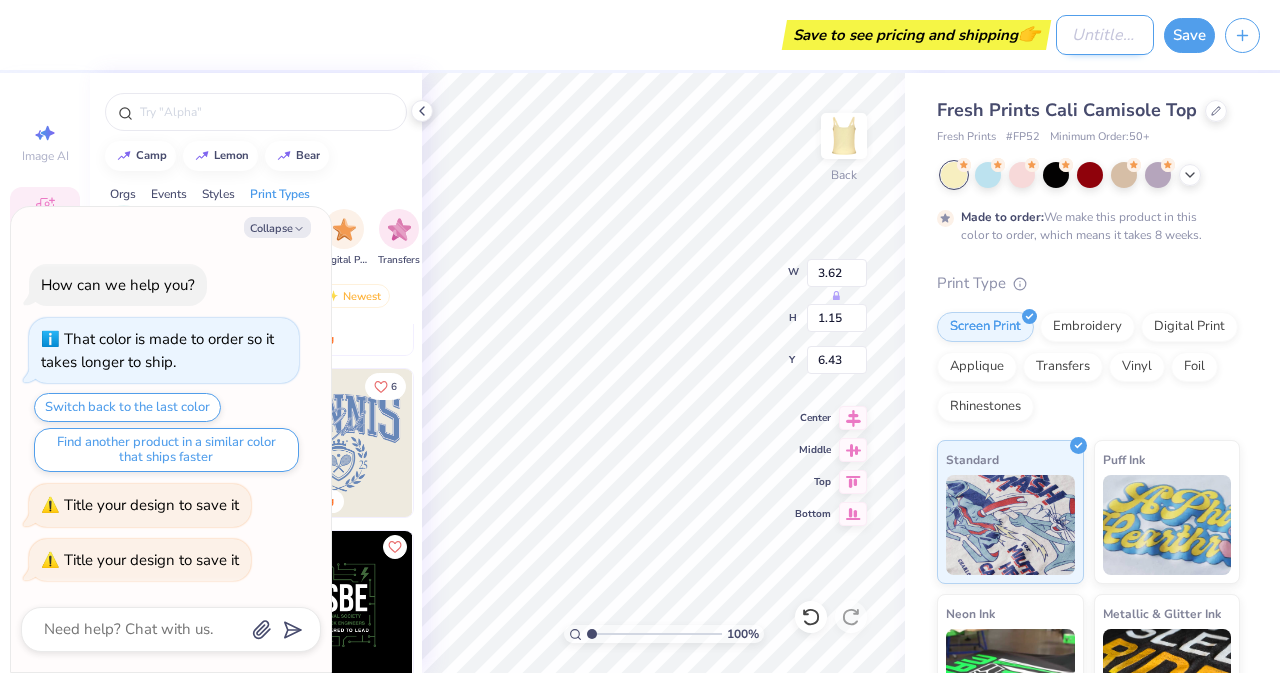type on "x" 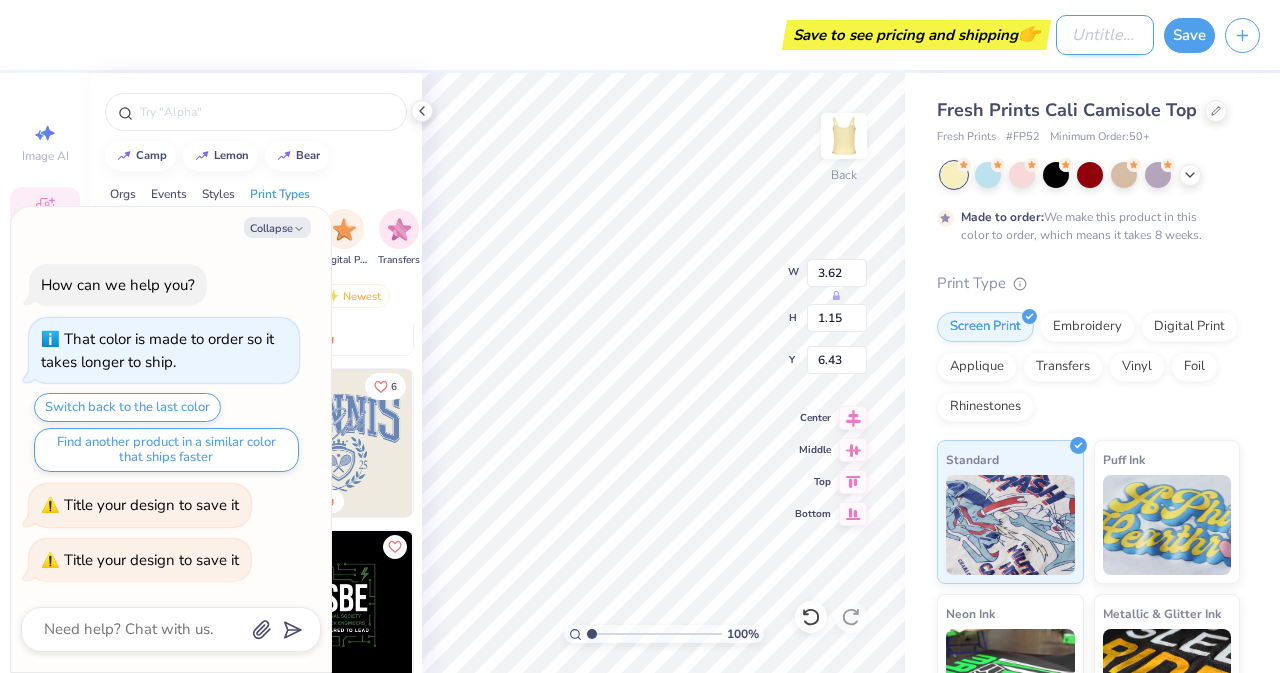 type on "F" 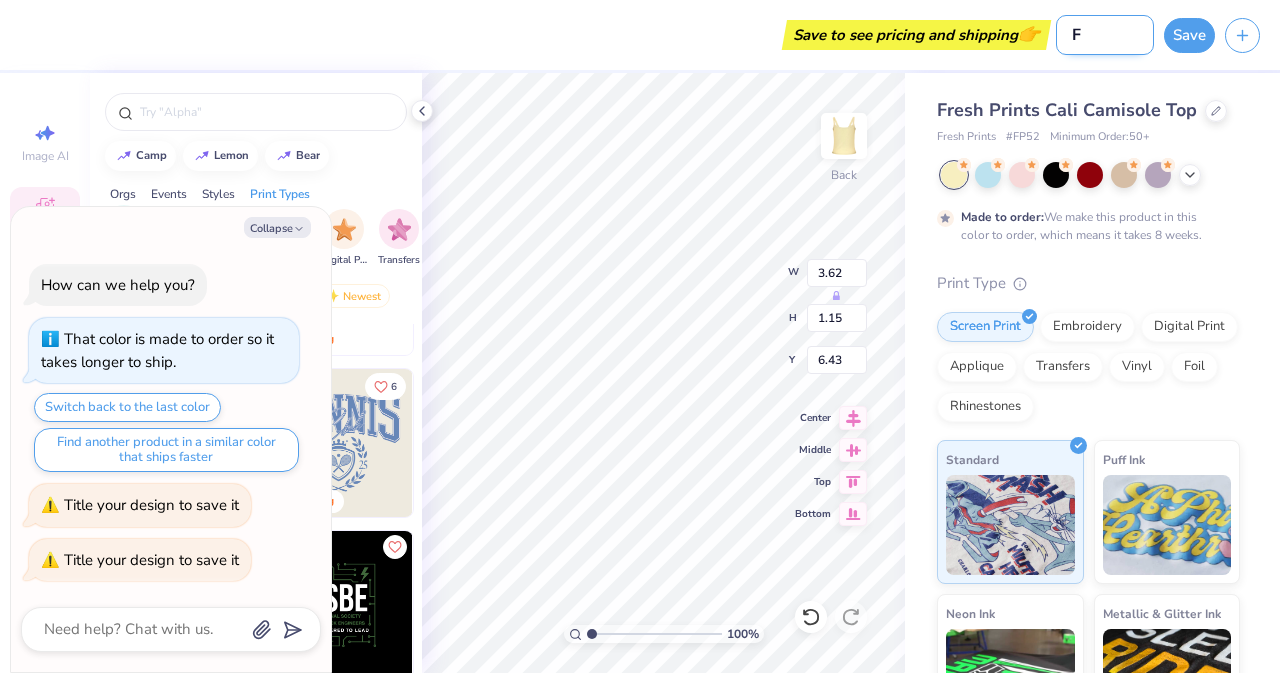 type on "x" 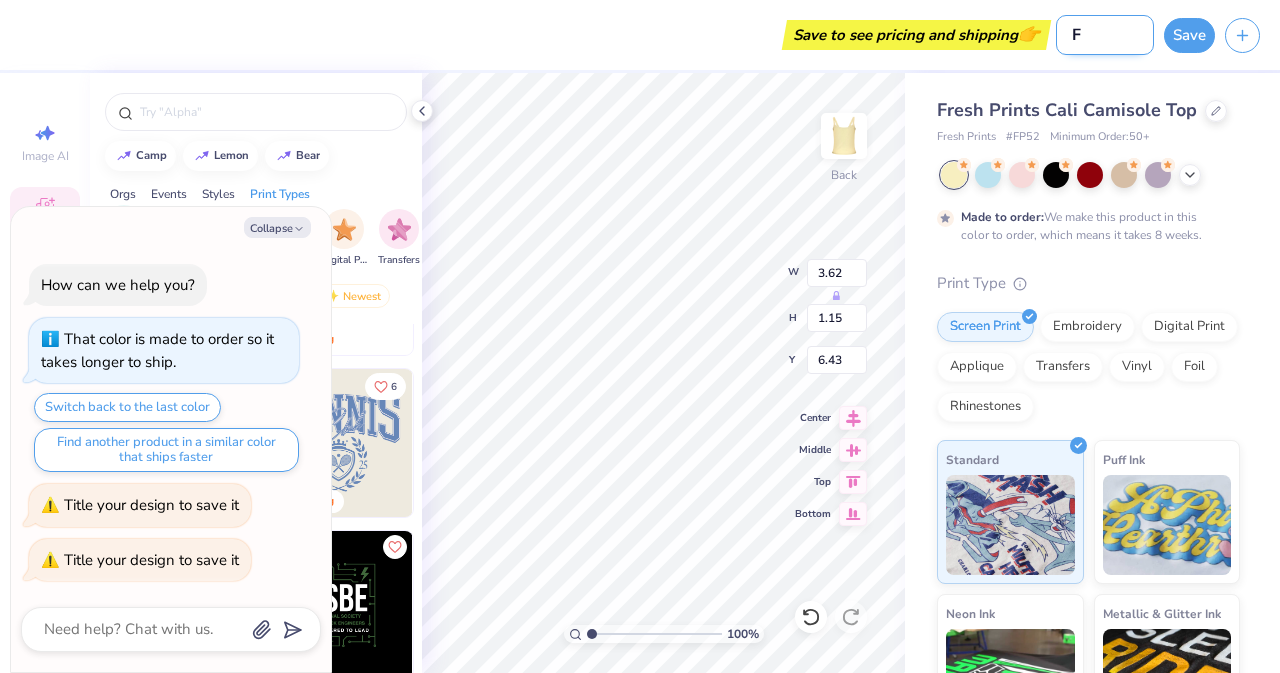 type on "Fa" 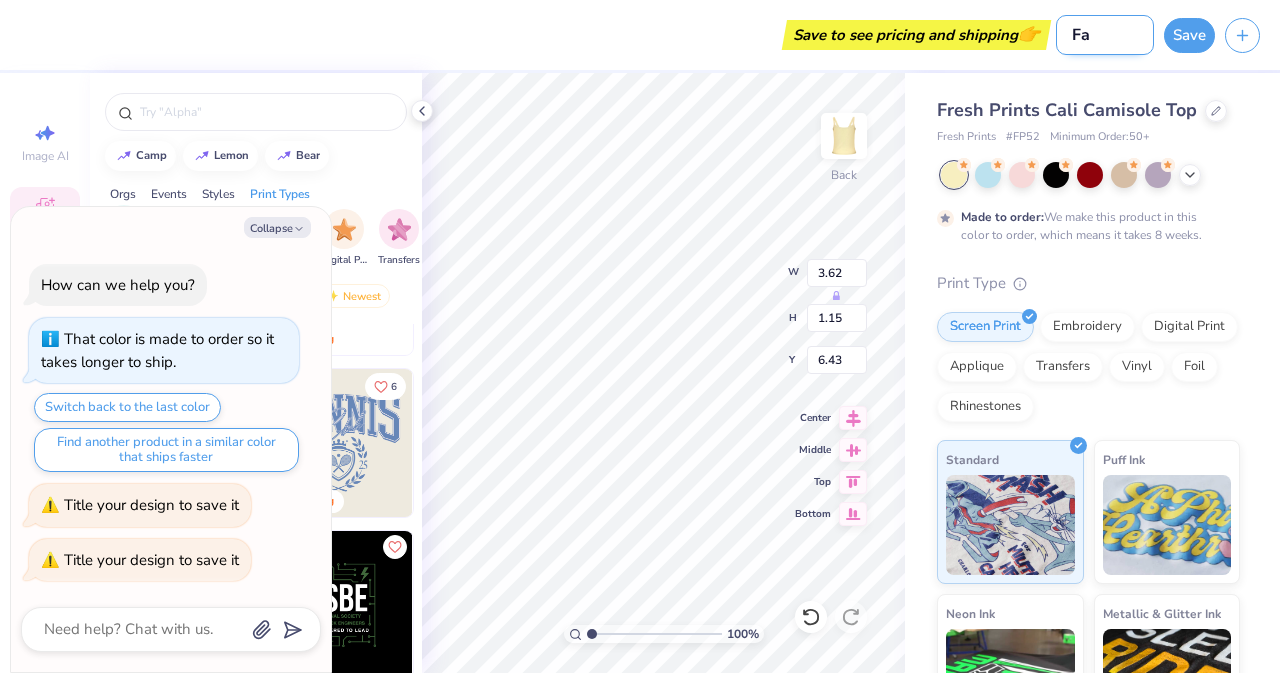 type on "x" 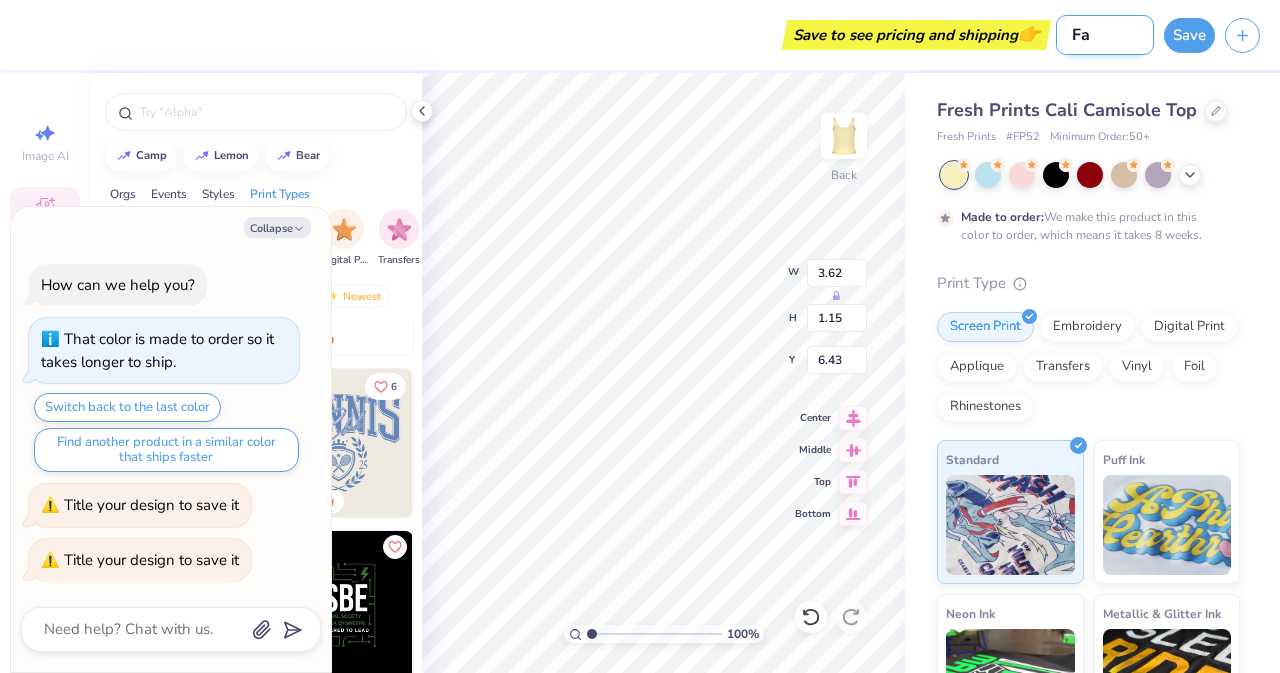 type on "Fal" 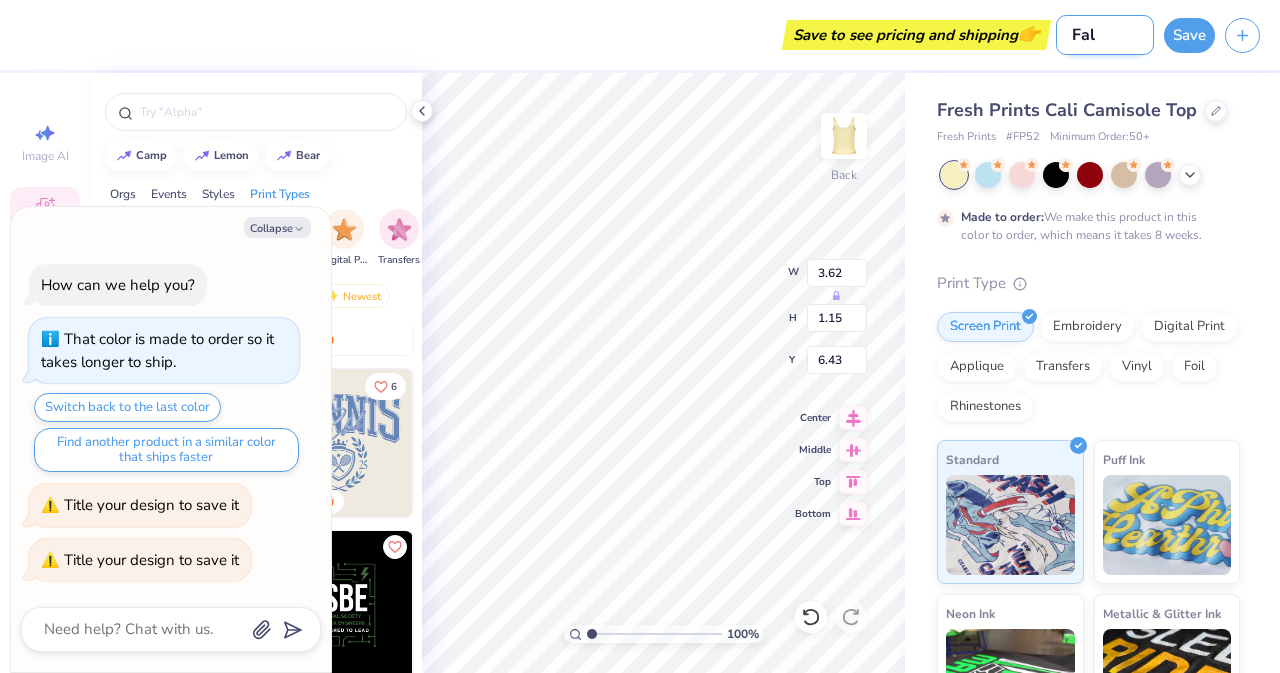 type on "x" 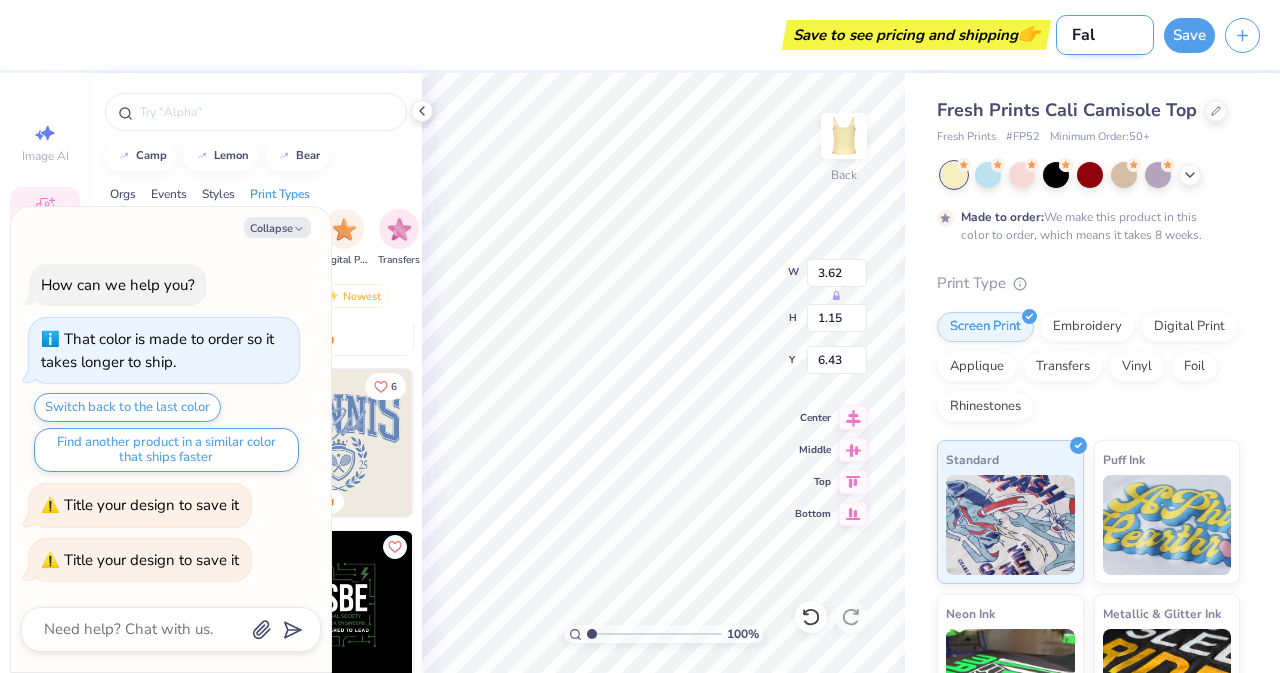 type on "Fall" 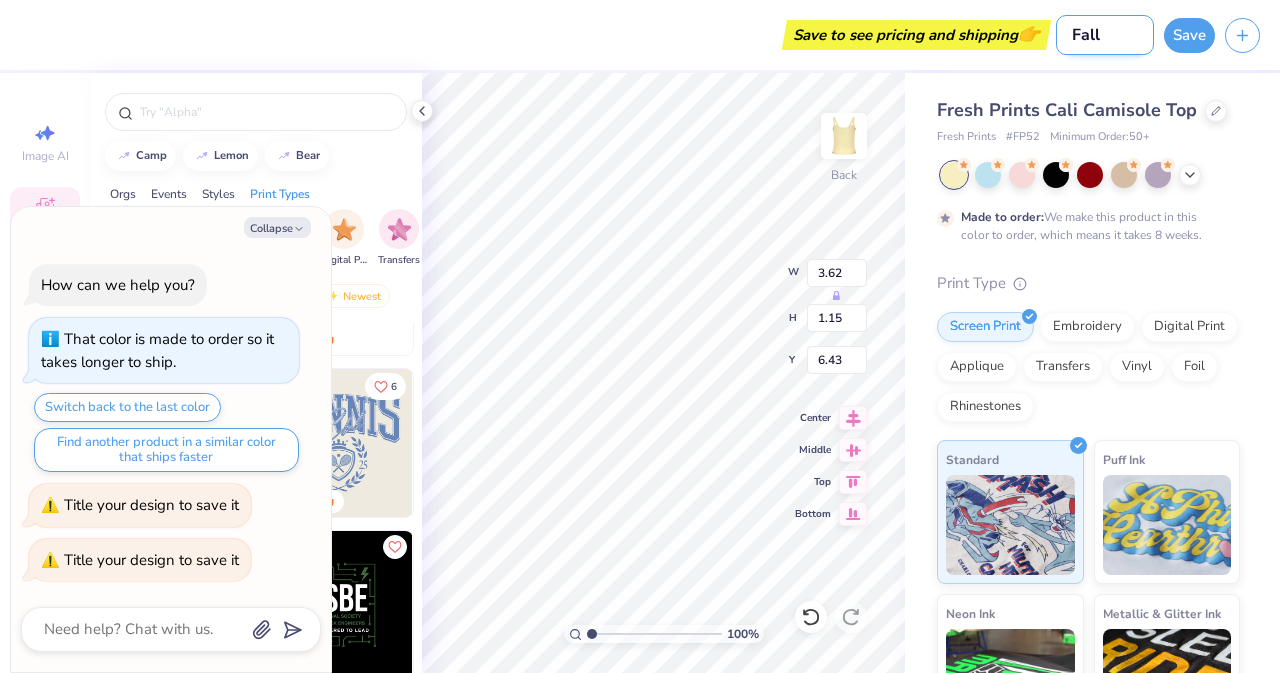 type on "x" 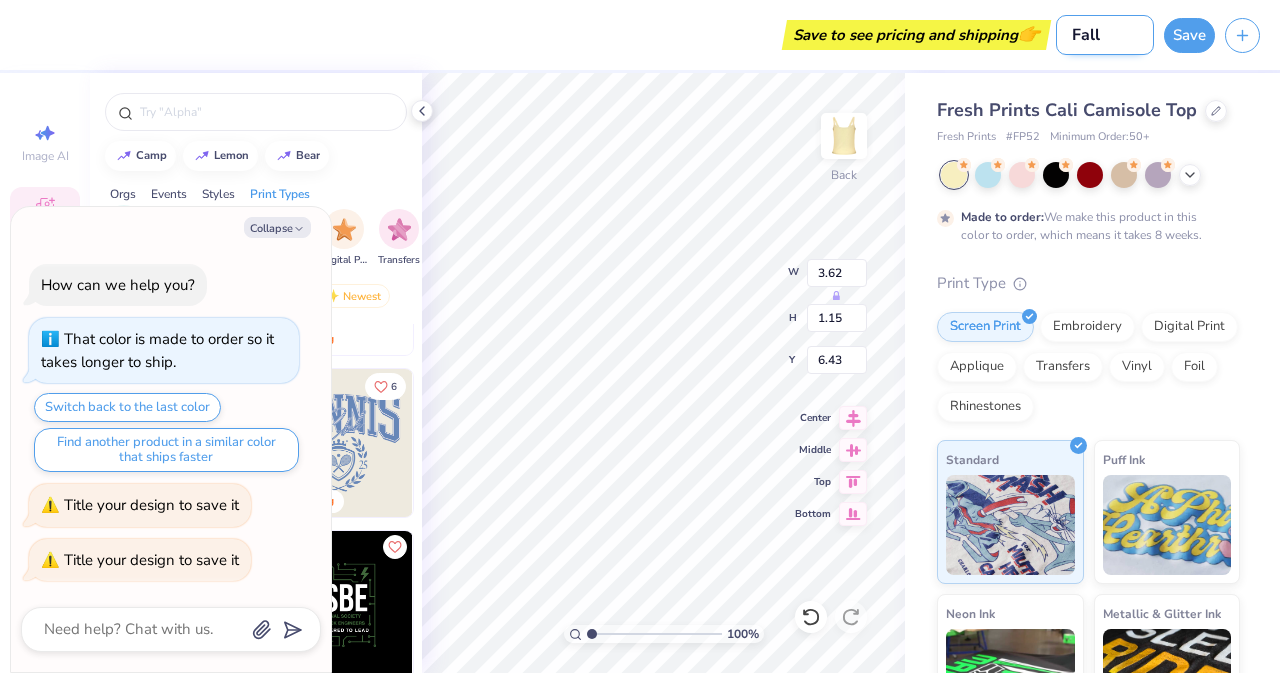 type on "Fall" 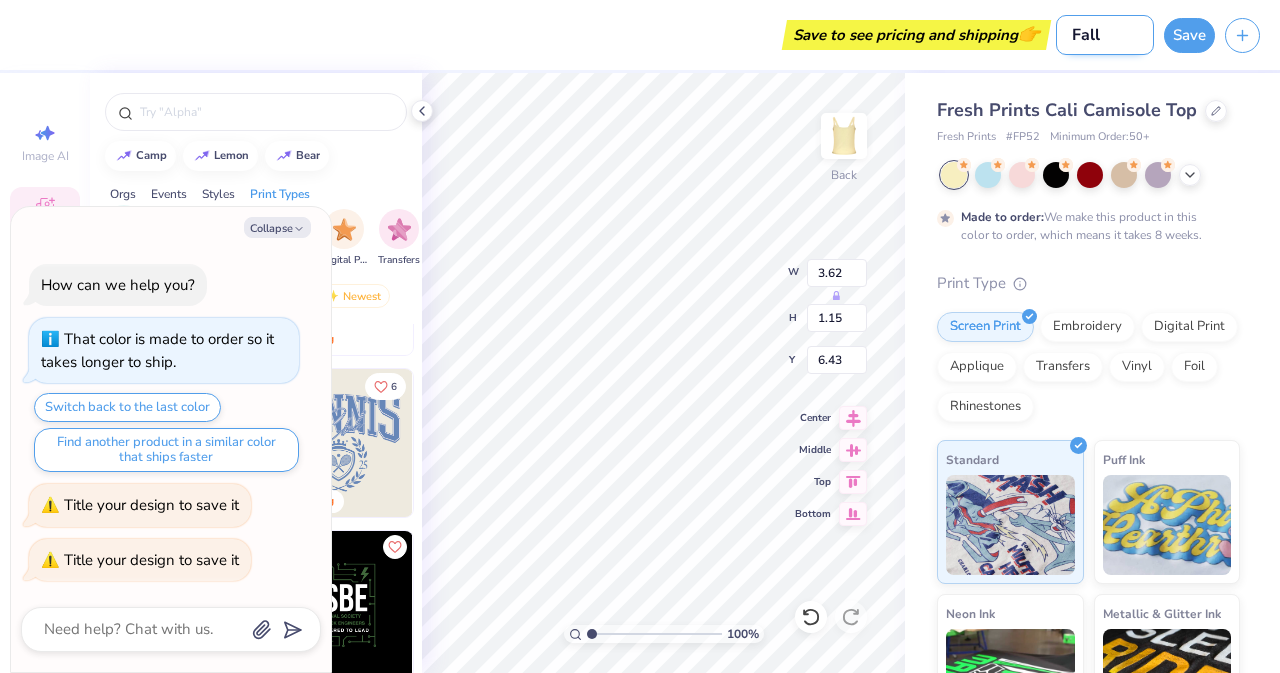 type on "x" 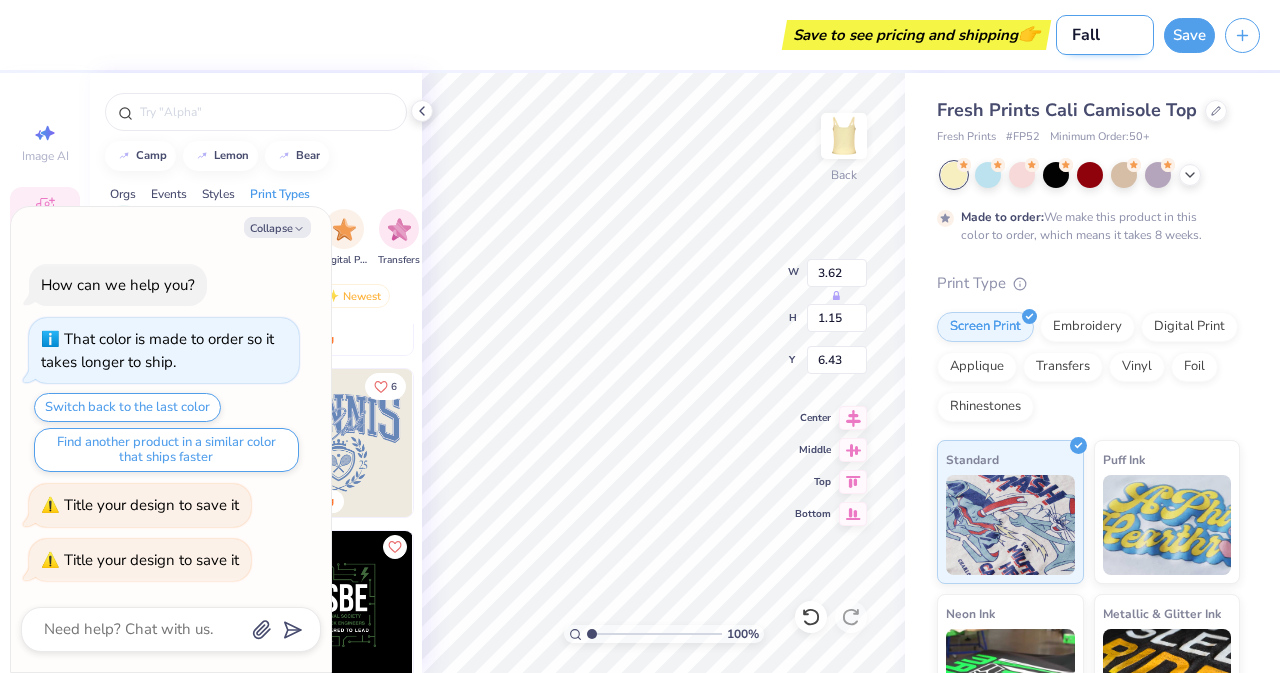 type on "Fall m" 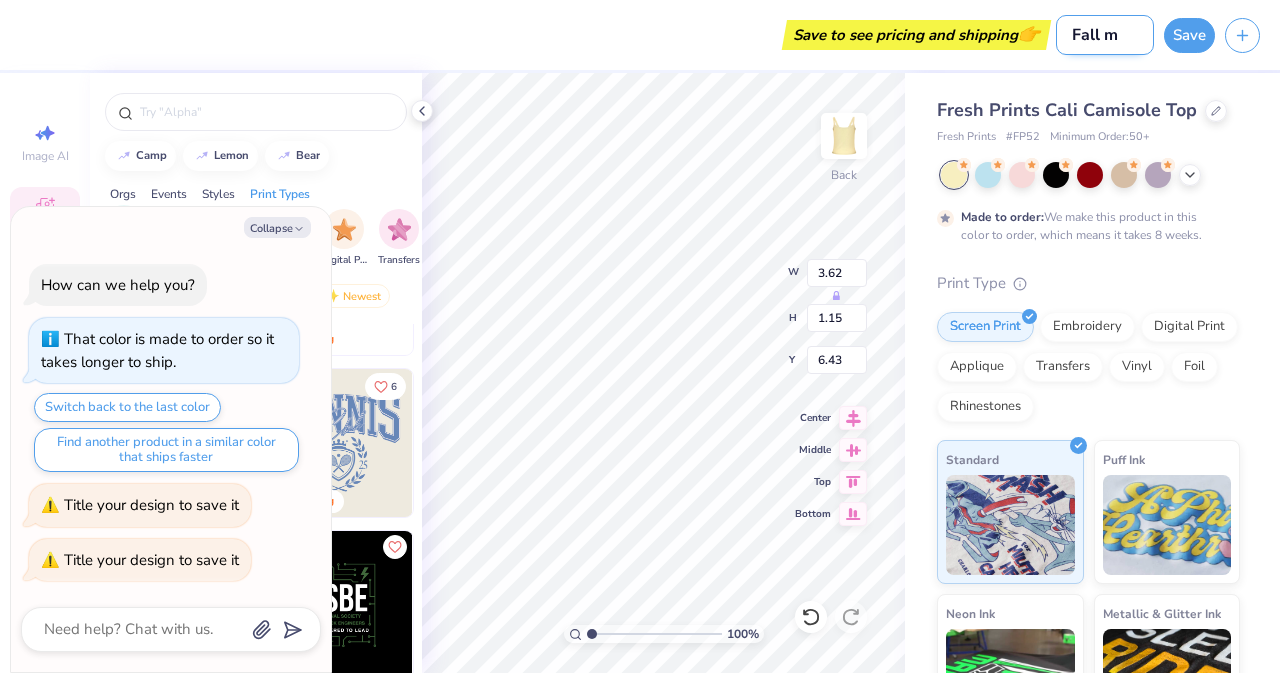 type on "x" 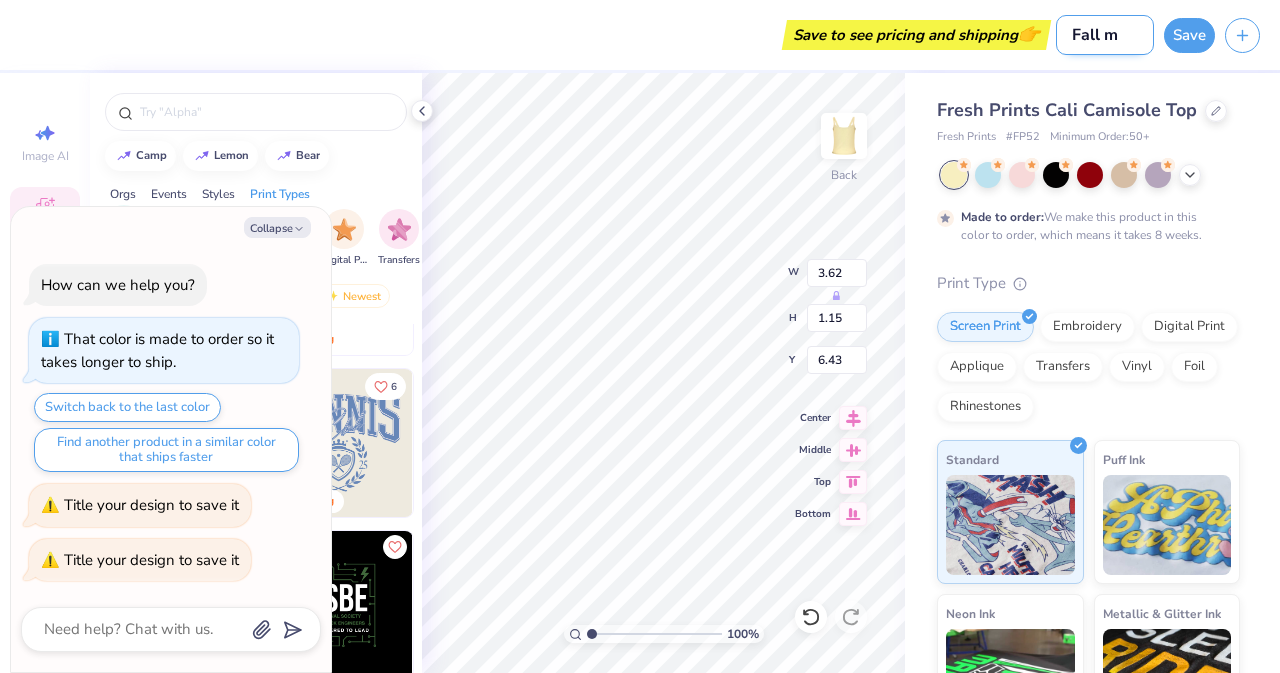 type on "Fall me" 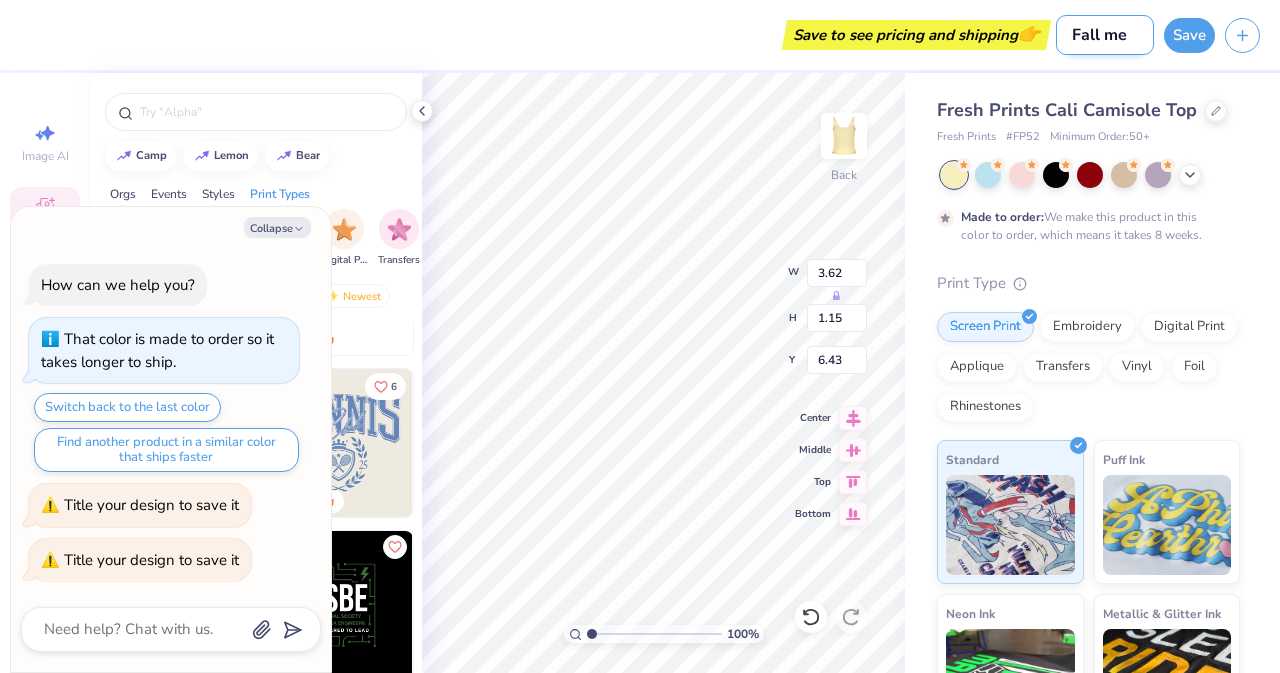 type on "x" 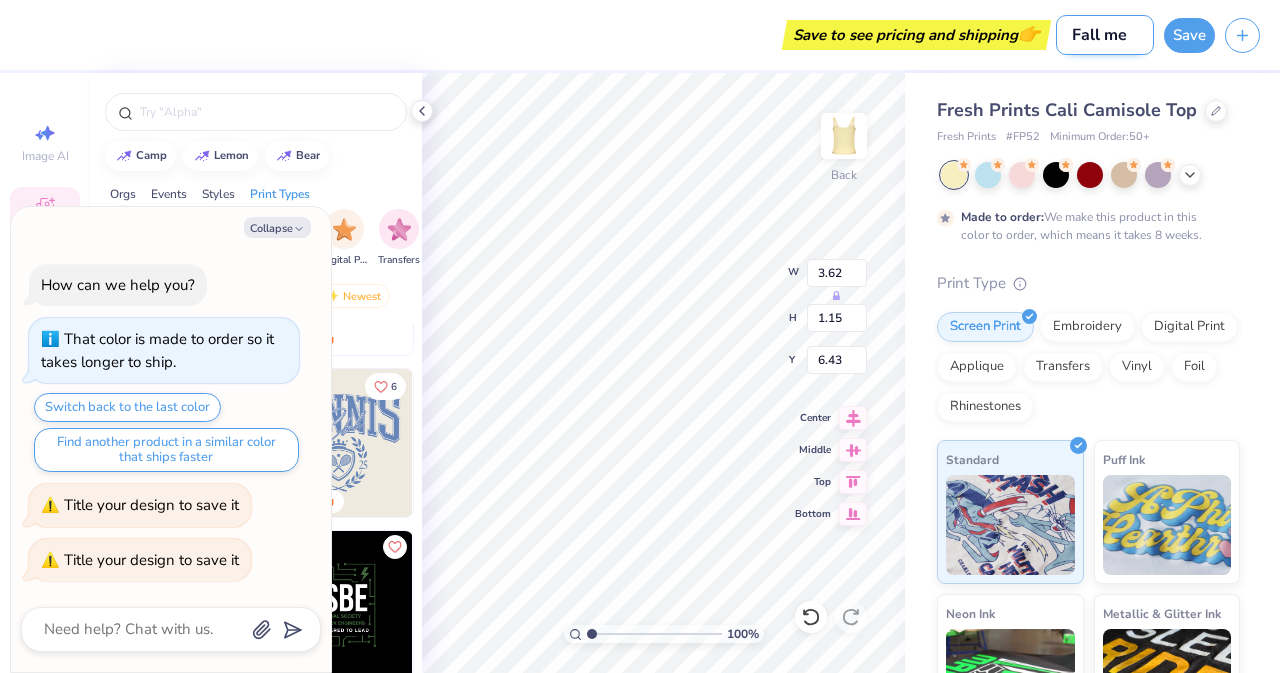 type on "Fall mer" 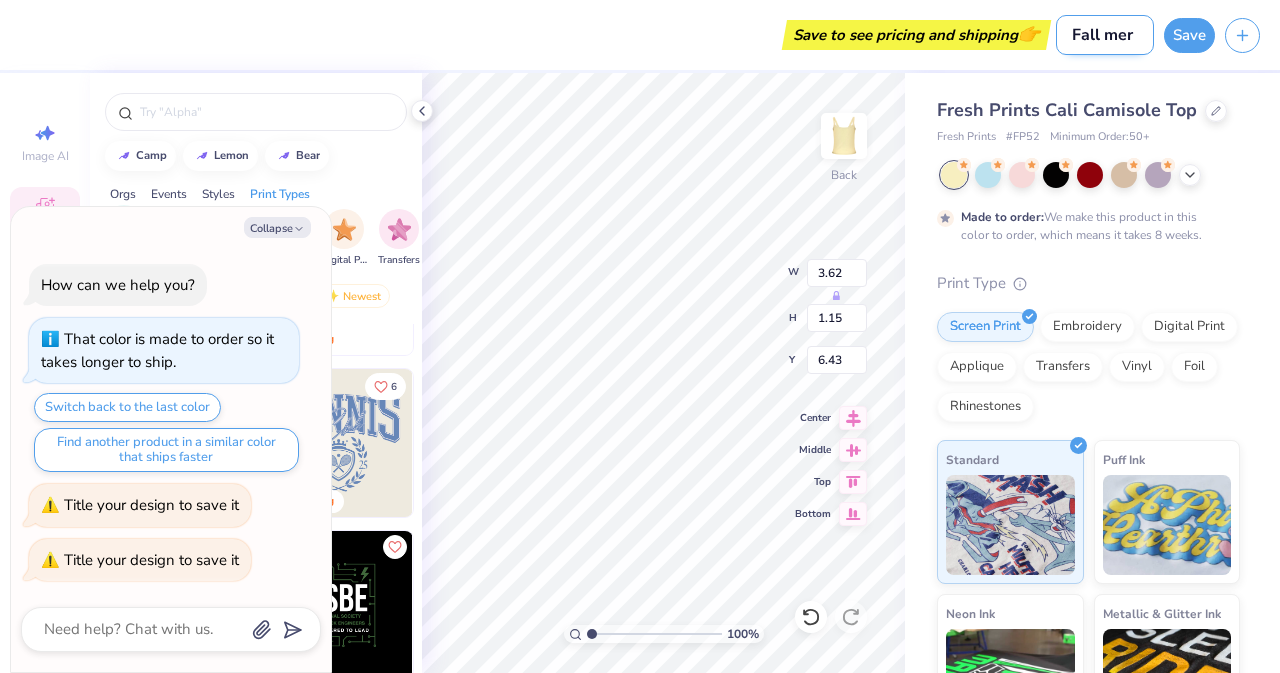 type on "x" 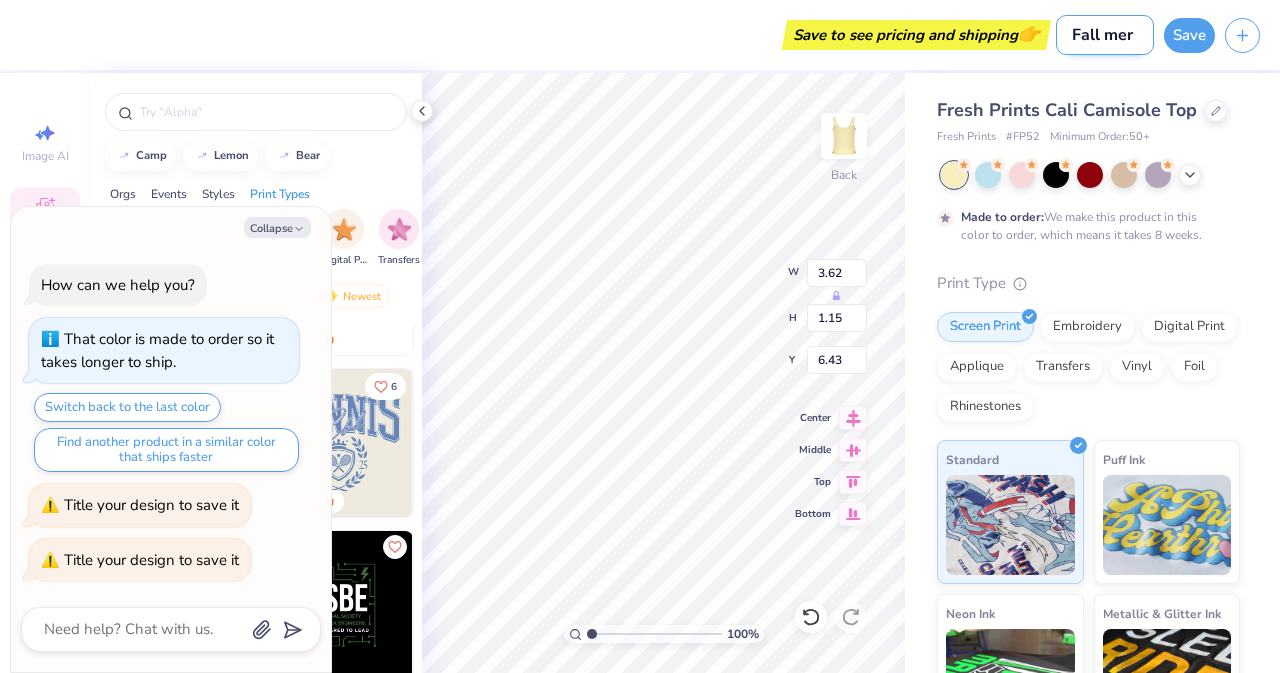 type on "Fall merc" 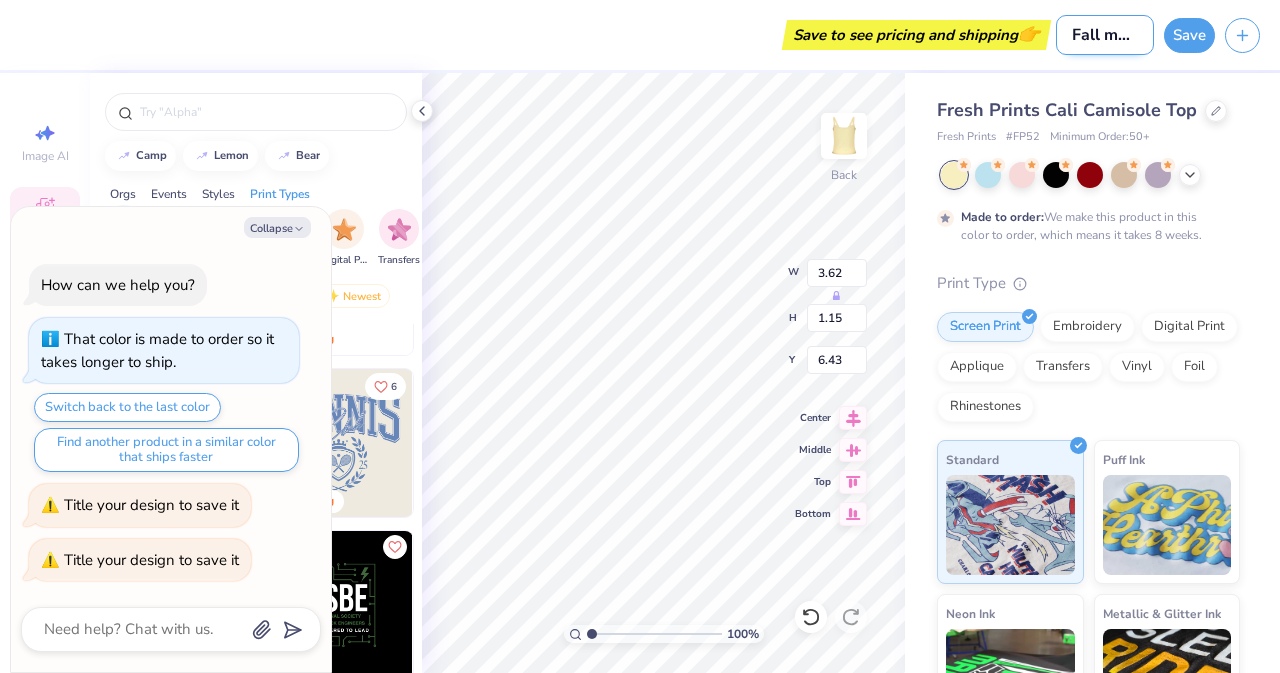 type on "x" 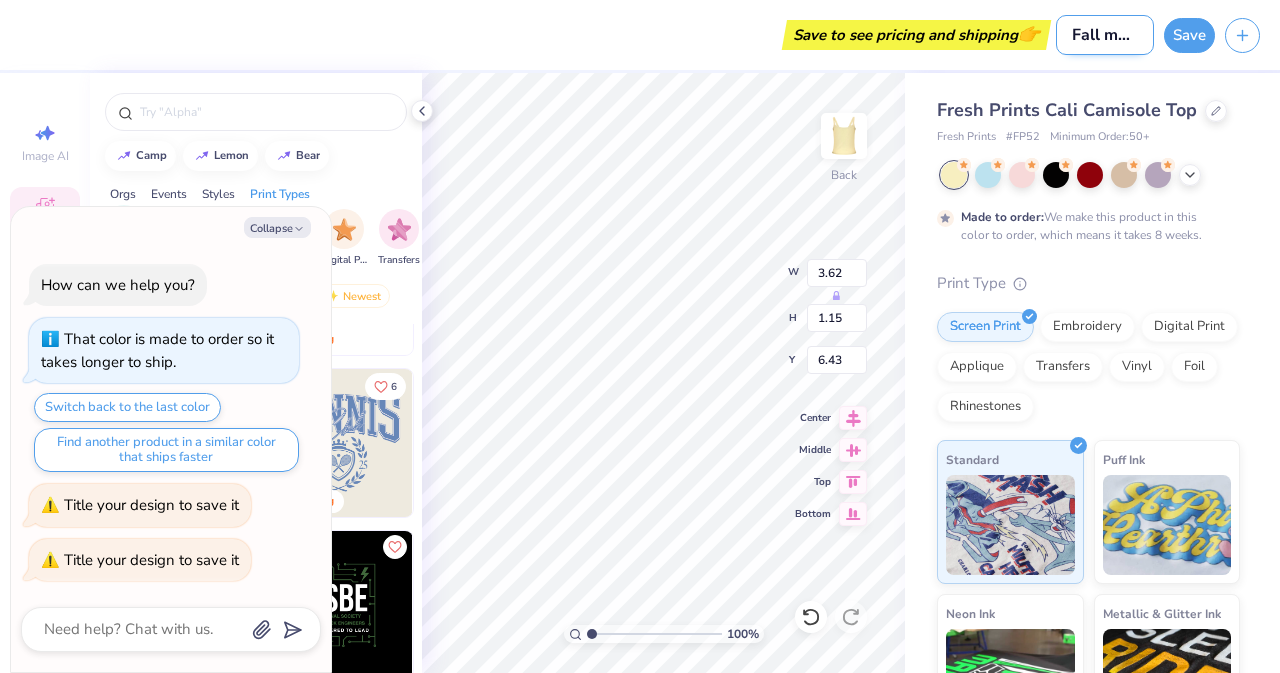 type on "Fall merch" 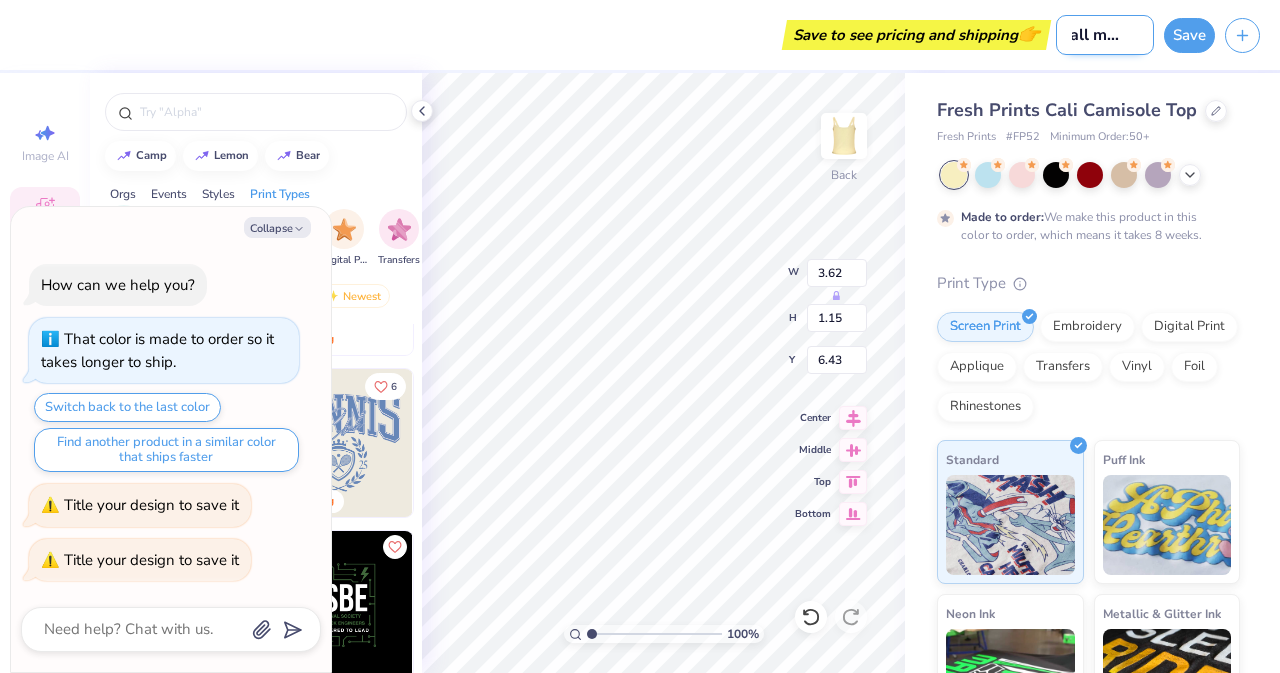 type on "x" 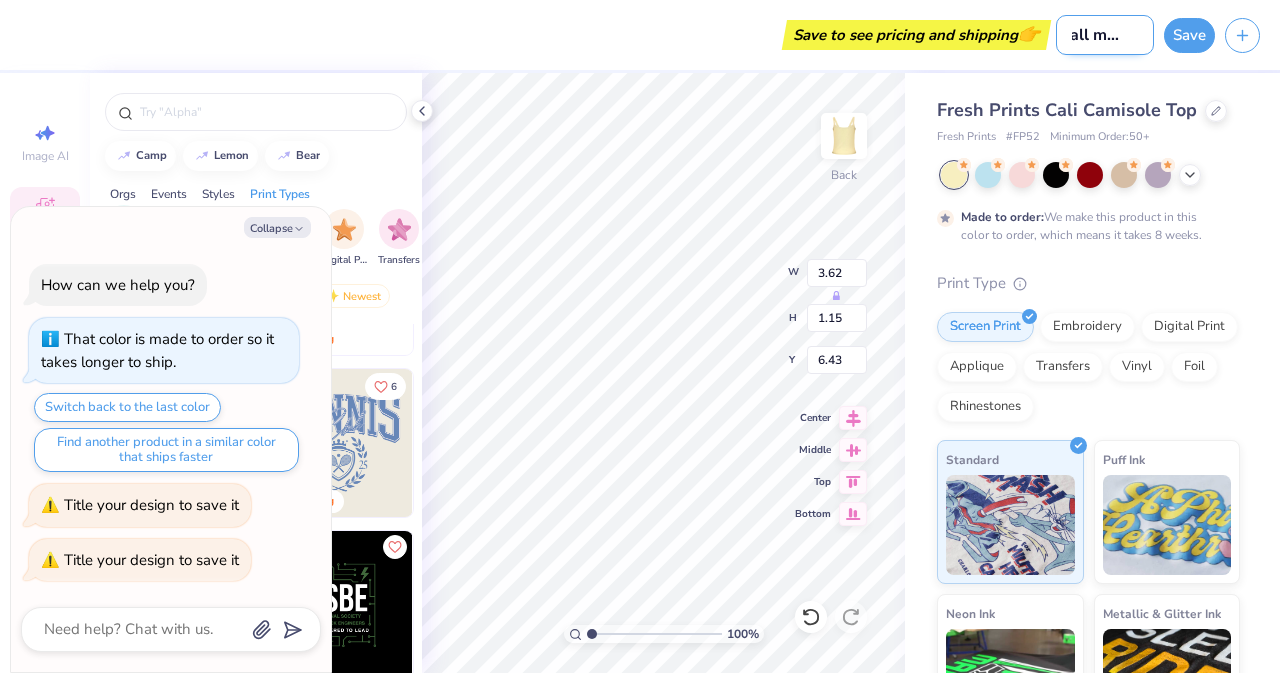 type on "Fall merch" 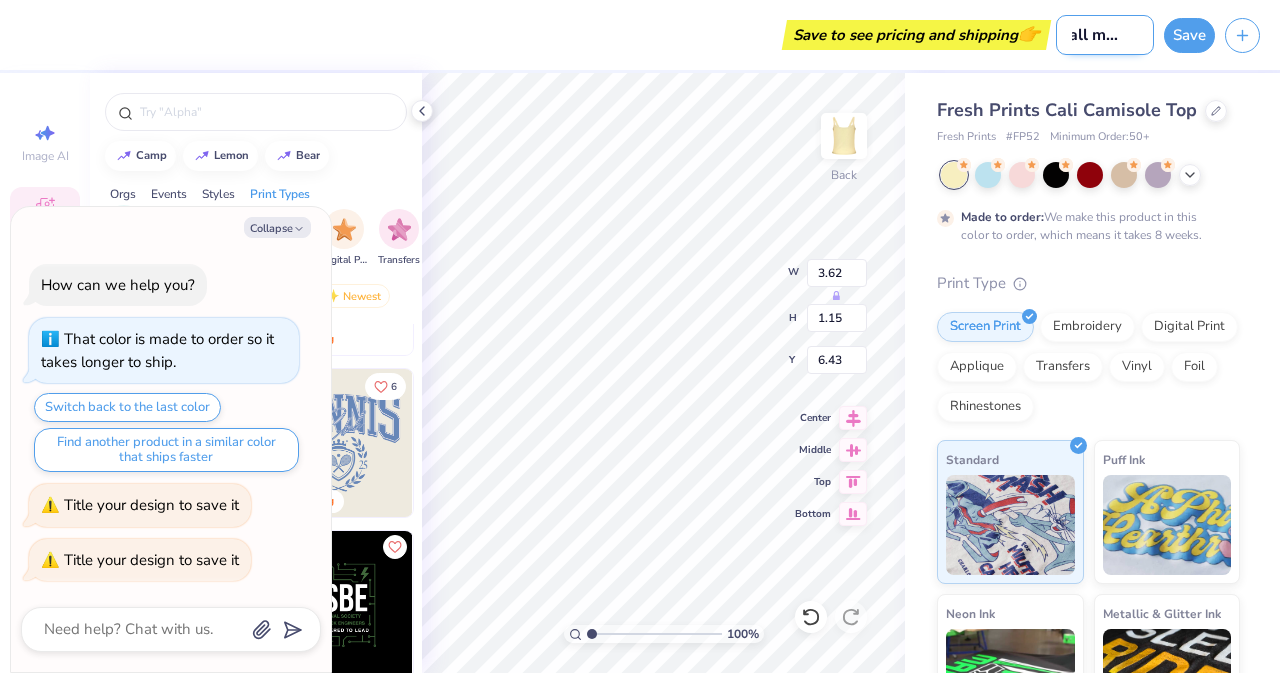 type on "x" 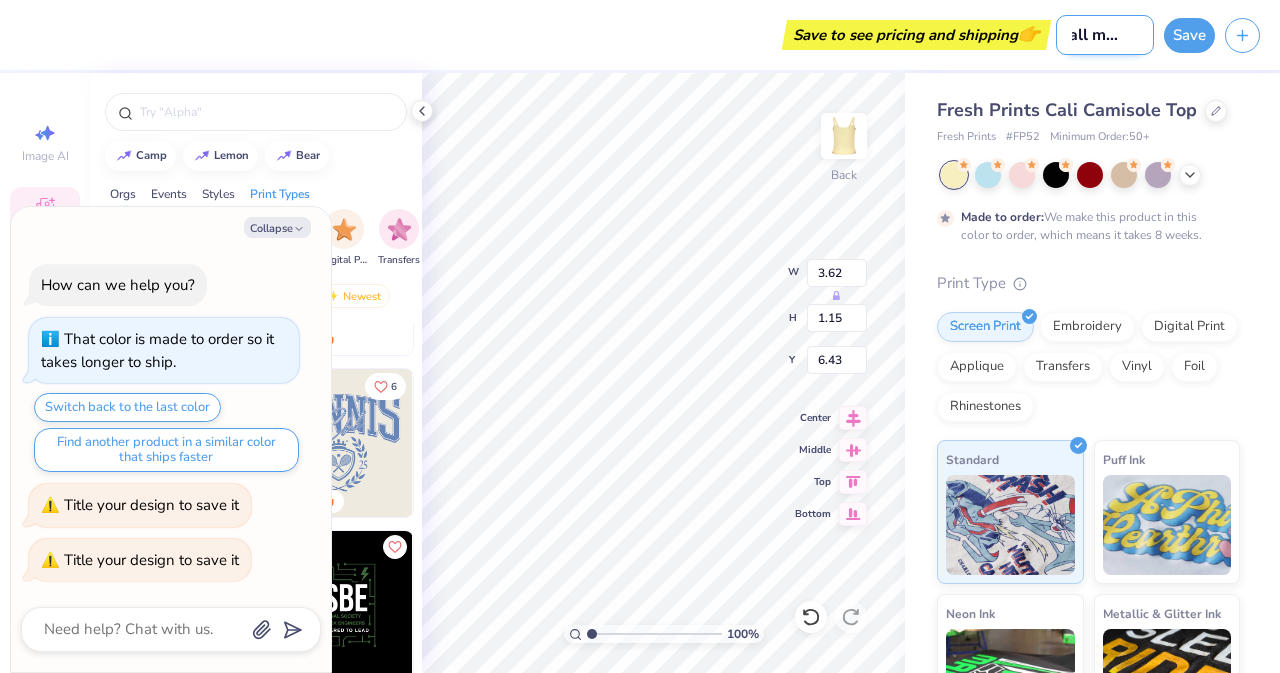 type on "Fall merch o" 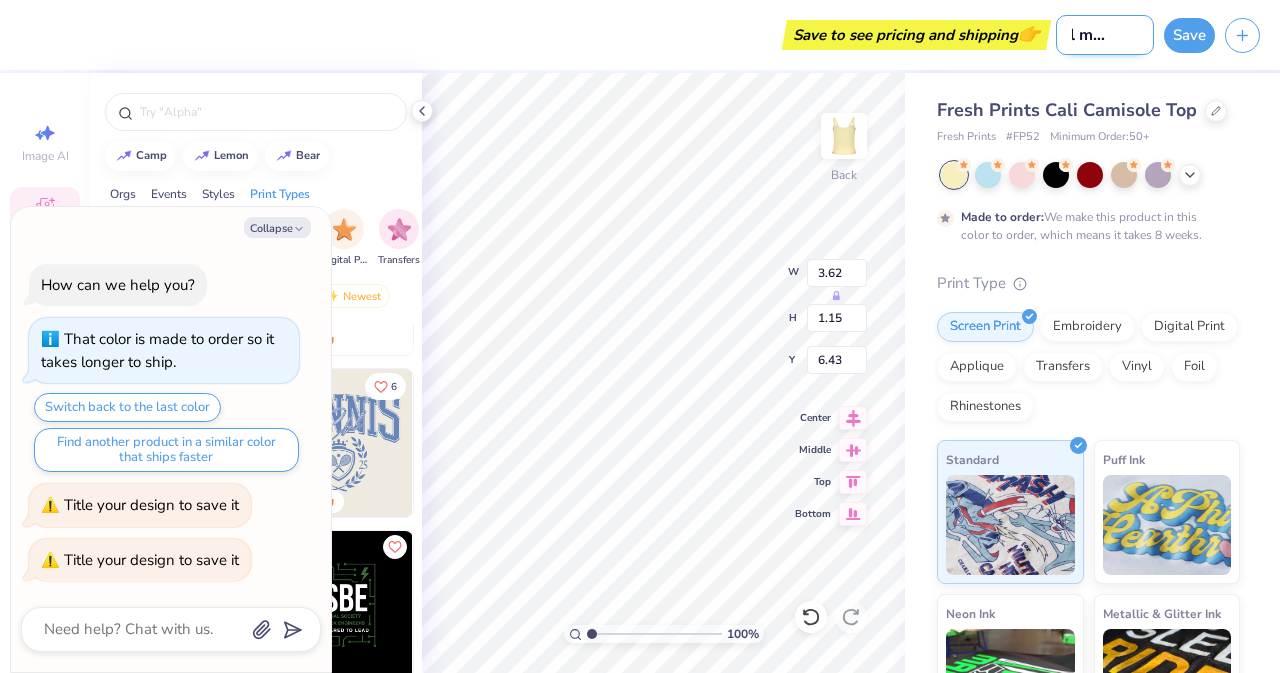 type on "x" 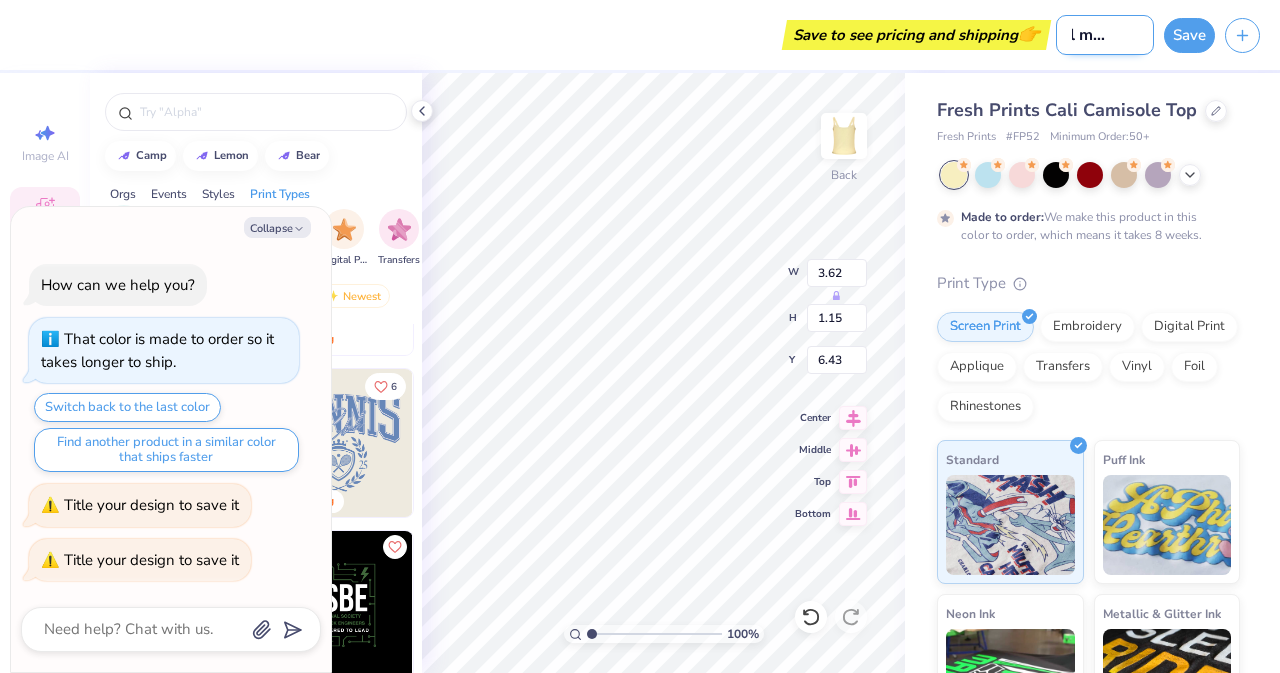 type on "Fall merch op" 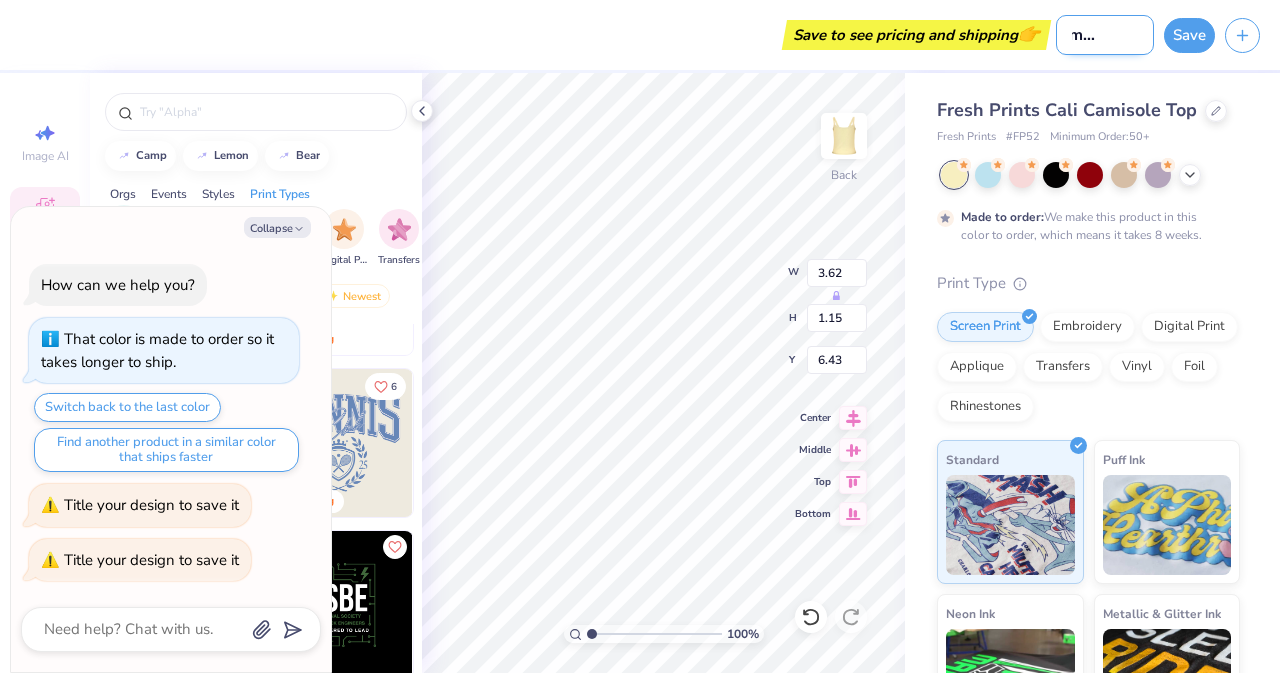 type on "x" 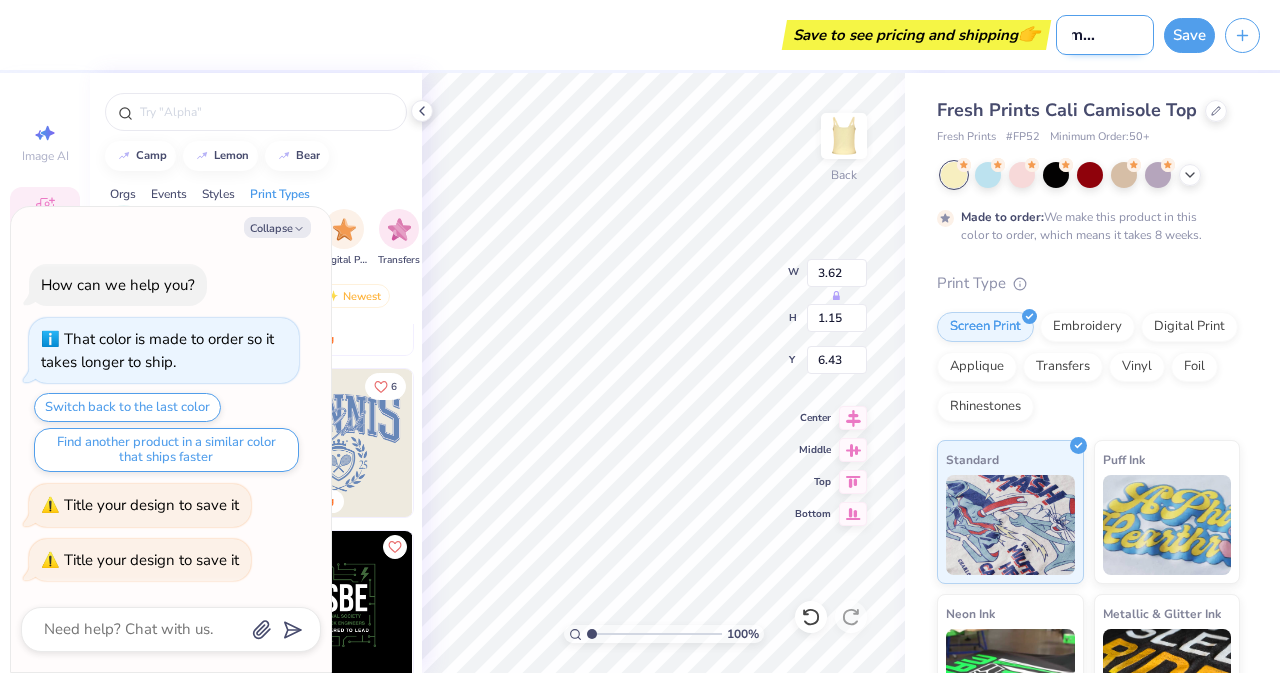 type on "Fall merch opt" 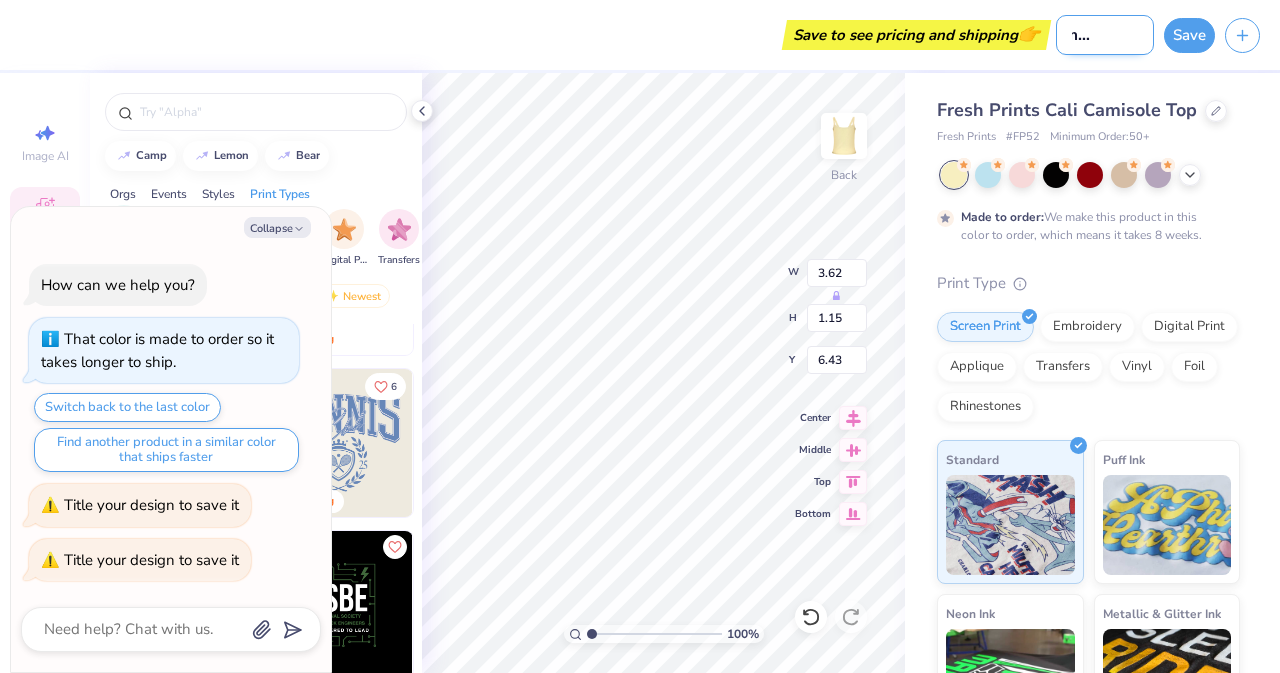 type on "x" 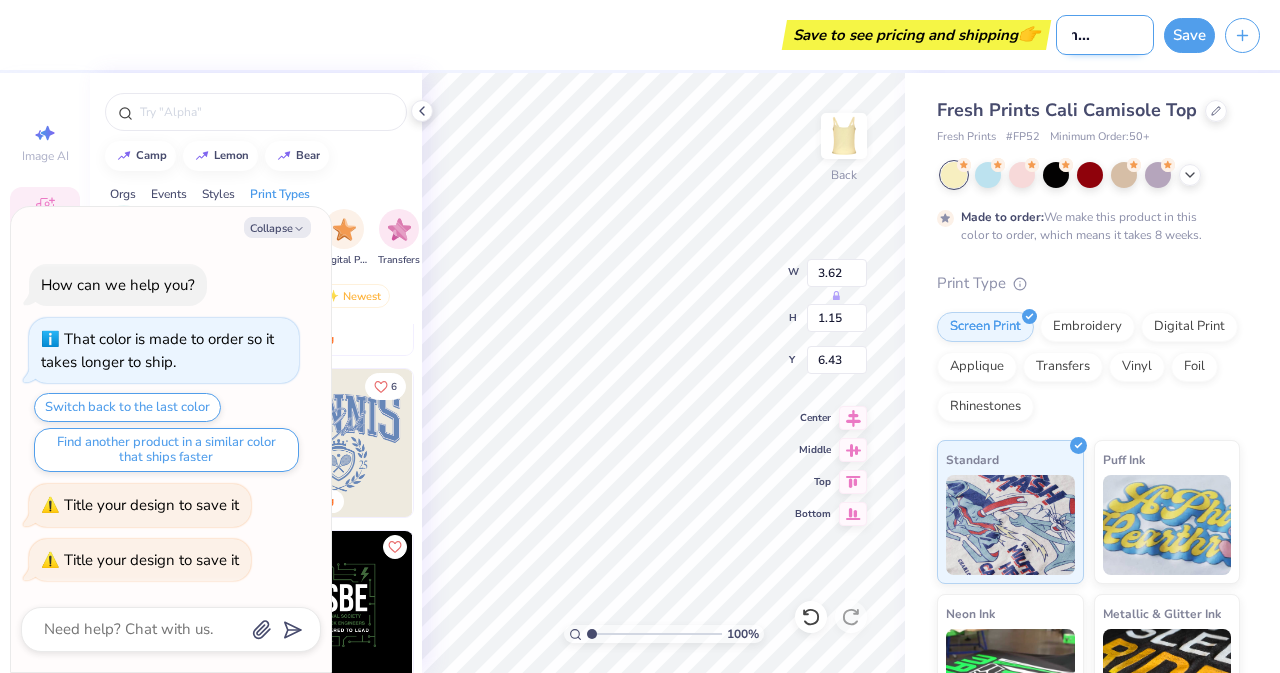 type on "Fall merch opti" 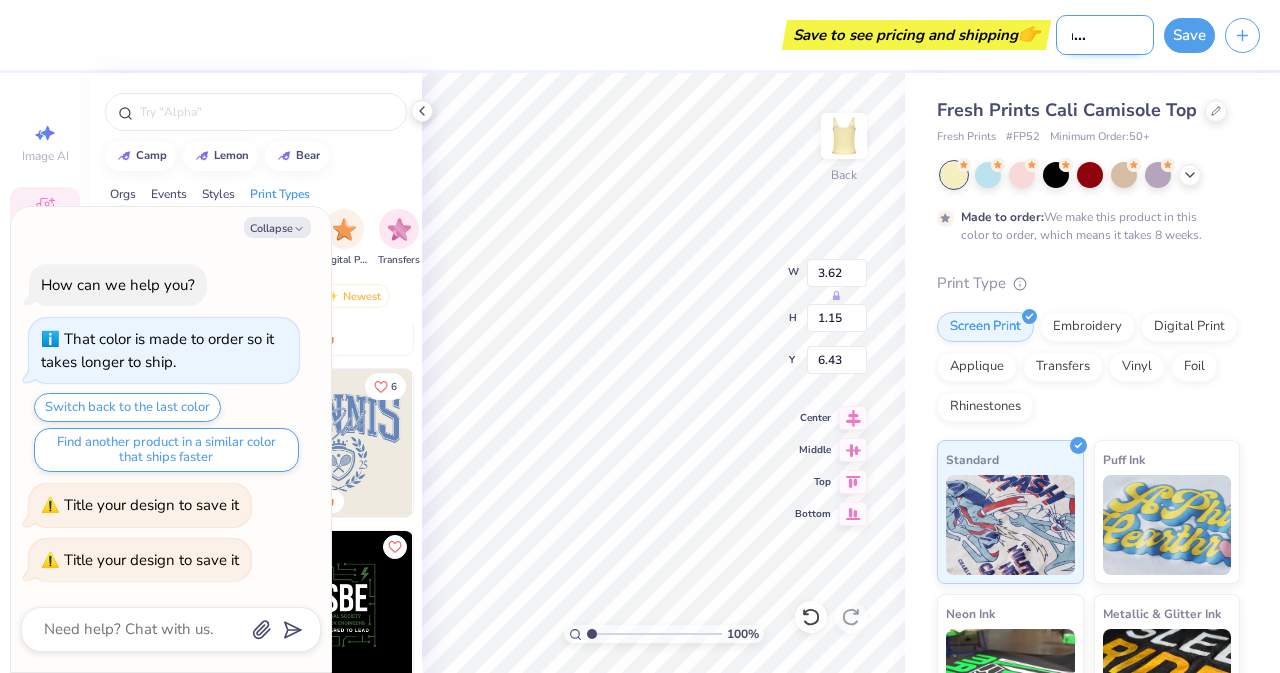 type on "x" 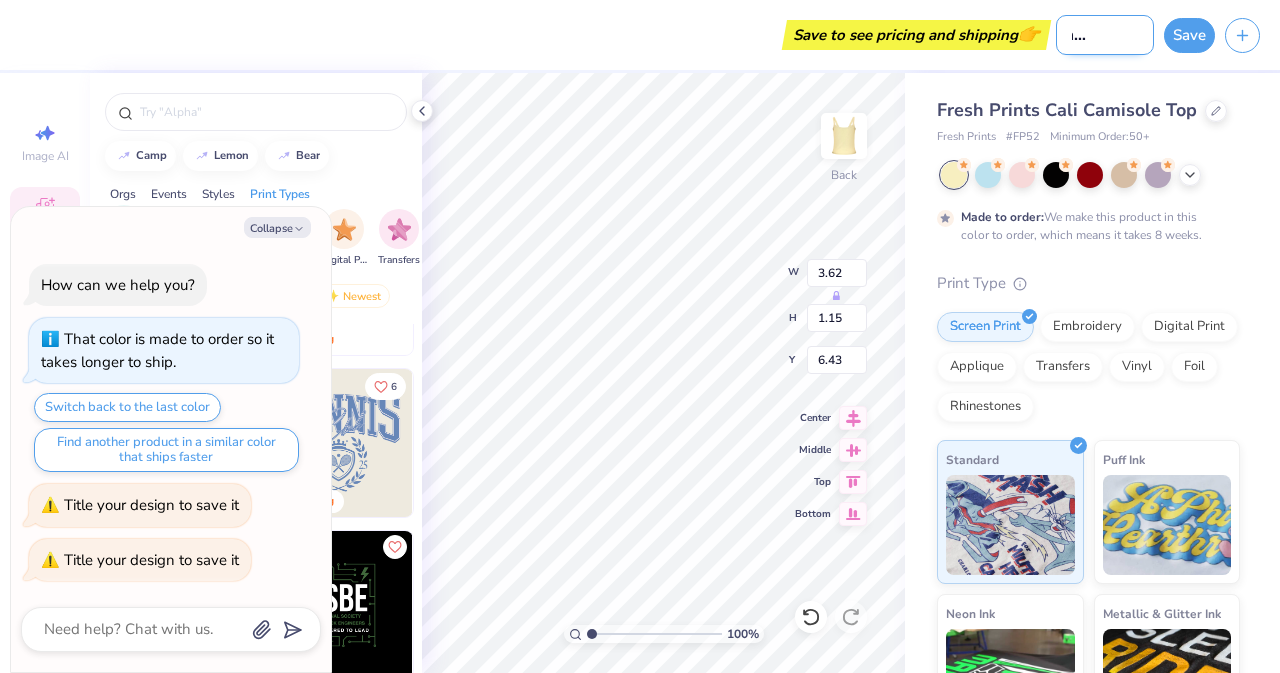 type on "Fall merch optio" 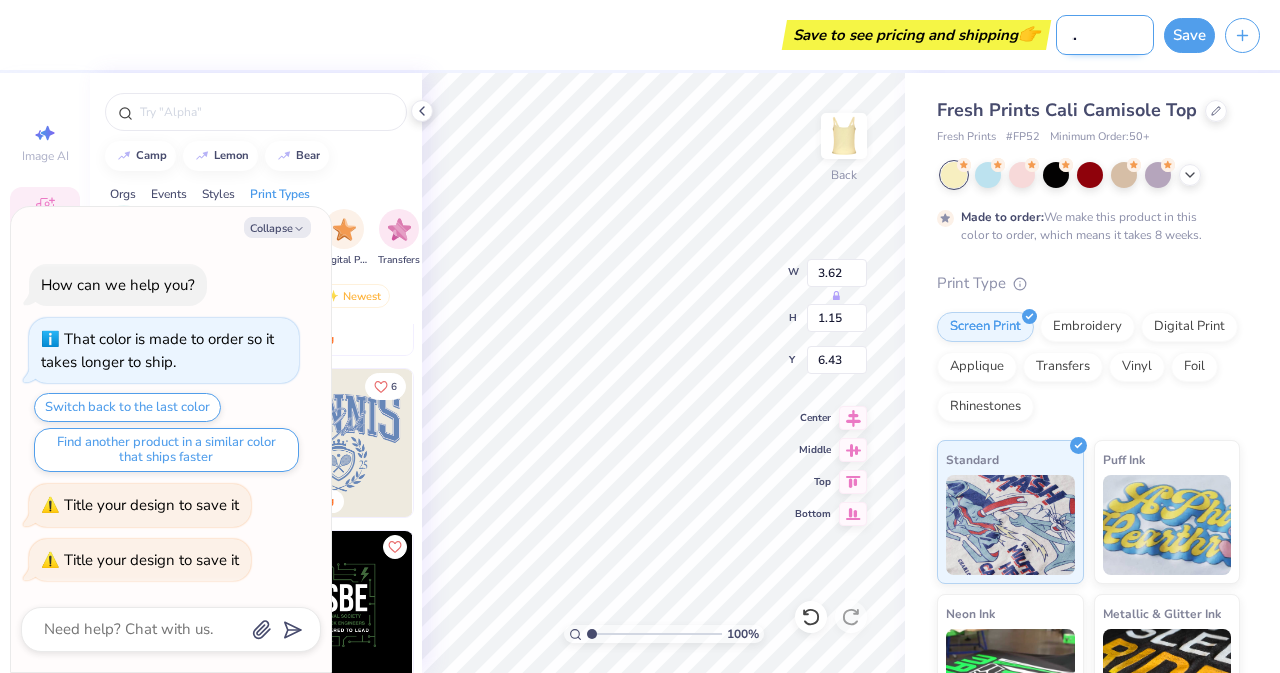 type on "x" 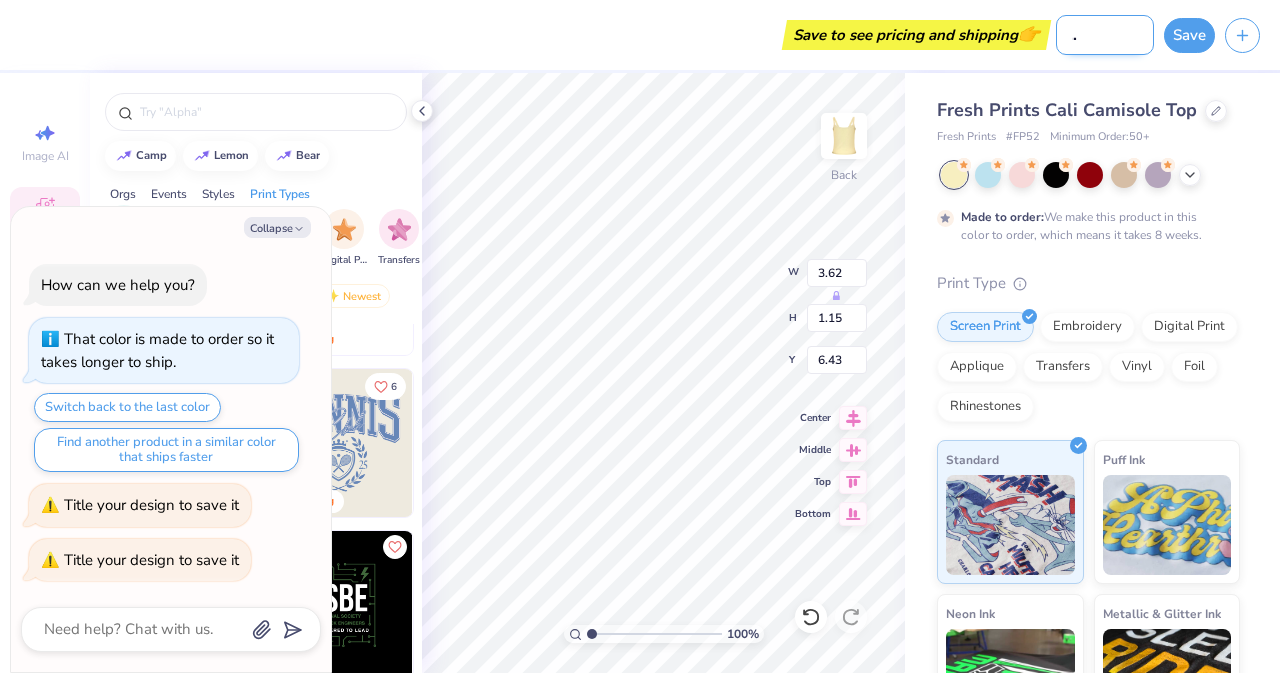 scroll, scrollTop: 0, scrollLeft: 62, axis: horizontal 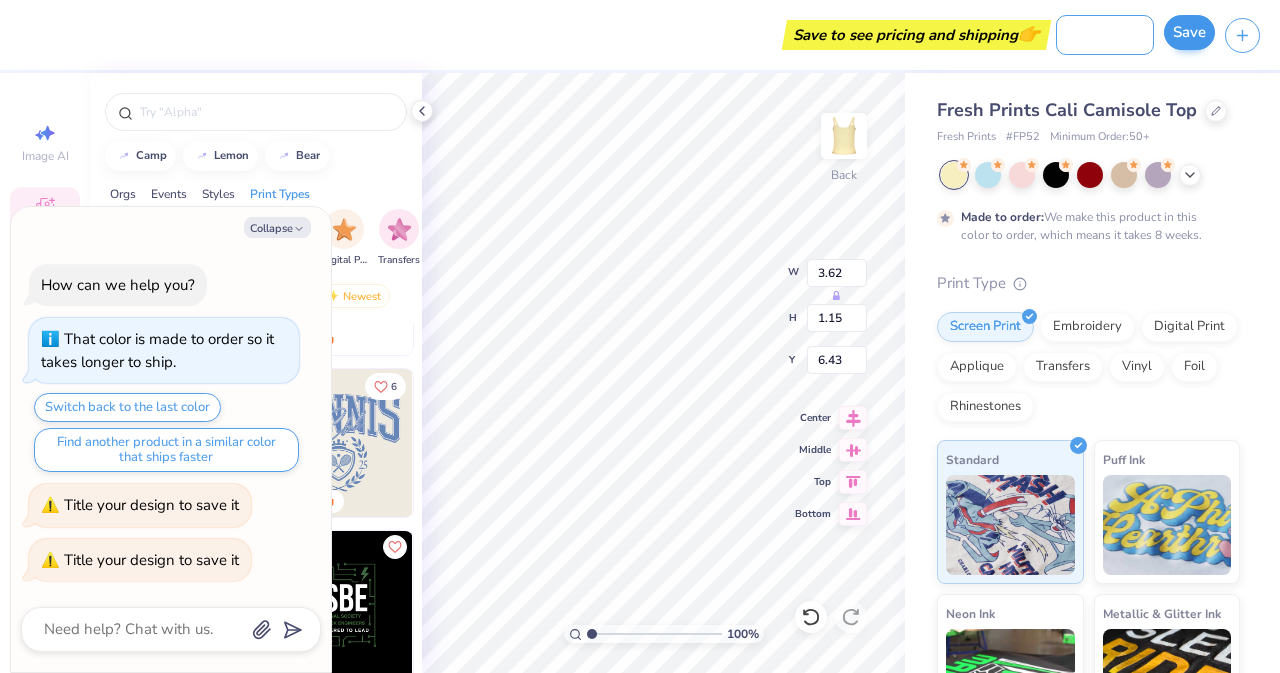 type on "Fall merch option" 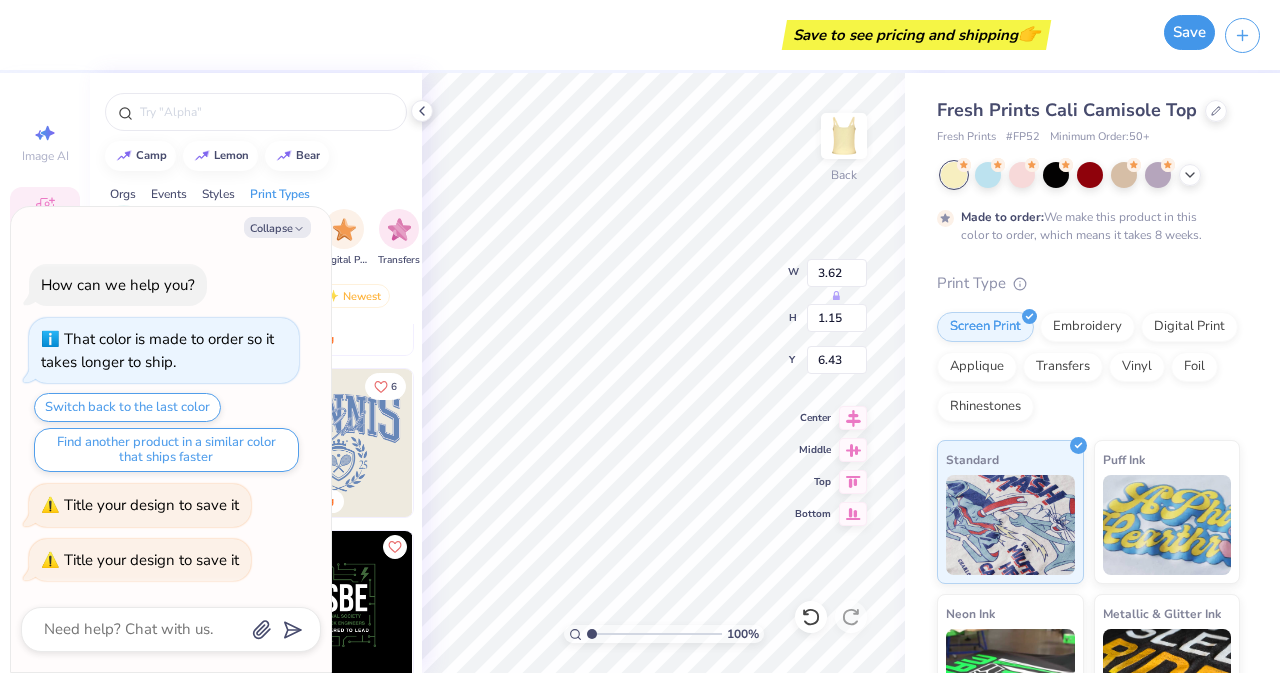 click on "Save" at bounding box center (1189, 32) 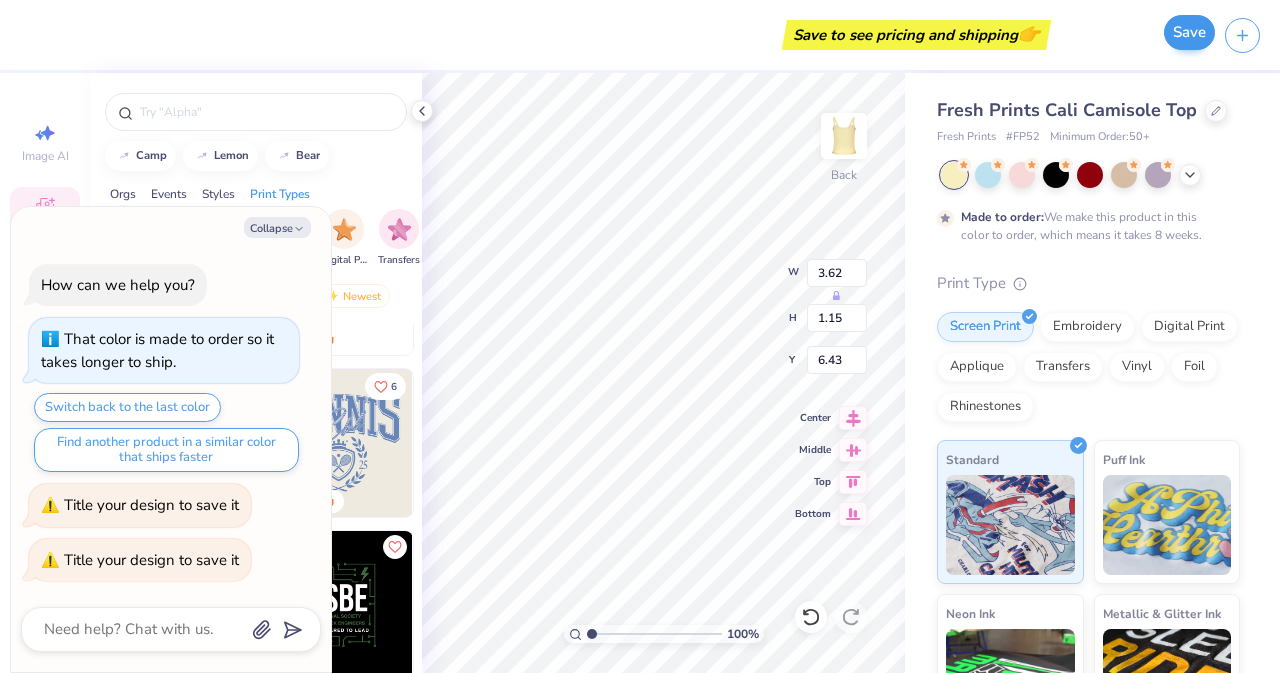 scroll, scrollTop: 0, scrollLeft: 0, axis: both 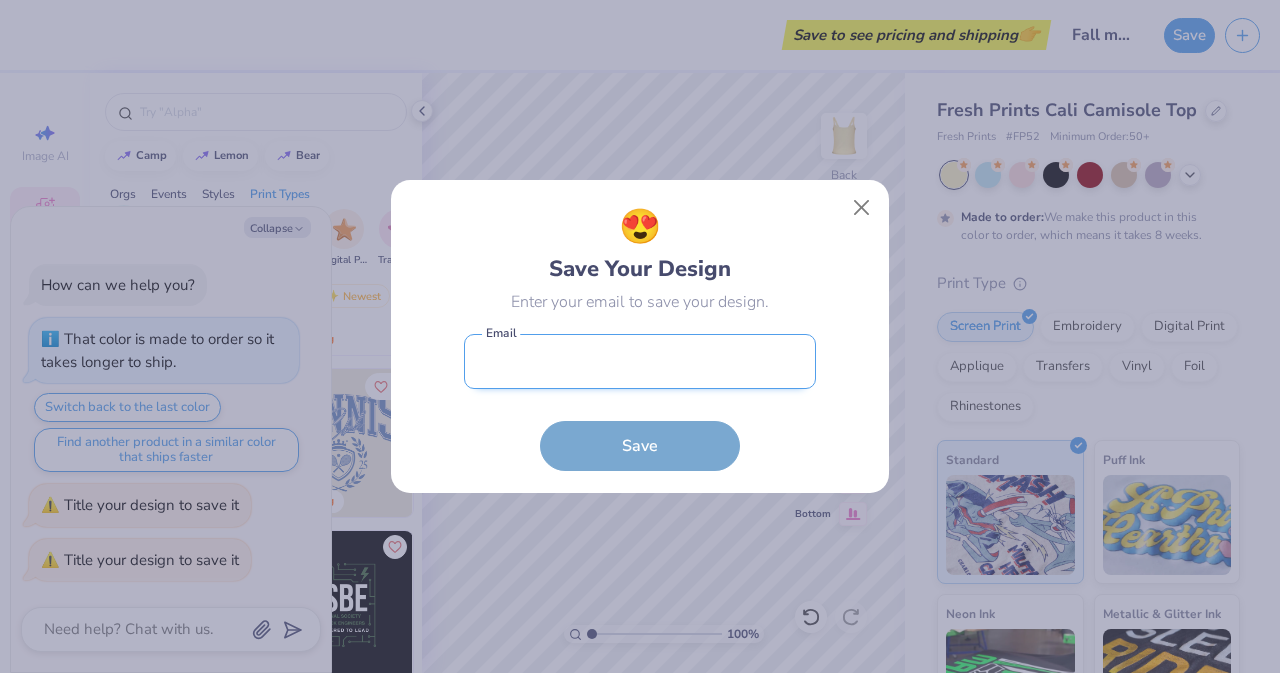 click at bounding box center (640, 361) 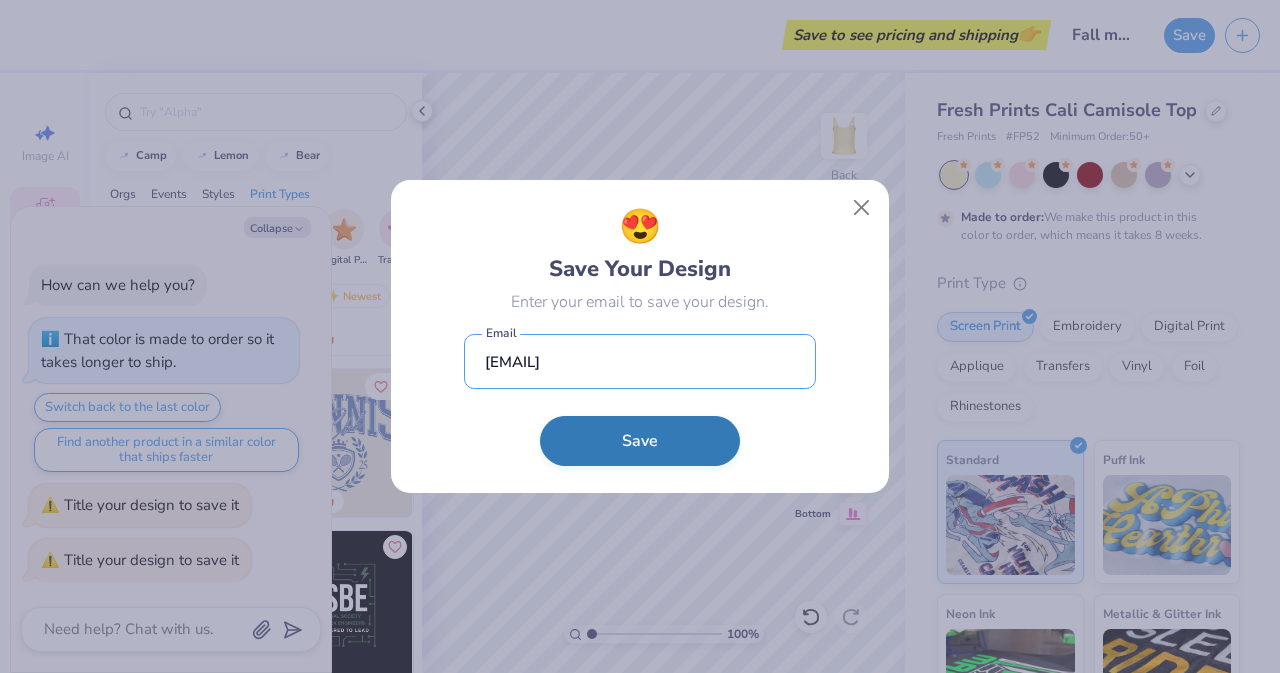 type on "[EMAIL]" 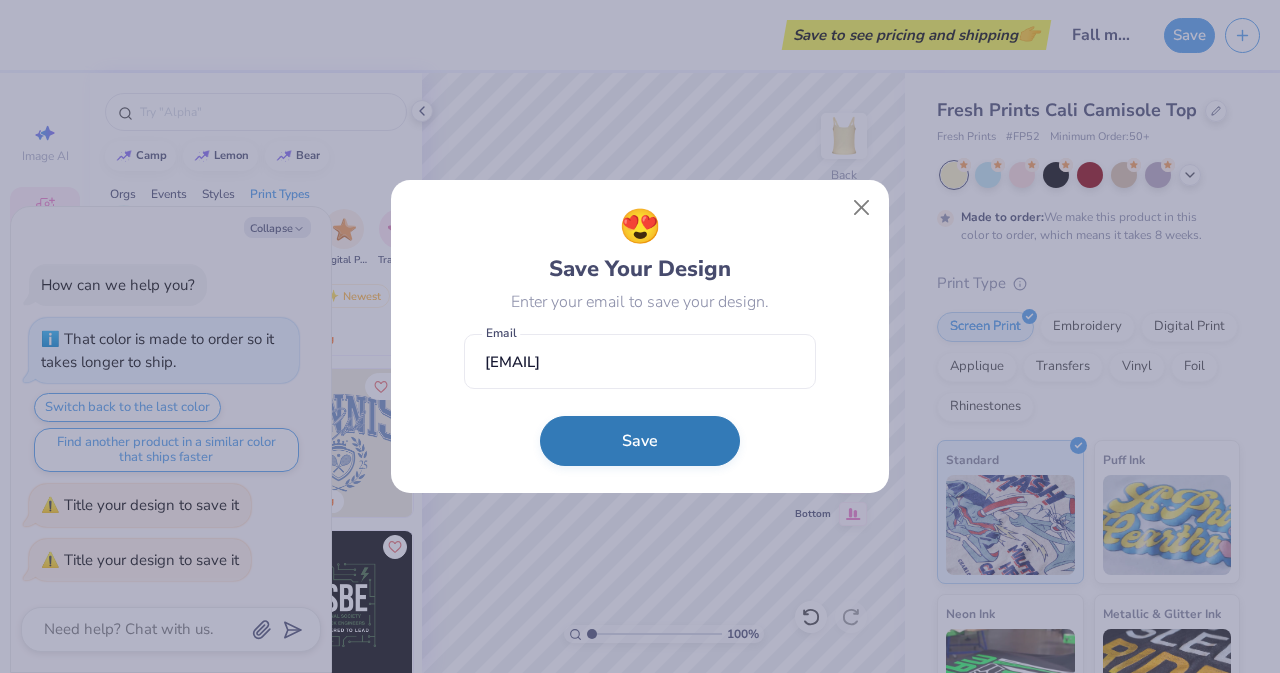 click on "Save" at bounding box center (640, 441) 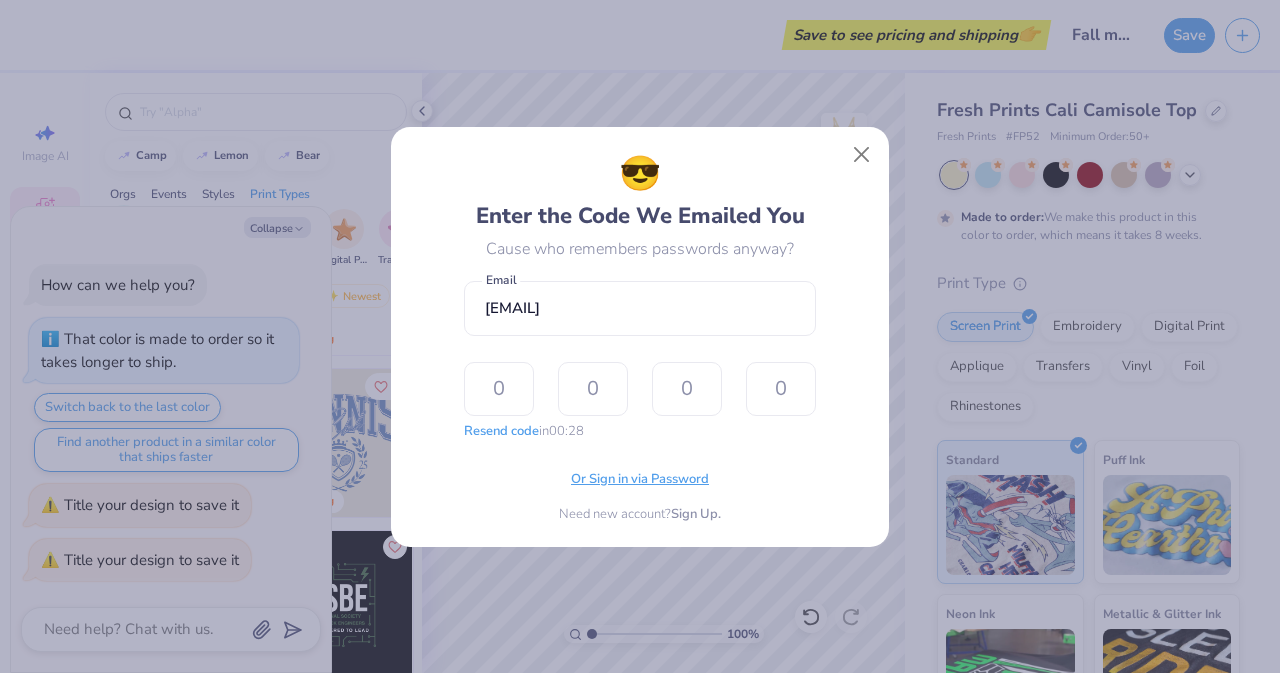 click on "Or Sign in via Password" at bounding box center [640, 480] 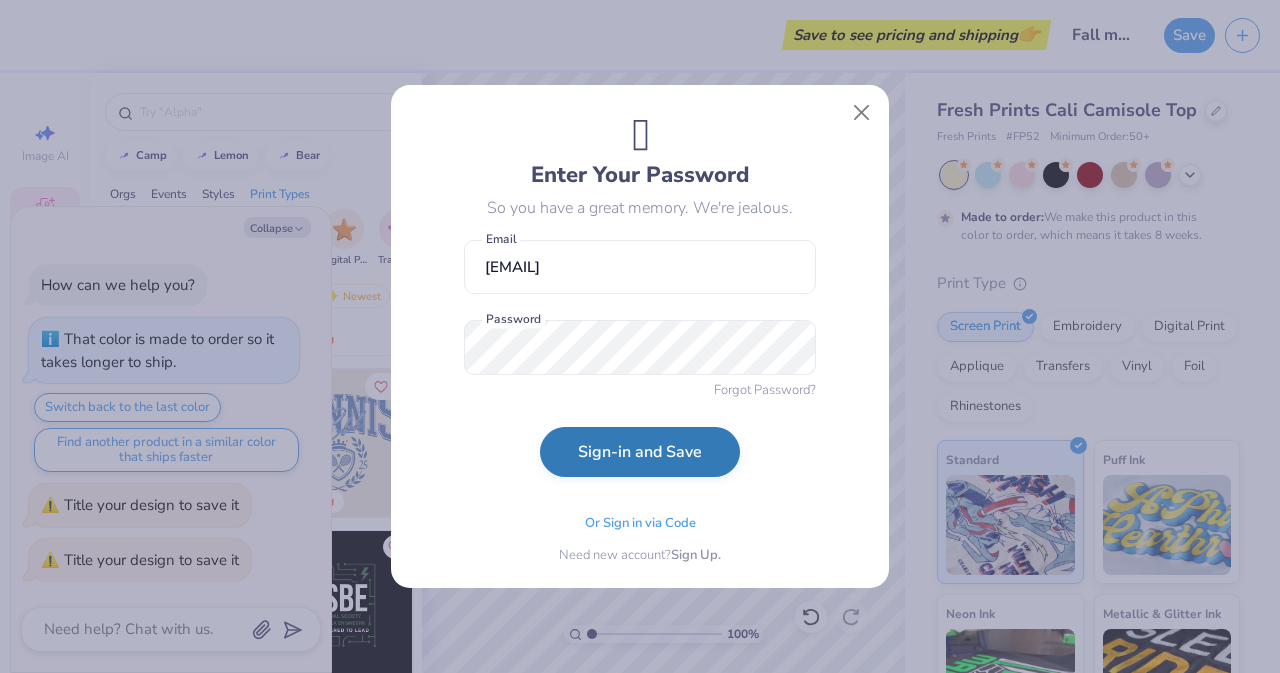 click on "Sign-in and Save" at bounding box center (640, 452) 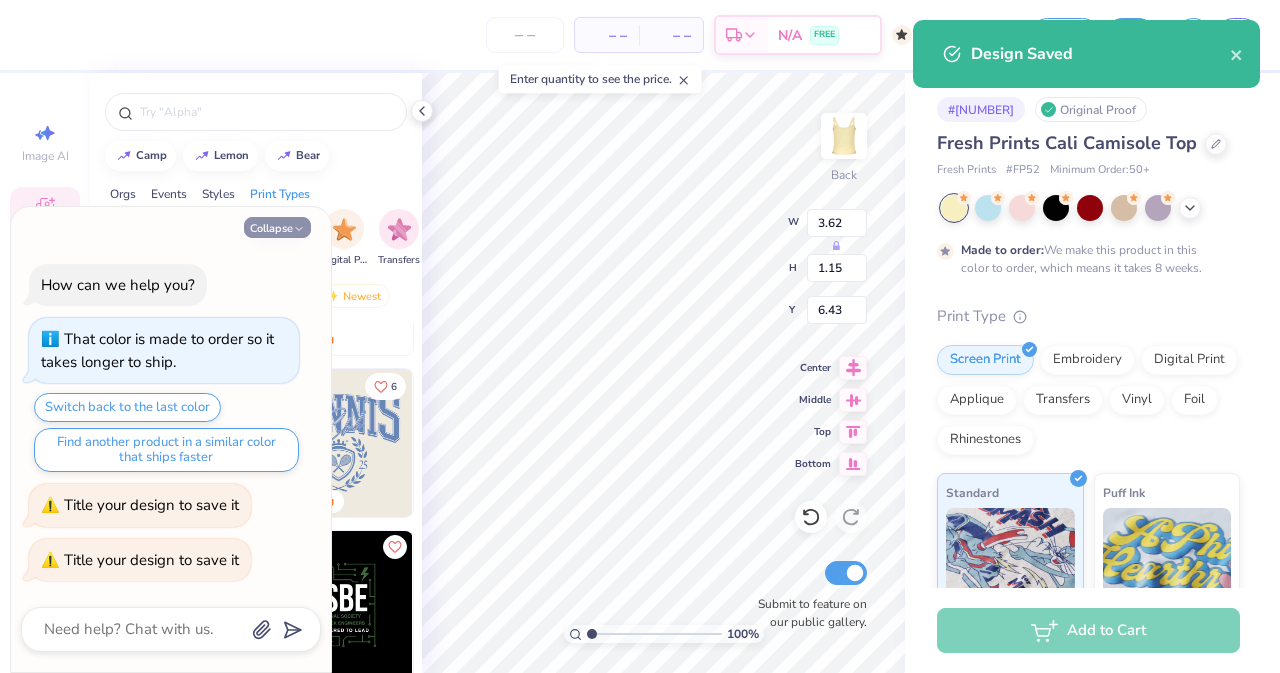 click 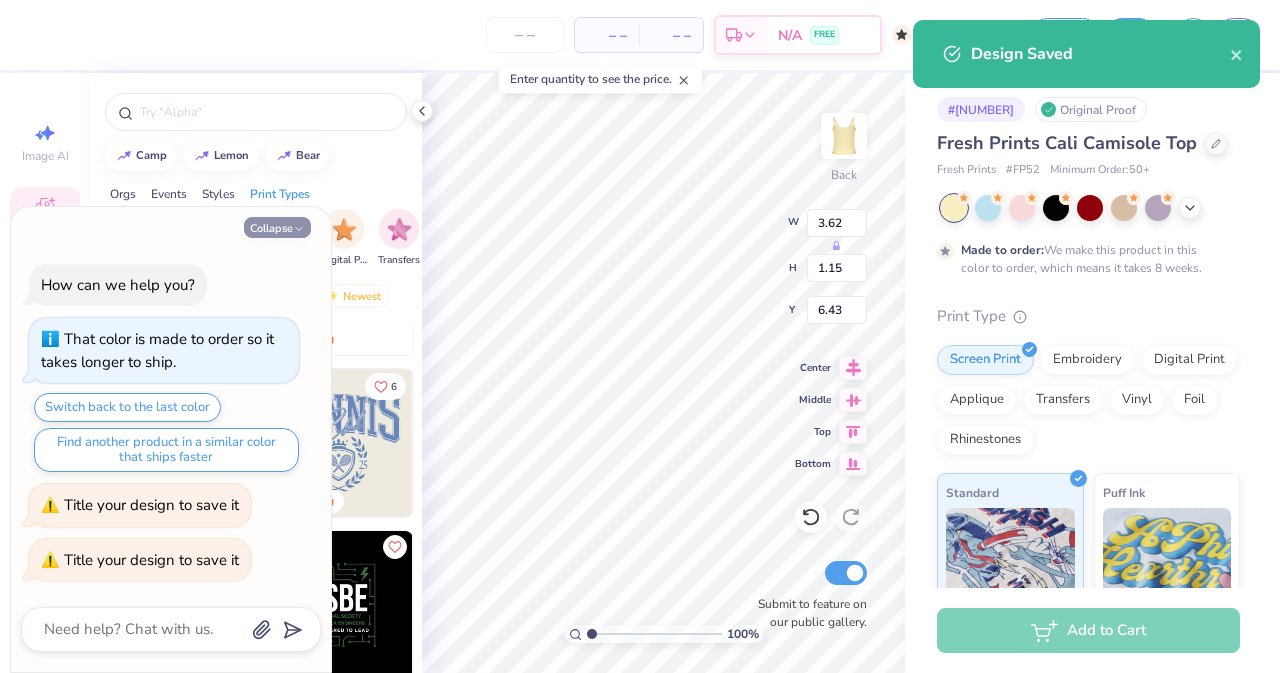type on "x" 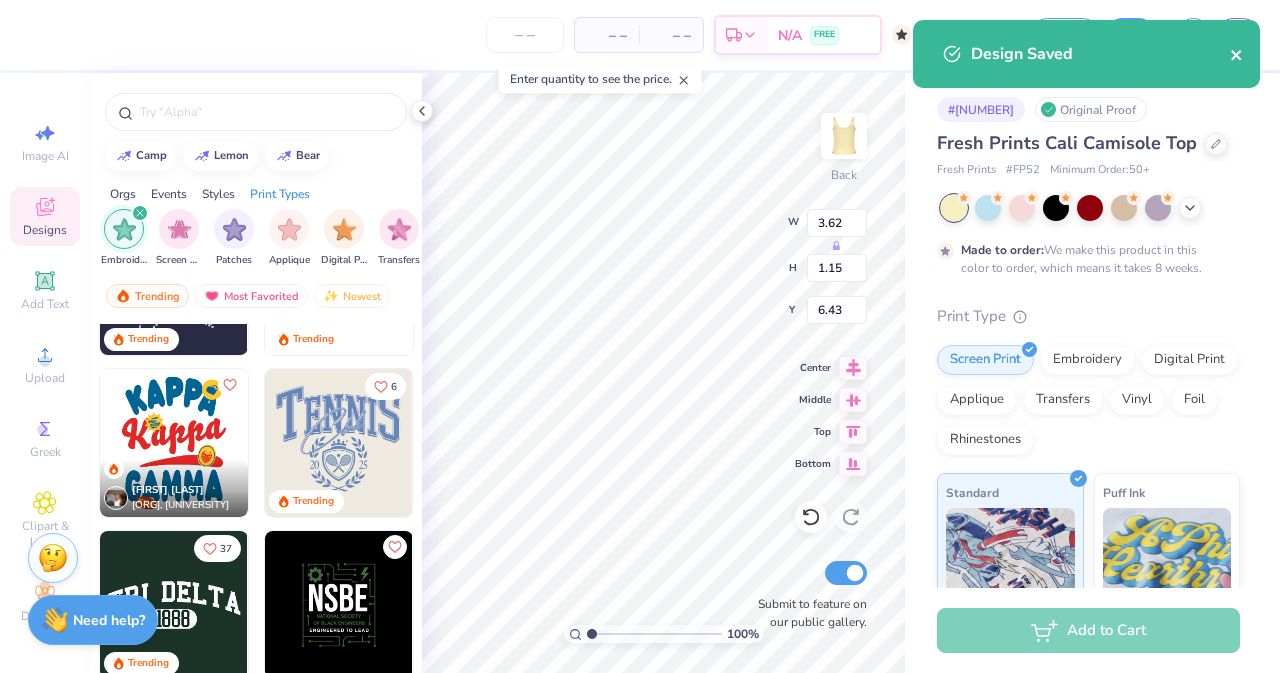 click 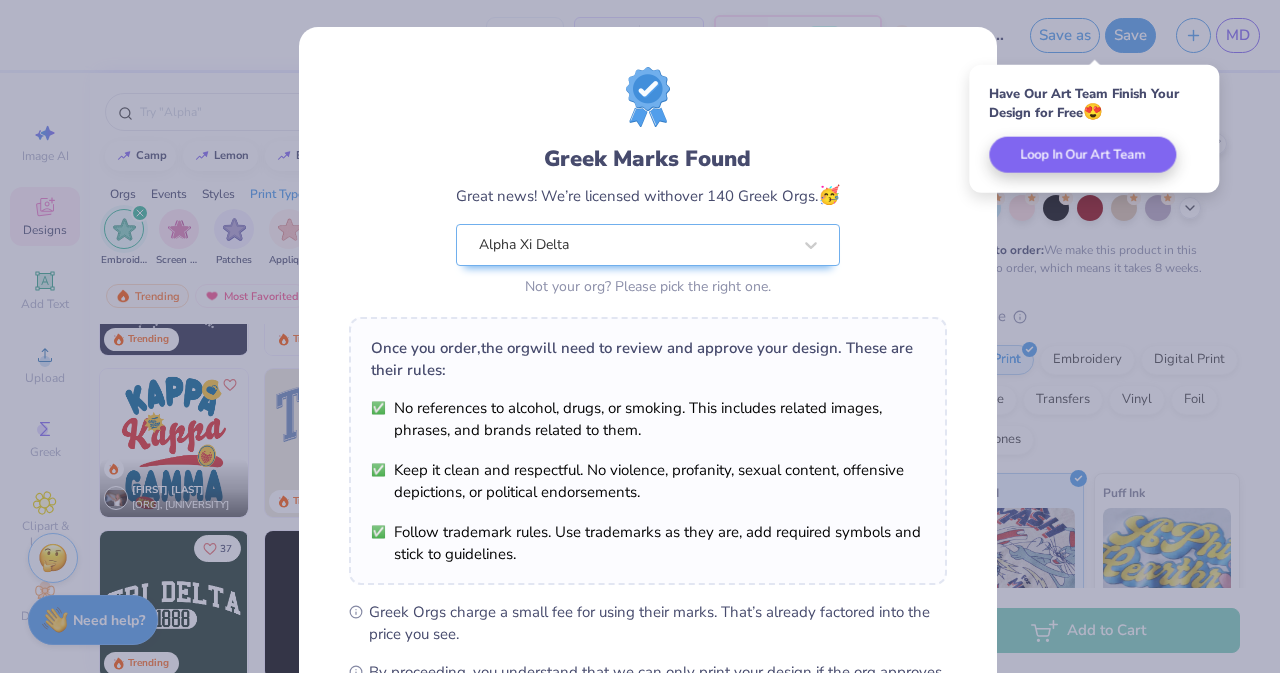 click on "Greek Marks Found Great news! We’re licensed with  over 140 Greek Orgs. 🥳 [ORG] Not your org? Please pick the right one." at bounding box center [648, 184] 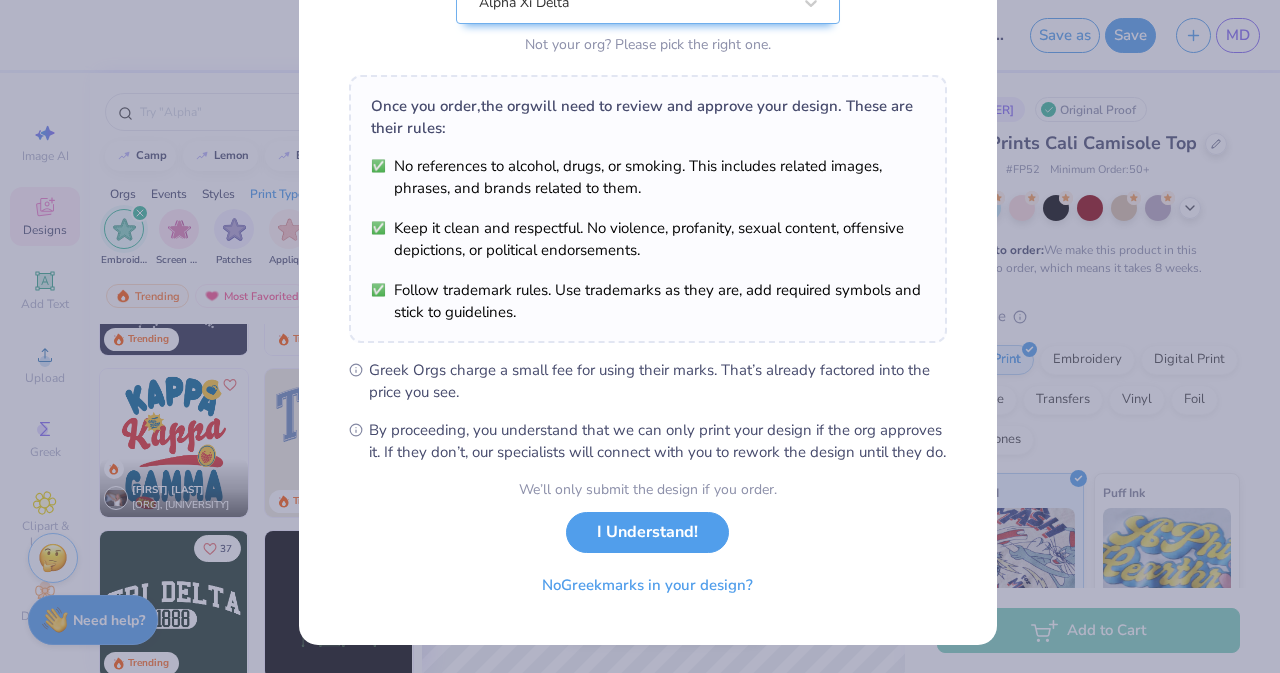 scroll, scrollTop: 260, scrollLeft: 0, axis: vertical 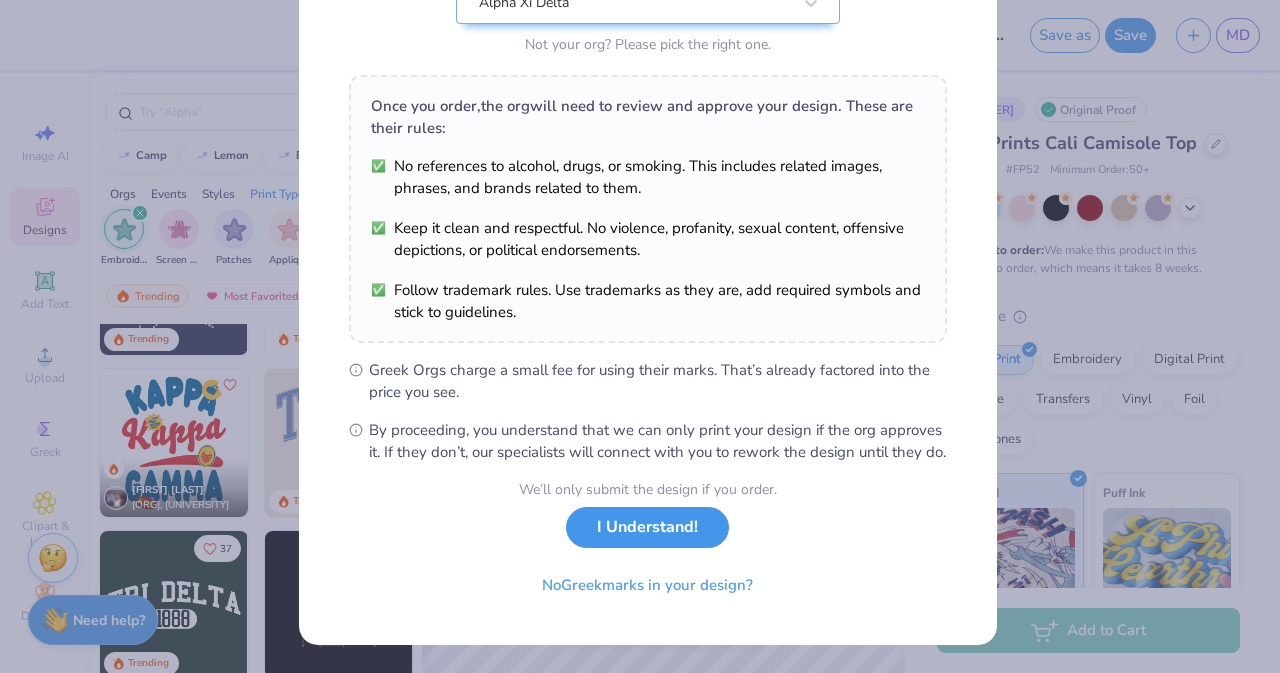 click on "I Understand!" at bounding box center (647, 527) 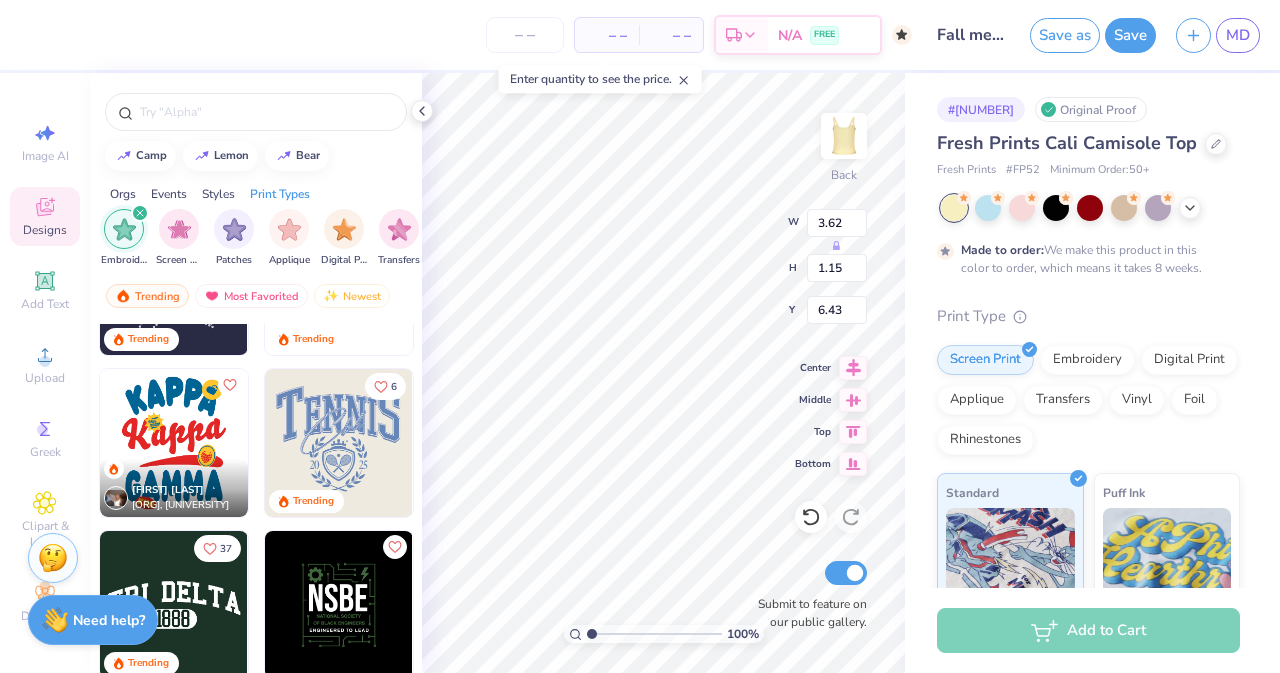 scroll, scrollTop: 0, scrollLeft: 0, axis: both 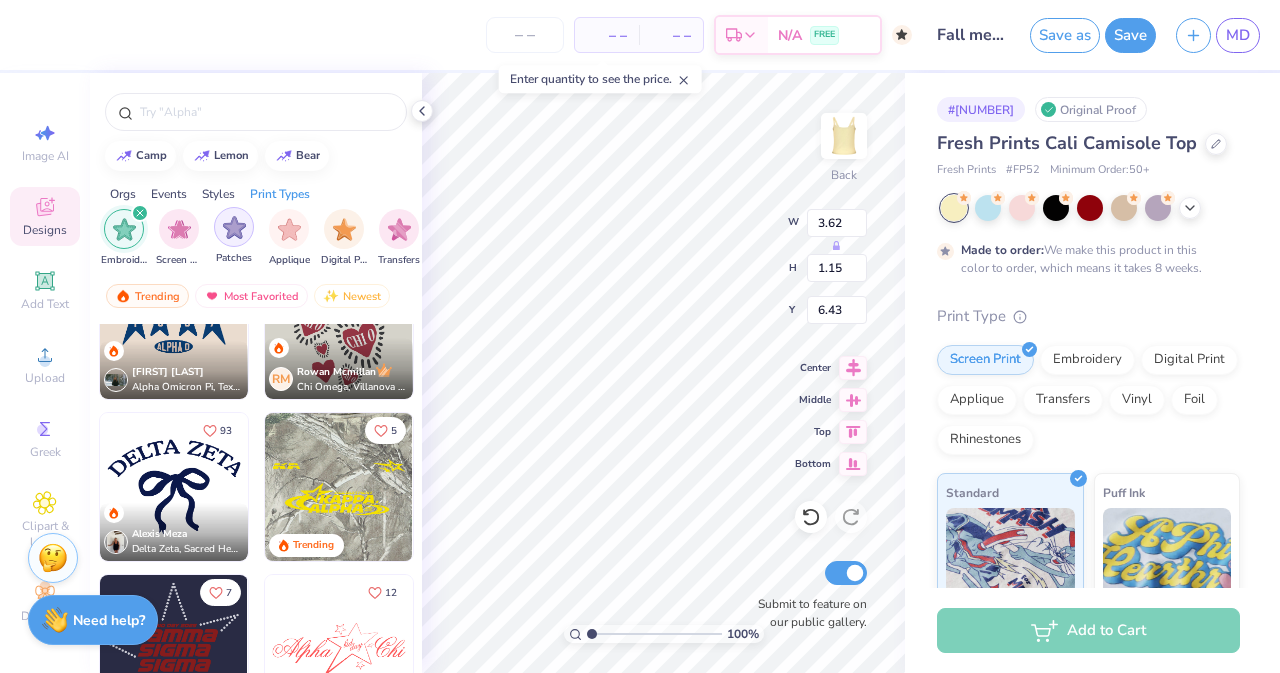 click at bounding box center (234, 227) 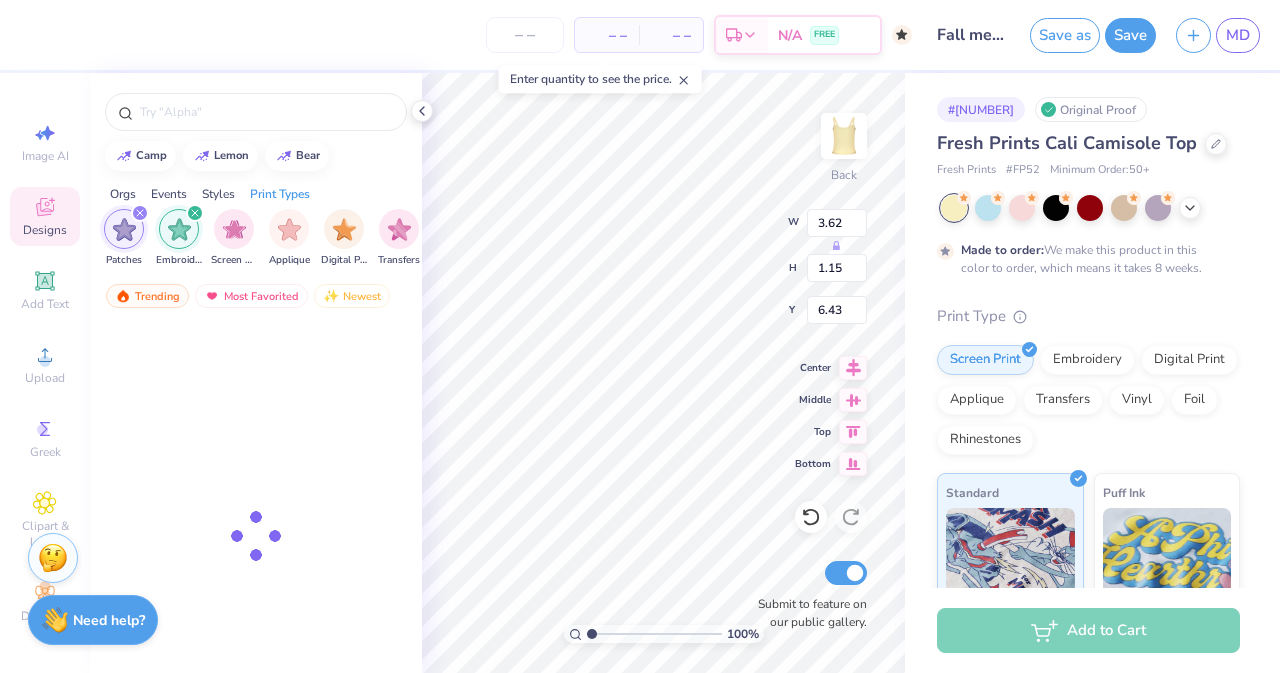 click at bounding box center (234, 229) 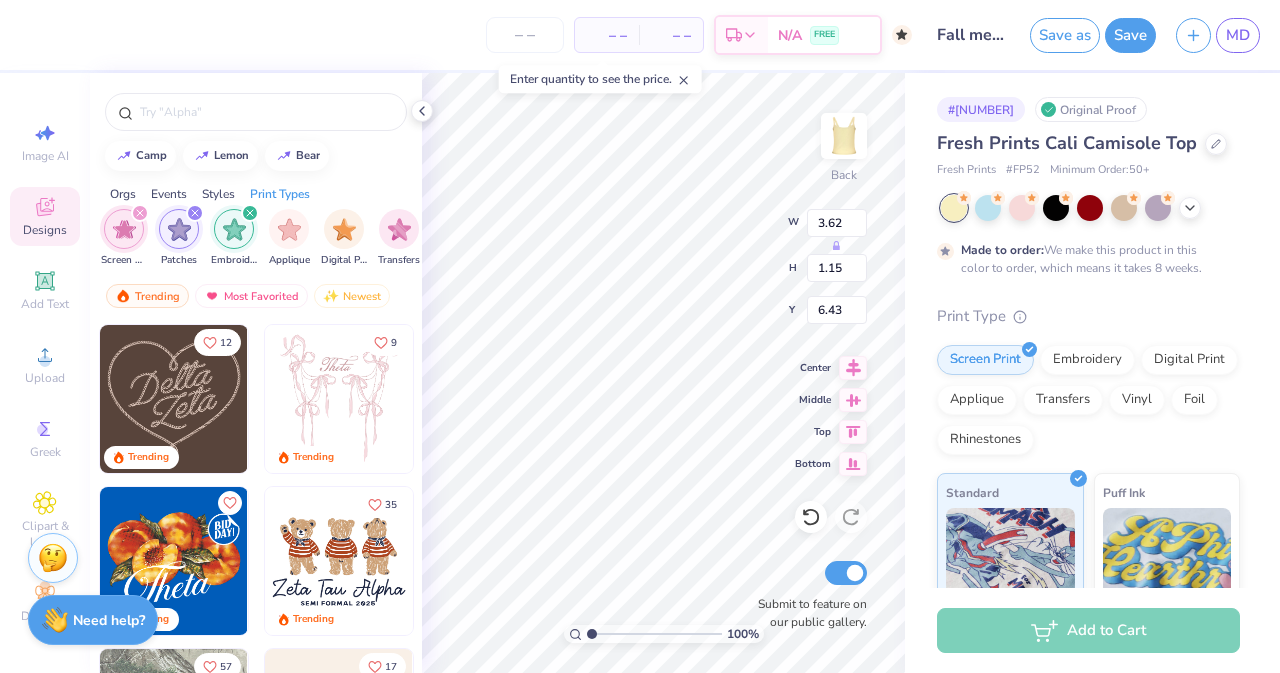 click 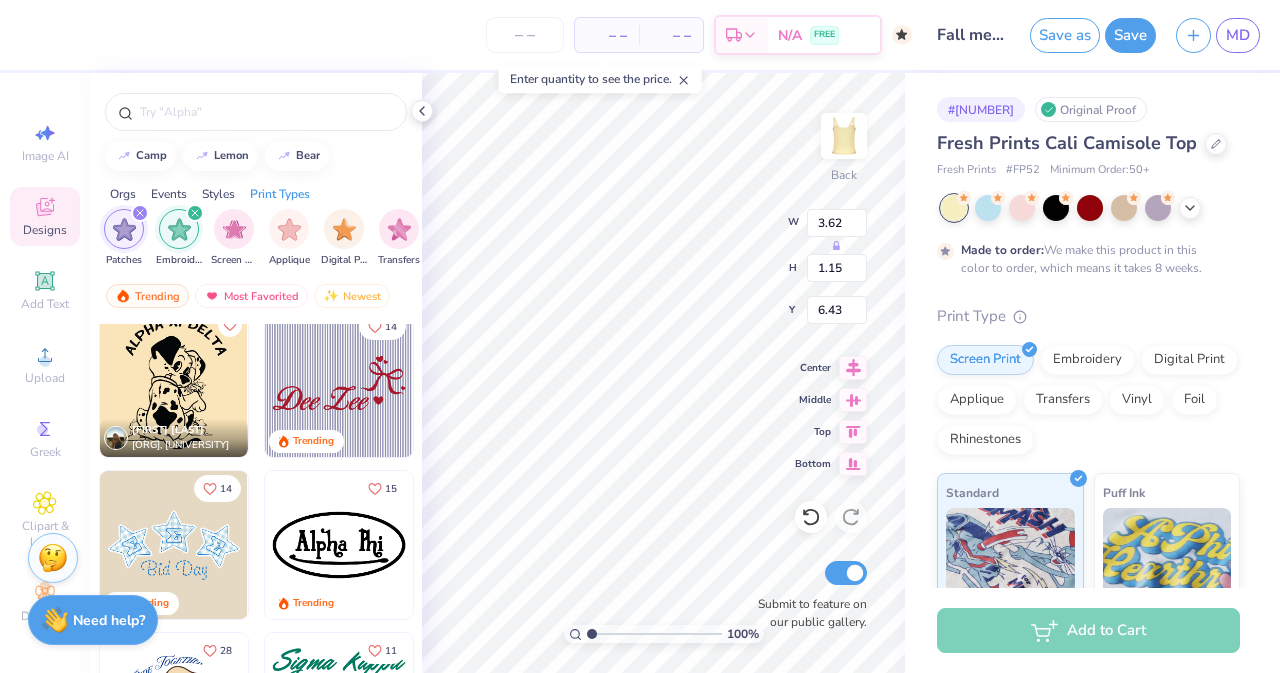 scroll, scrollTop: 1329, scrollLeft: 0, axis: vertical 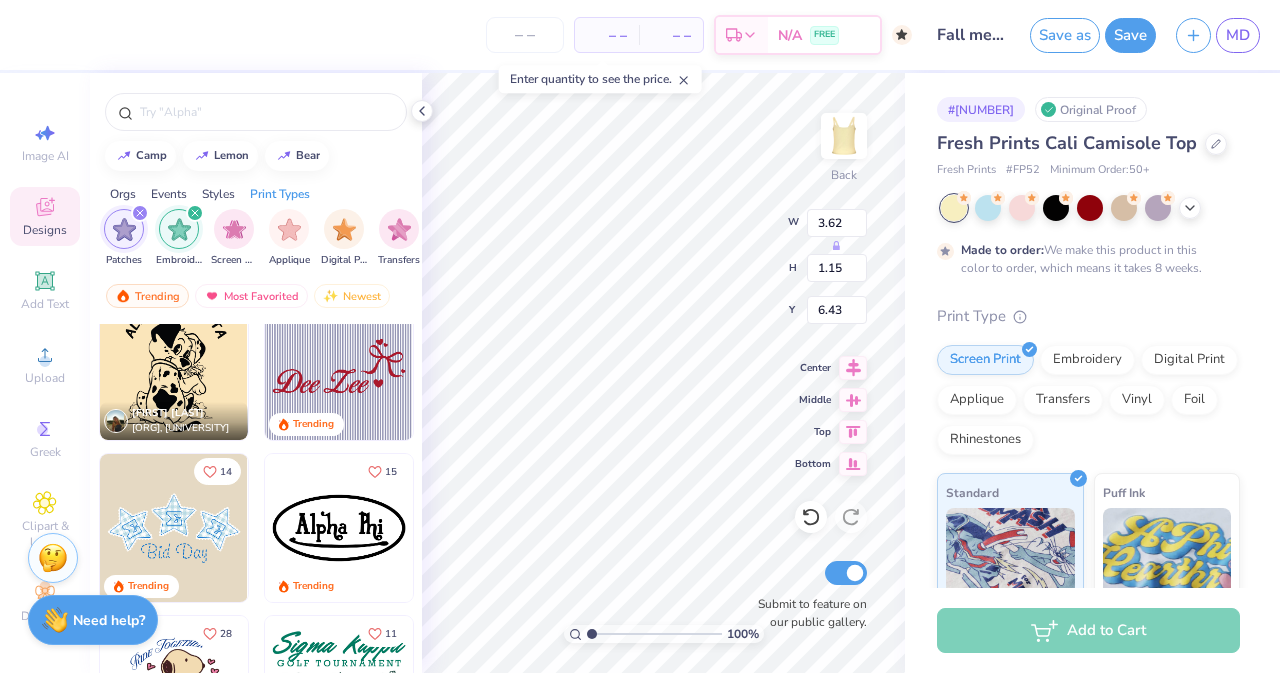 click at bounding box center [174, 528] 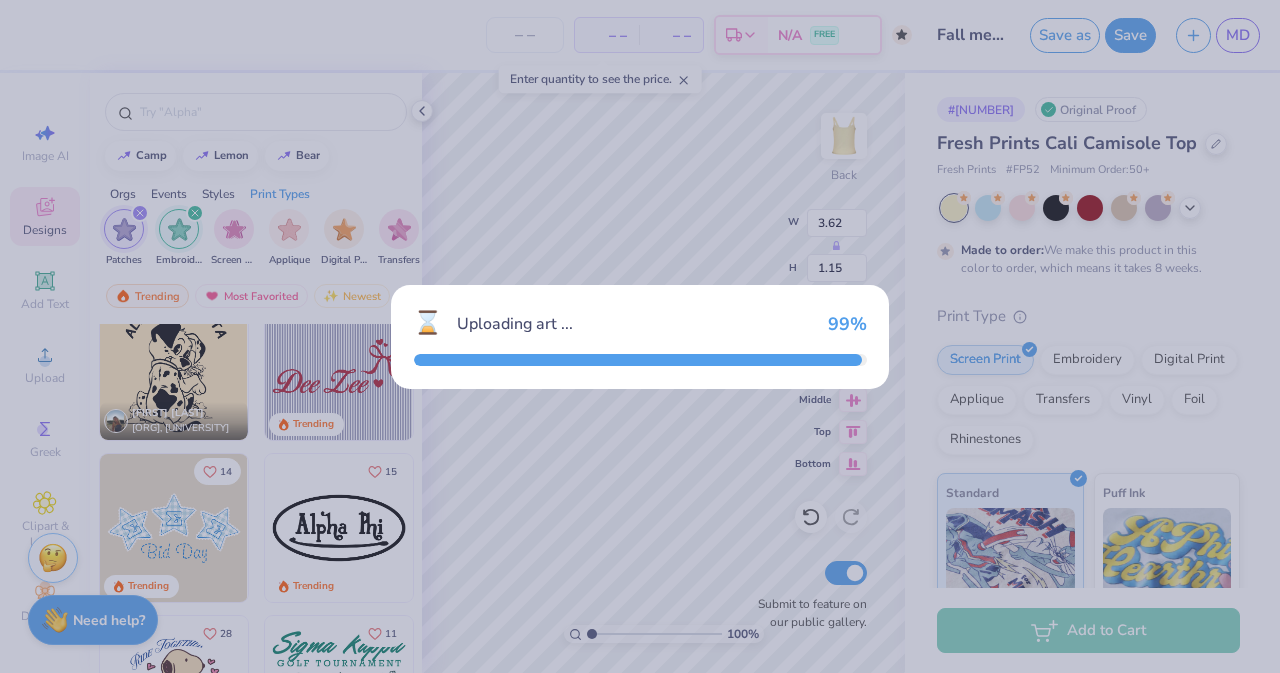 type on "6.87" 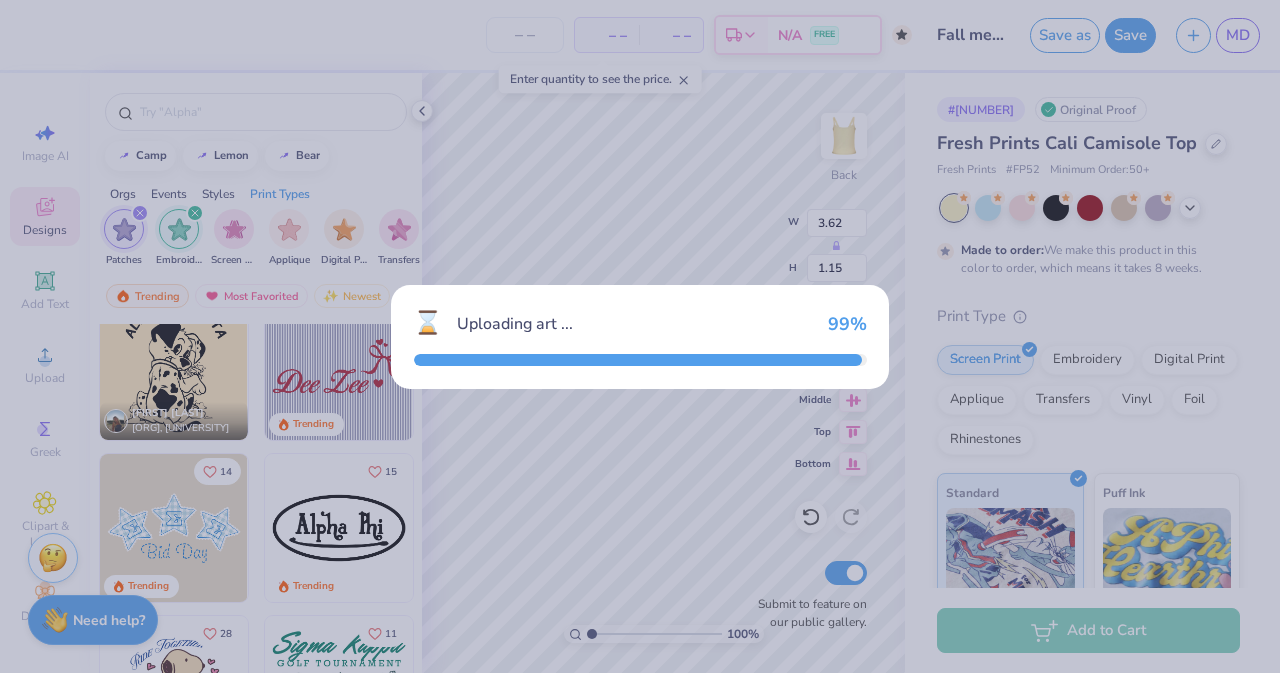 type on "3.60" 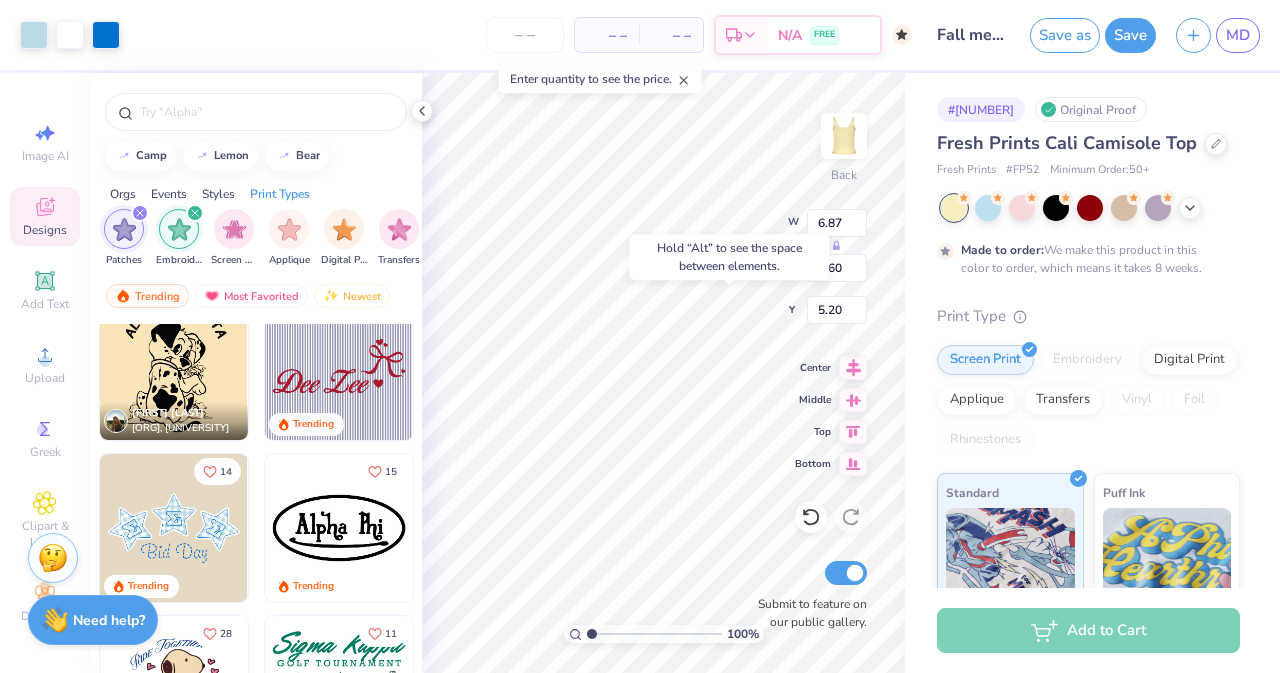 type on "2.50" 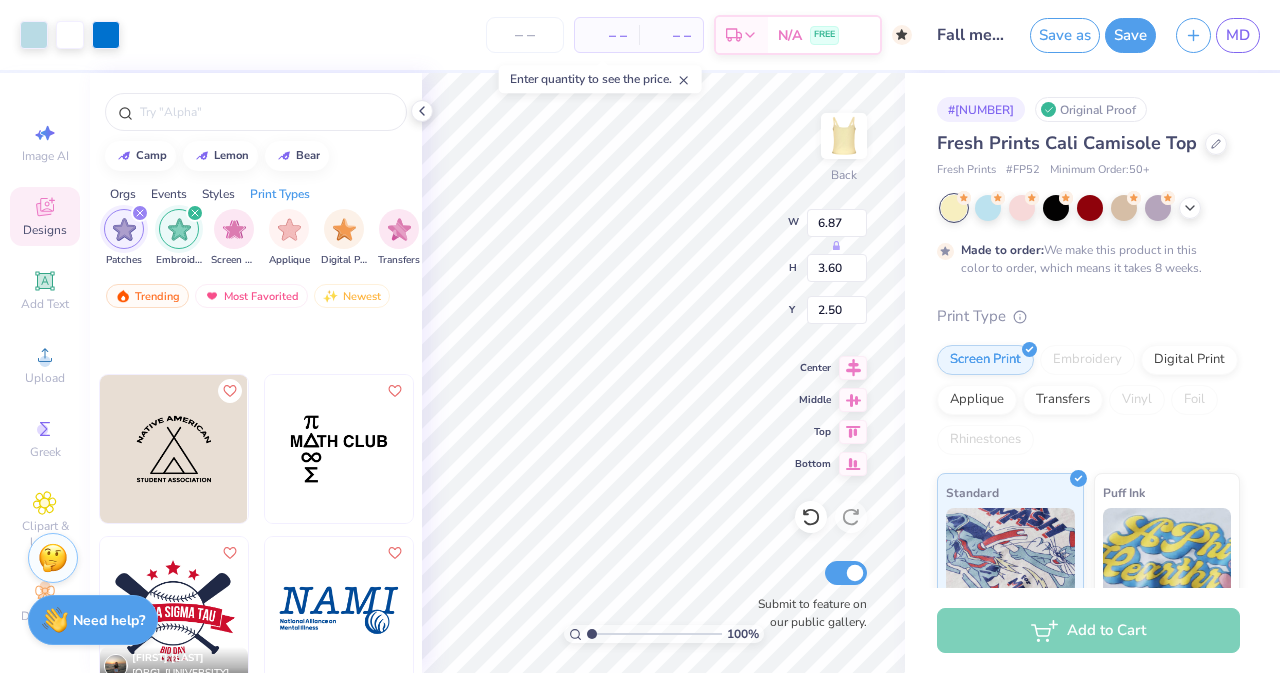 scroll, scrollTop: 5174, scrollLeft: 0, axis: vertical 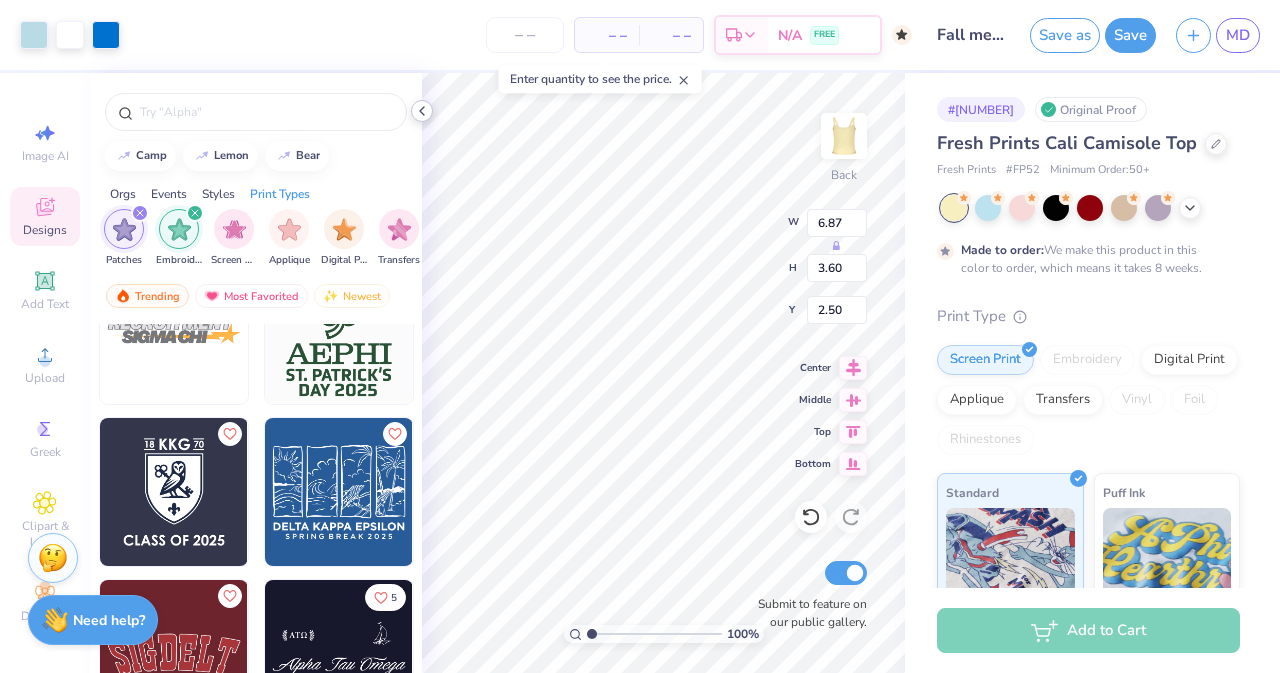 click at bounding box center (422, 111) 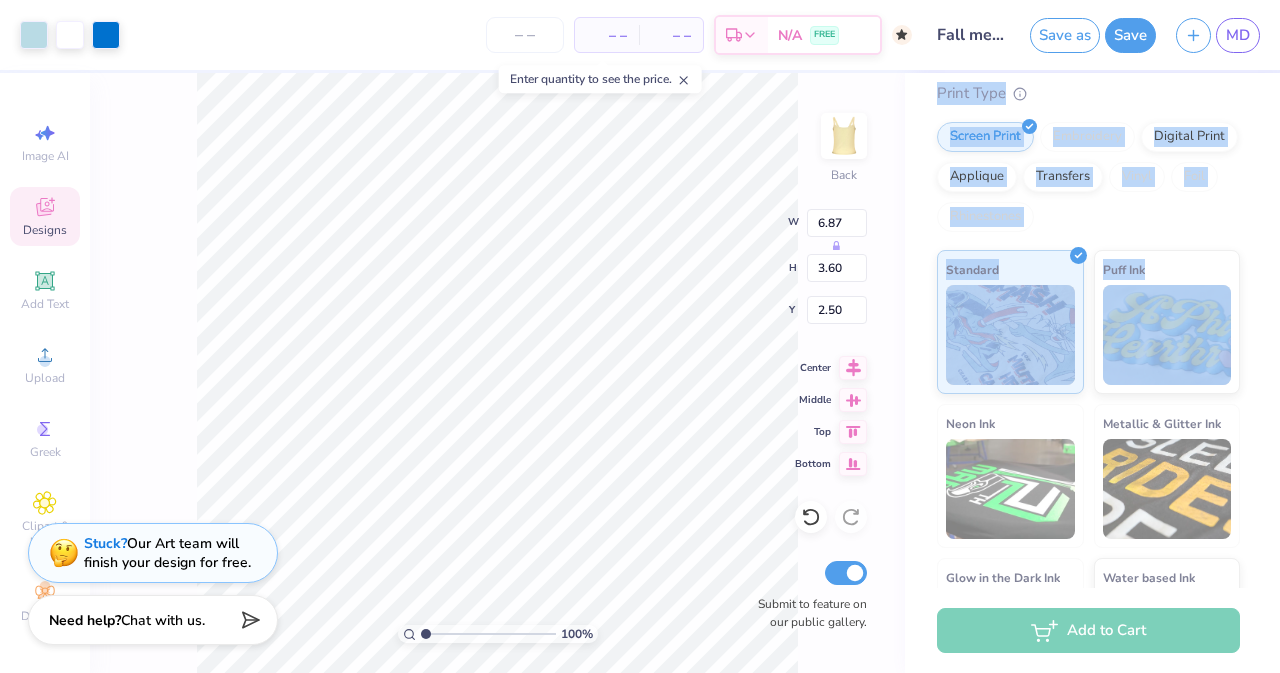 drag, startPoint x: 1279, startPoint y: 175, endPoint x: 1279, endPoint y: 303, distance: 128 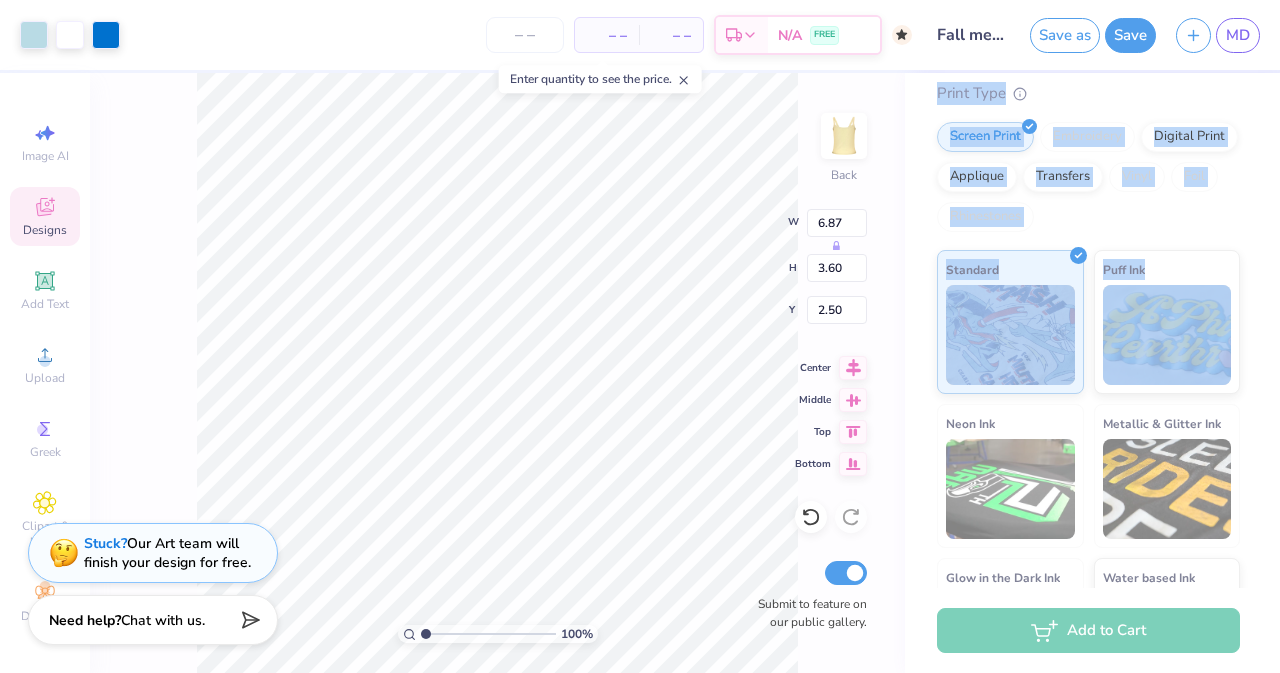 click on "# [NUMBER] Original Proof Fresh Prints Cali Camisole Top Fresh Prints # FP52 Minimum Order:  50 +   Made to order:  We make this product in this color to order, which means it takes 8 weeks. Print Type Screen Print Embroidery Digital Print Applique Transfers Vinyl Foil Rhinestones Standard Puff Ink Neon Ink Metallic & Glitter Ink Glow in the Dark Ink Water based Ink" at bounding box center [1092, 330] 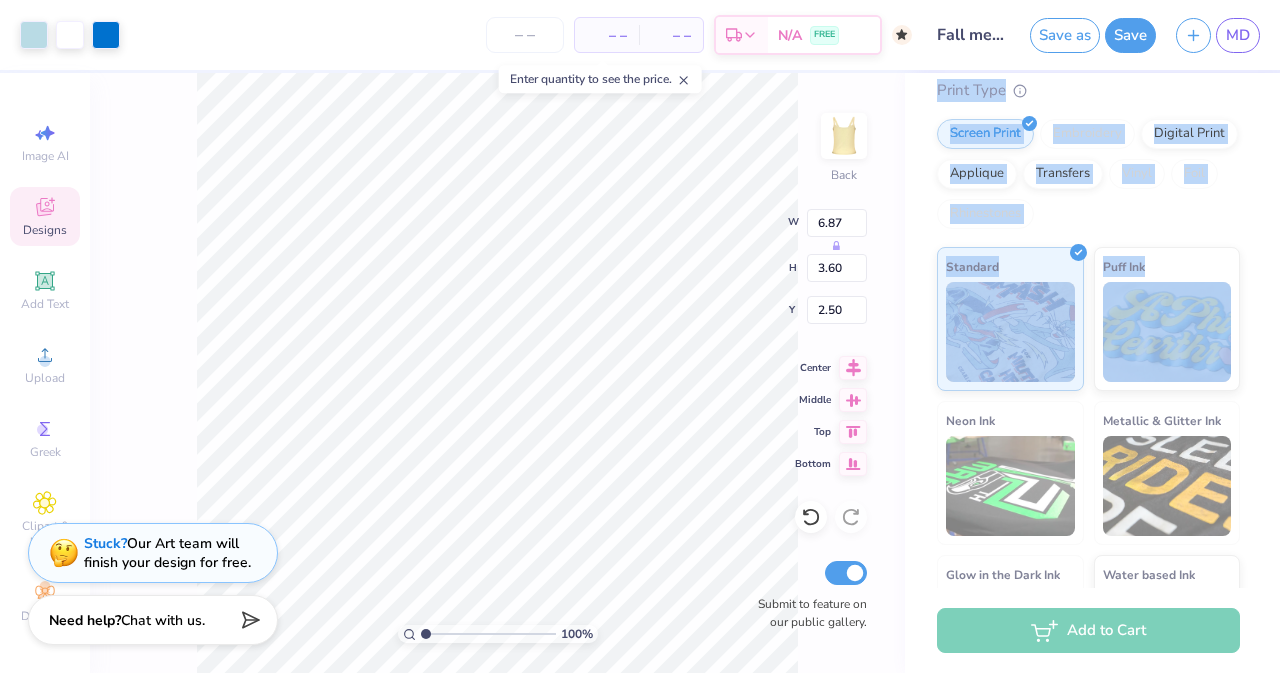 scroll, scrollTop: 264, scrollLeft: 0, axis: vertical 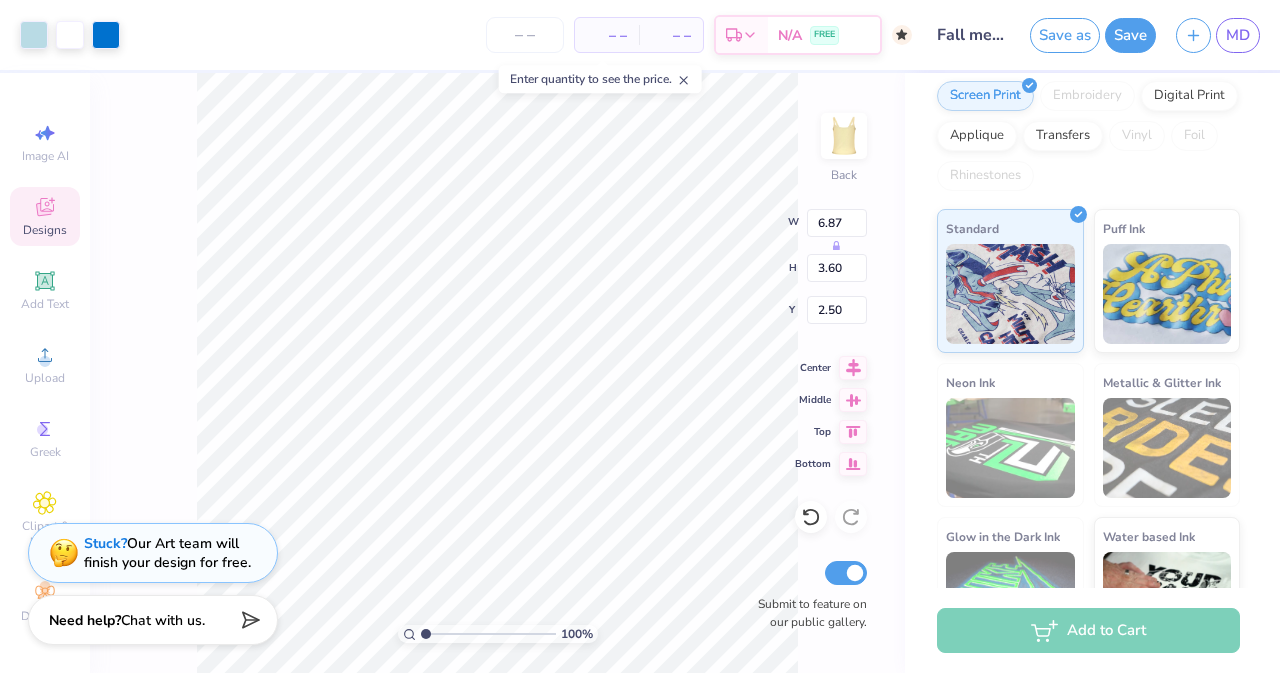 click on "100  % Back W 6.87 H 3.60 Y 2.50 Center Middle Top Bottom Submit to feature on our public gallery." at bounding box center [497, 373] 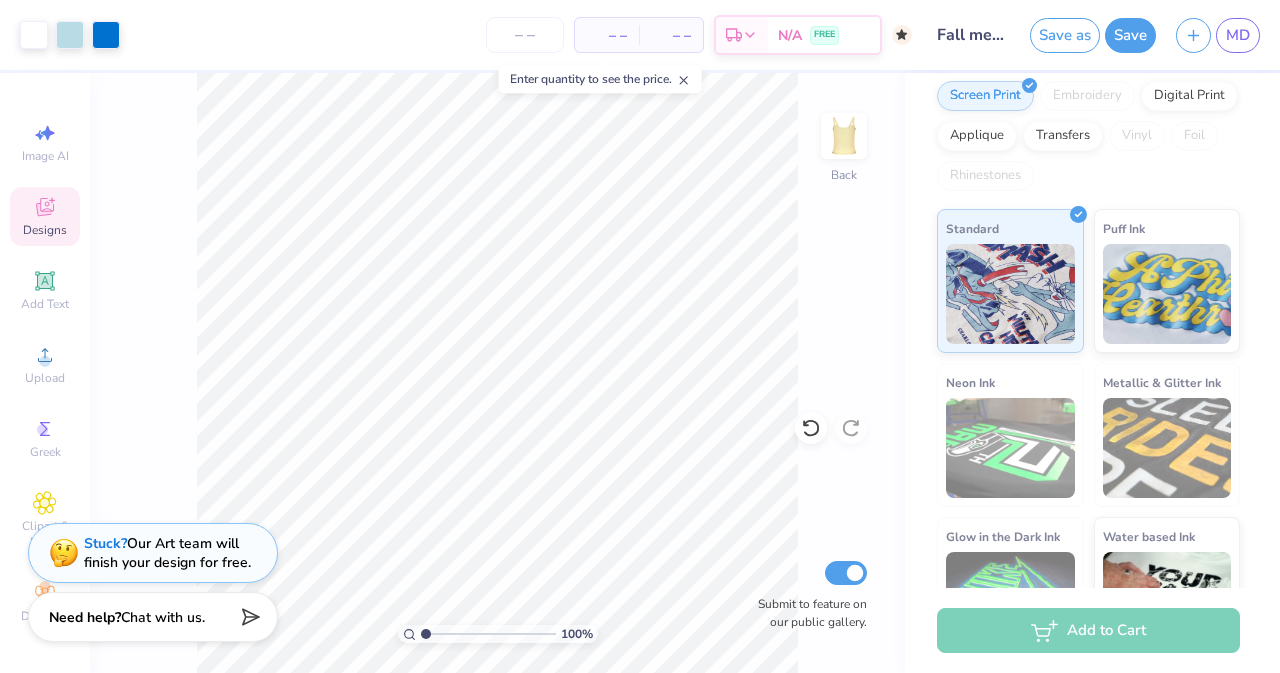 click on "Need help?  Chat with us." at bounding box center (153, 617) 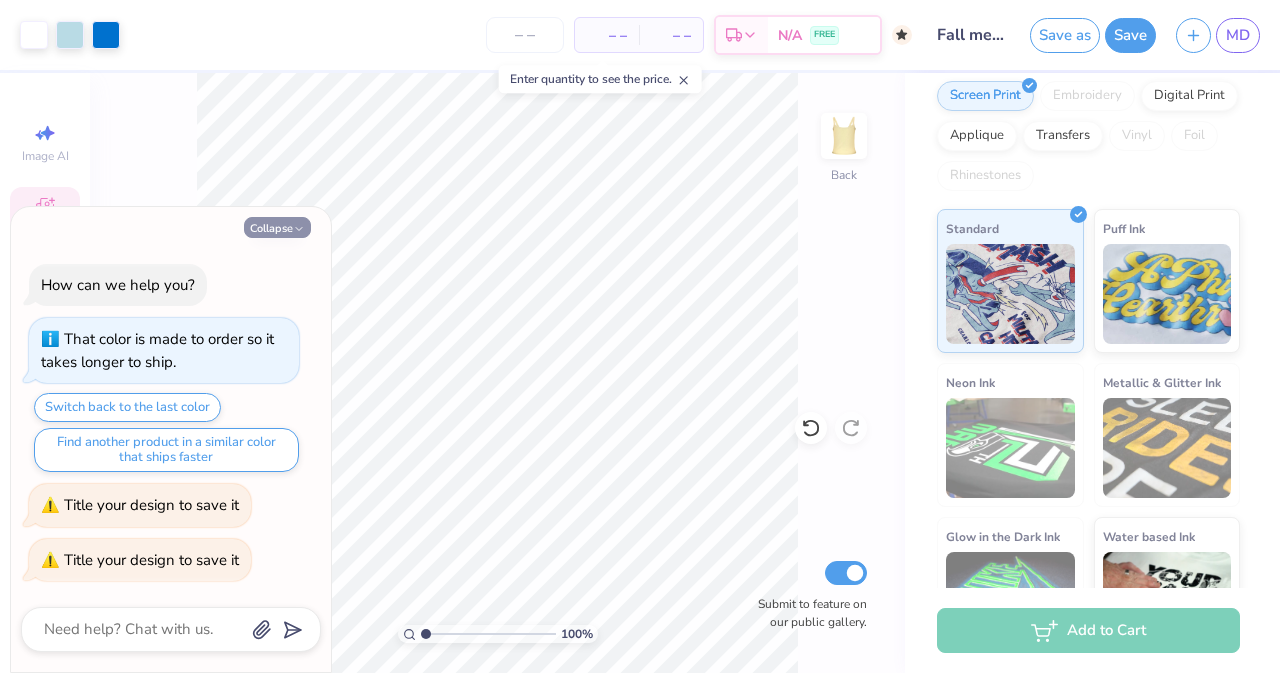 click on "Collapse" at bounding box center (277, 227) 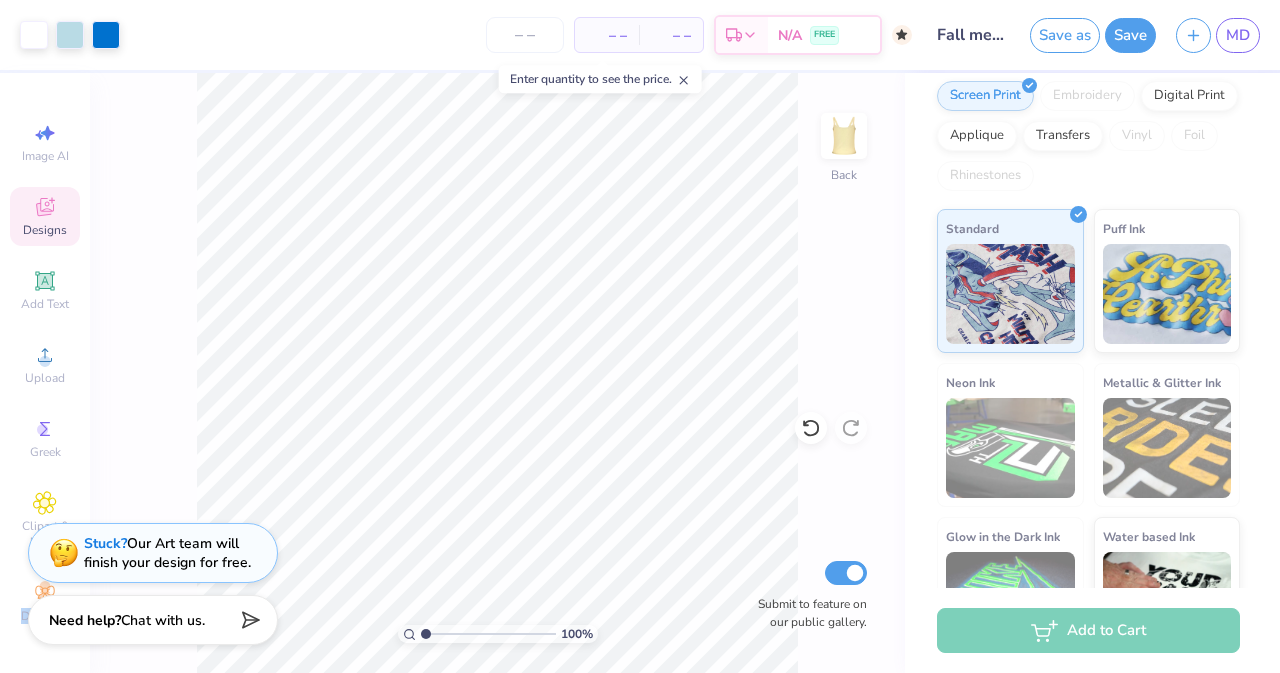 drag, startPoint x: 38, startPoint y: 589, endPoint x: 88, endPoint y: 594, distance: 50.24938 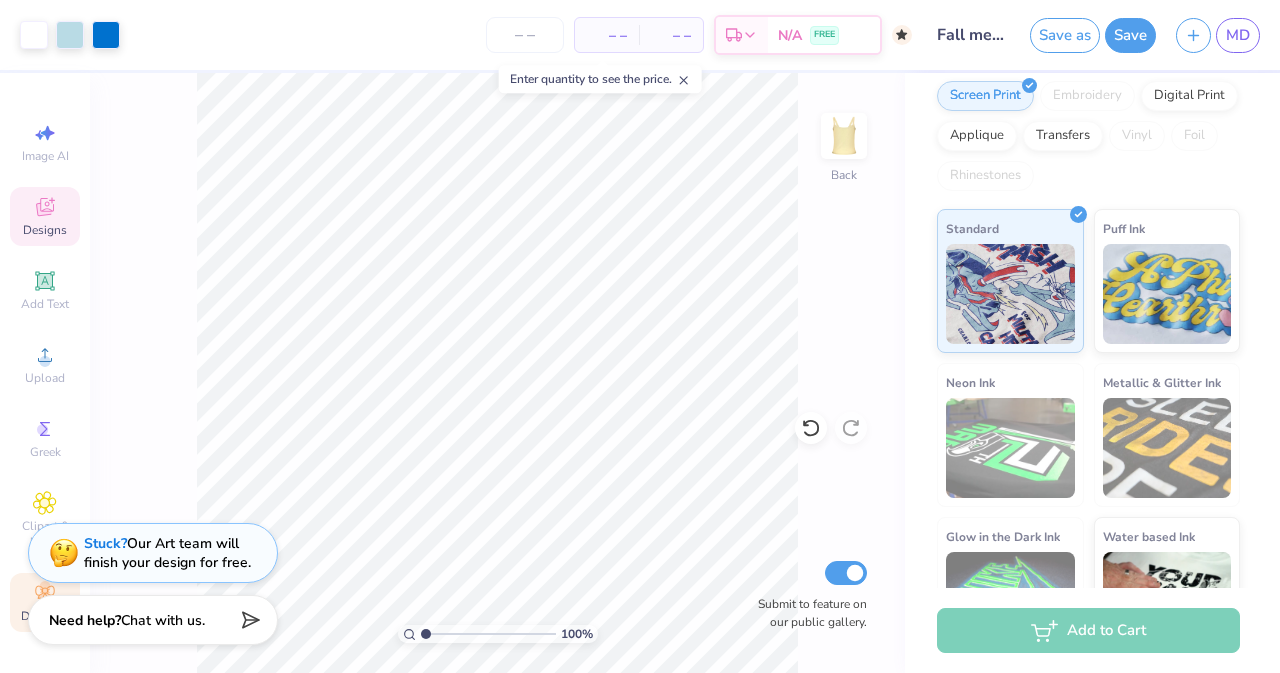 click on "Decorate" at bounding box center [45, 602] 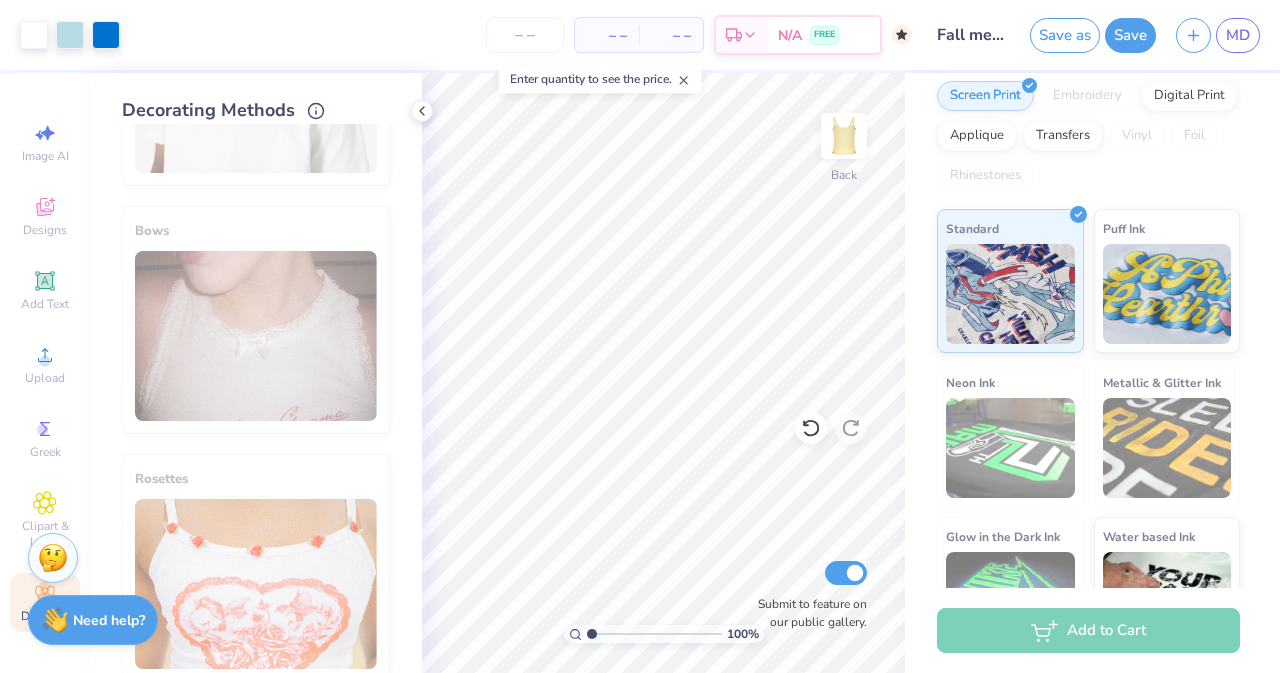 scroll, scrollTop: 1198, scrollLeft: 0, axis: vertical 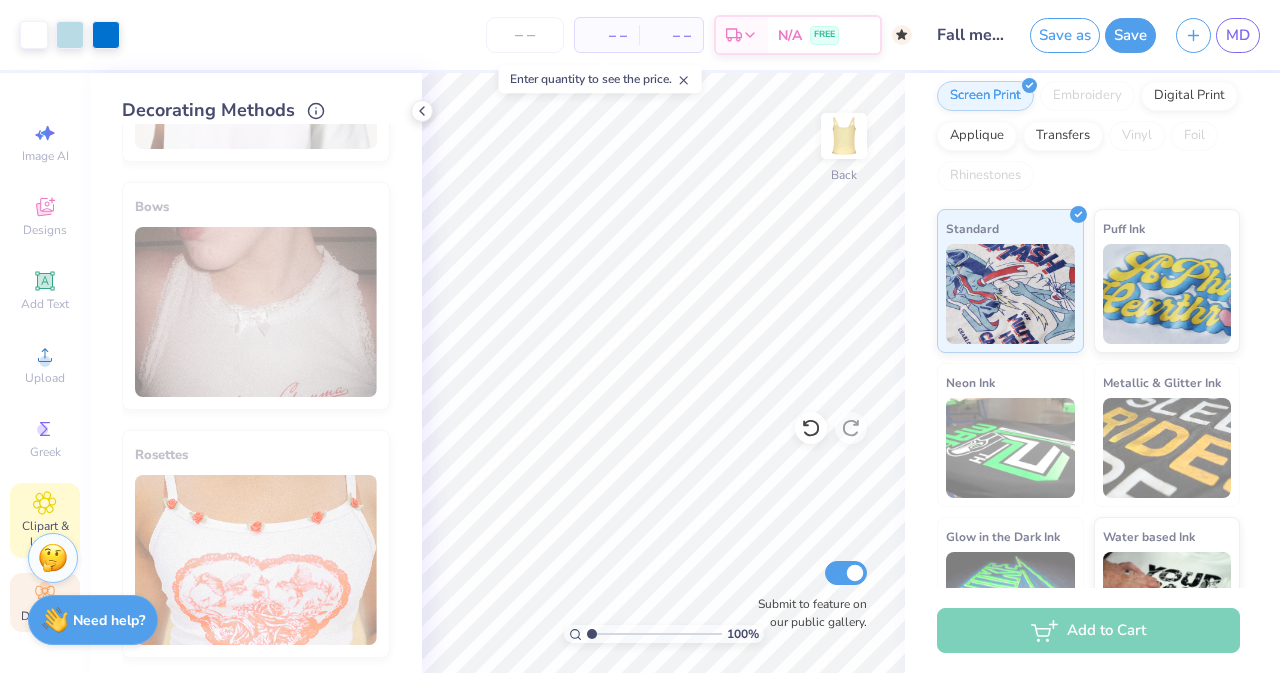 click on "Clipart & logos" at bounding box center [45, 520] 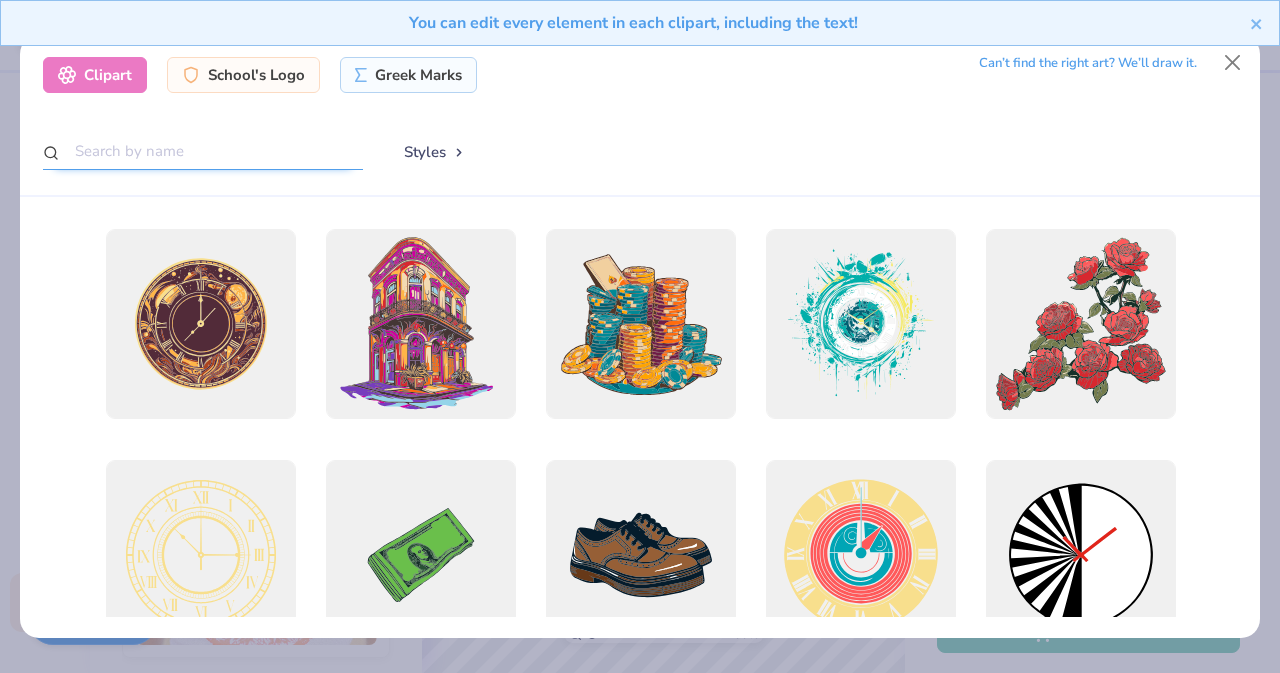 click at bounding box center (203, 151) 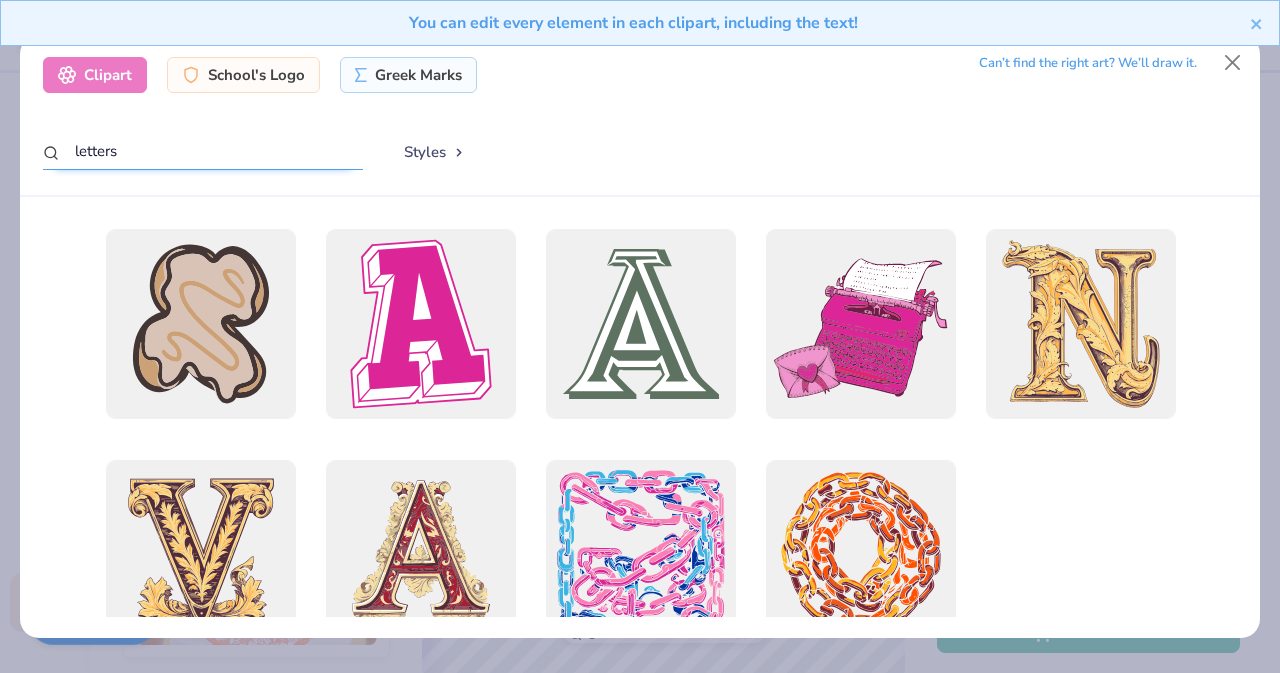 drag, startPoint x: 152, startPoint y: 158, endPoint x: 46, endPoint y: 147, distance: 106.56923 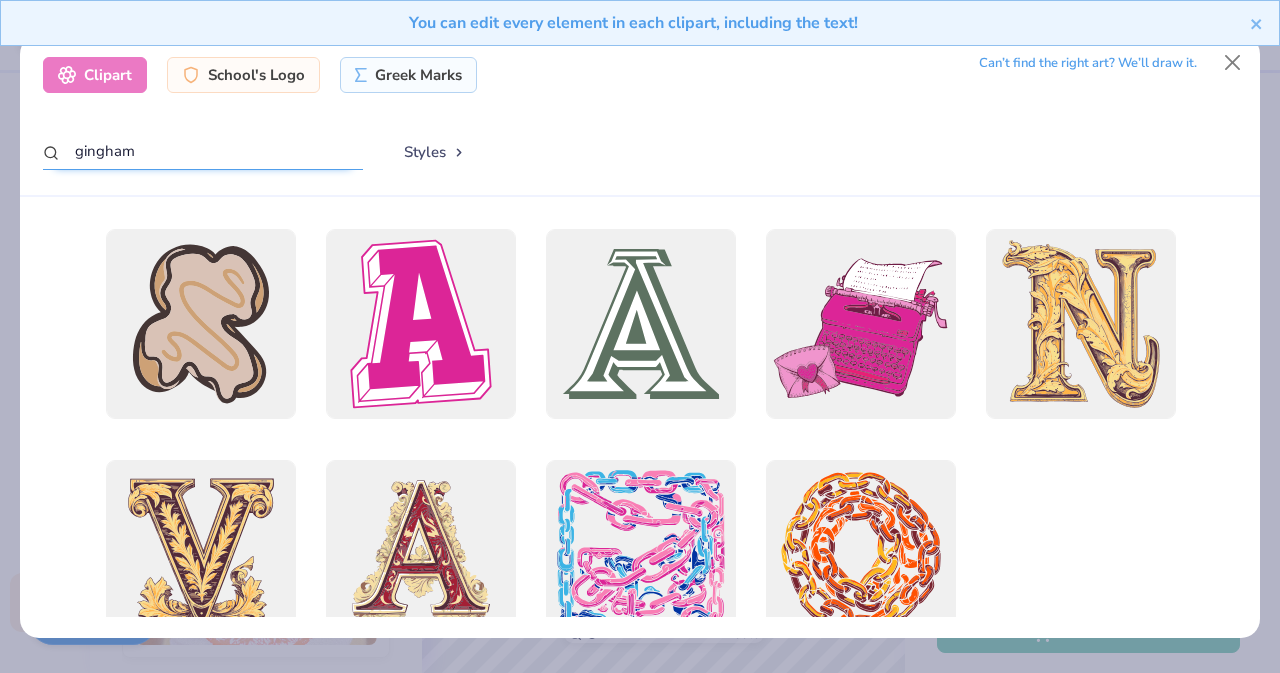 type on "gingham" 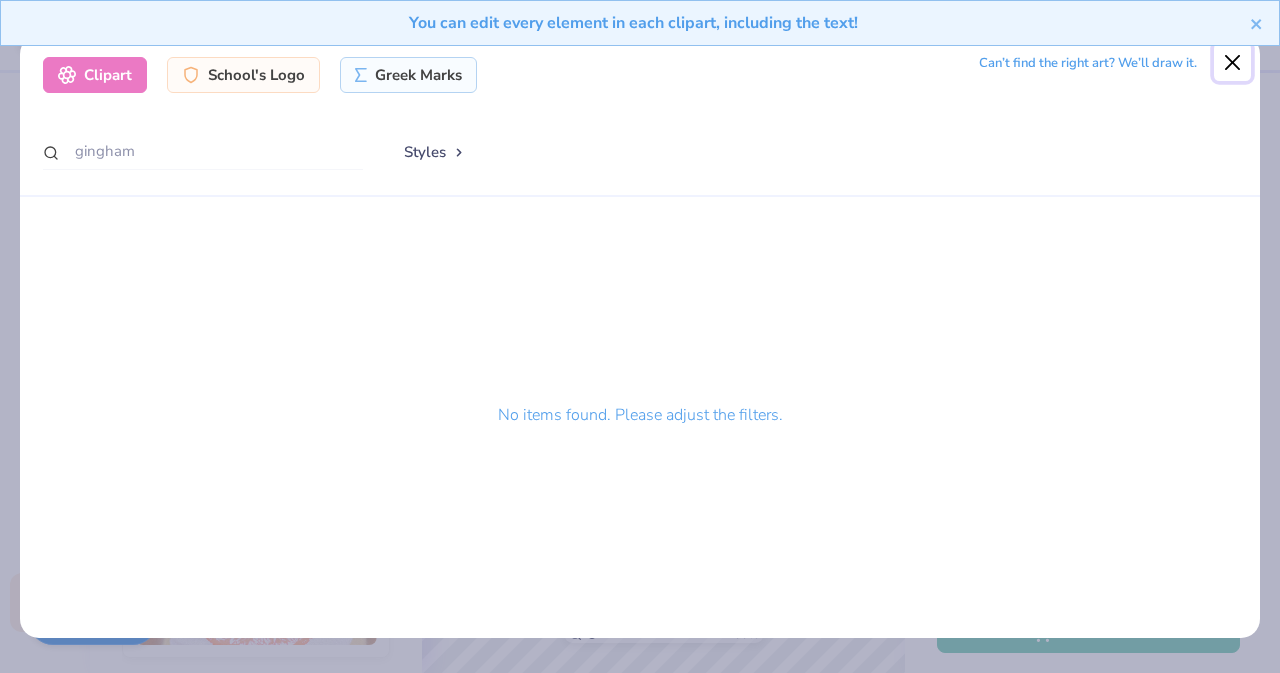 click at bounding box center (1233, 62) 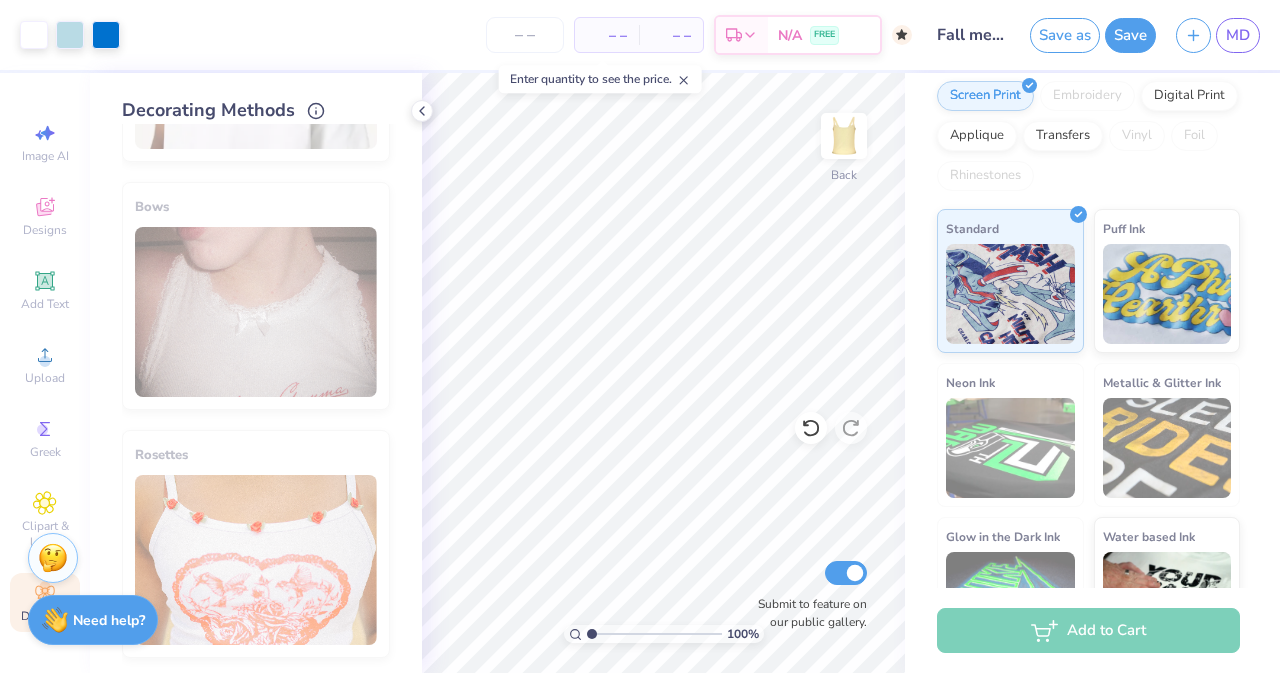 click on "Cover Stitch Pick a Color Pick a Placement Neckline & arms Neckline, arms & bottom Hood Stitch Pick a Color Lace Pick a Color Peach Made-to-Order Baby Pink White White Made-to-Order White 2 Made-to-Order Black Black Made-to-Order Pick a Placement Neckline, bottom & straps Stripes Pick a Color Pick a Placement Side Stripes Location Both Sides One Side # of Stripes 2 Stripes 3 Stripes Studs Pick a Color Pick a Placement Neckline & arms Neckline, arms & bottom Bows Pick a Color Pick a Placement Neckline: 1 Bow Neckline: 3 Bows Neckline: 5 Bows Straps: 2 Bows Rosettes Pick a Color Pick a Placement Neckline: 1 Rosette Neckline: 3 Rosettes Neckline: 5 Rosettes Straps: 2 Rosettes" at bounding box center (272, 398) 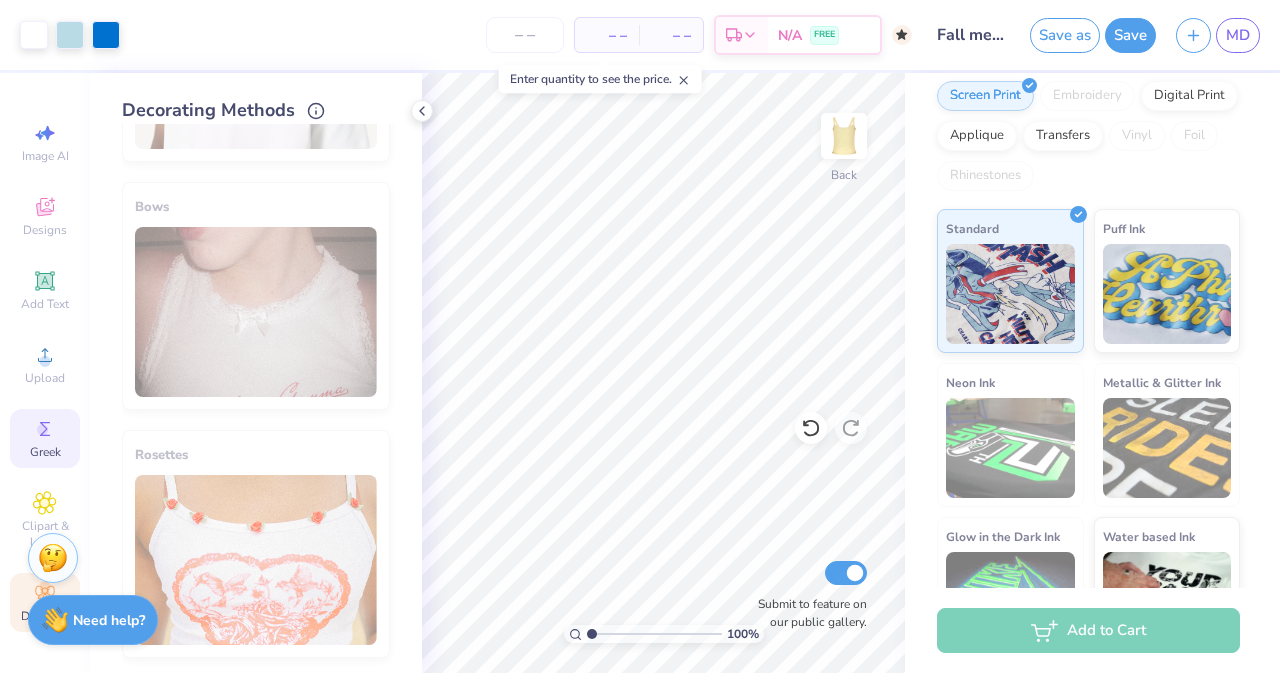 click 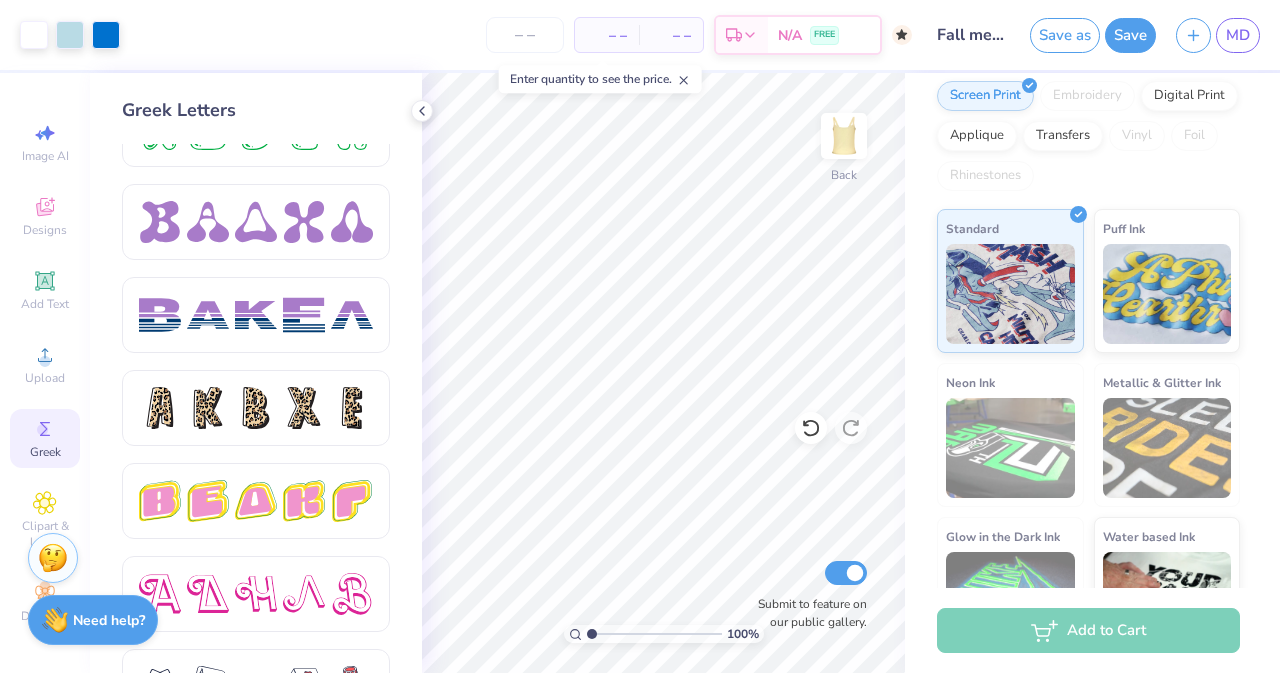 scroll, scrollTop: 3170, scrollLeft: 0, axis: vertical 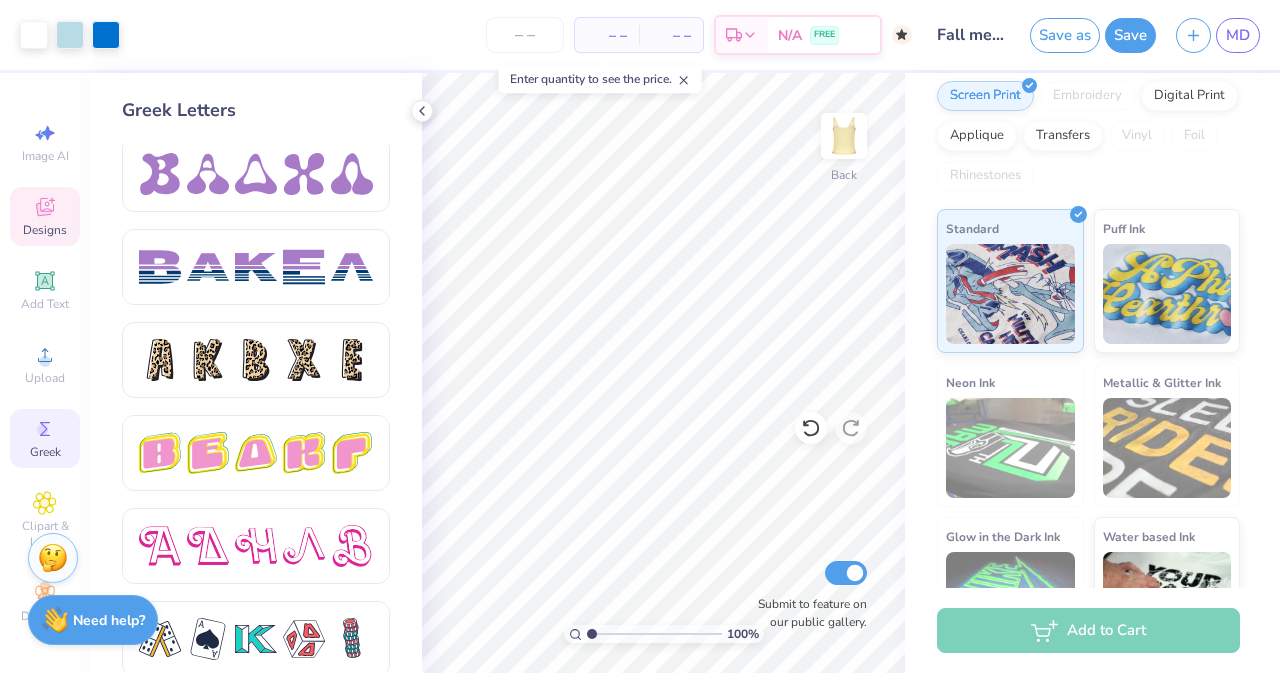 click 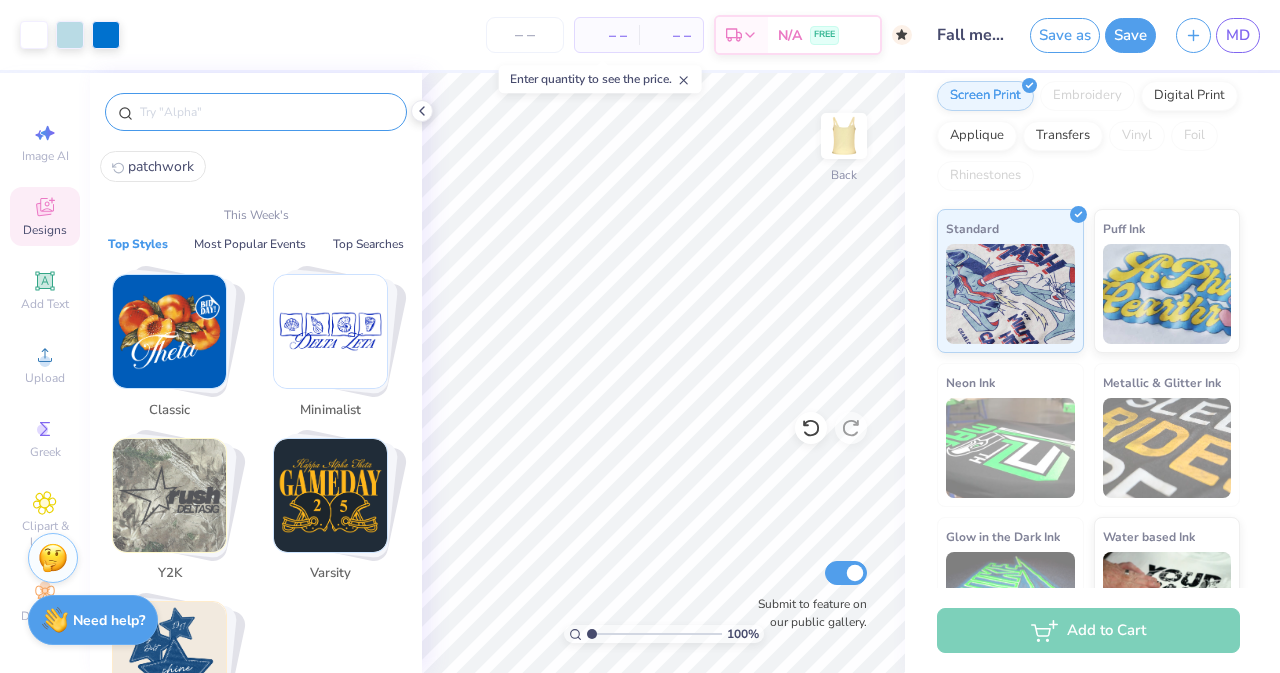 click at bounding box center (266, 112) 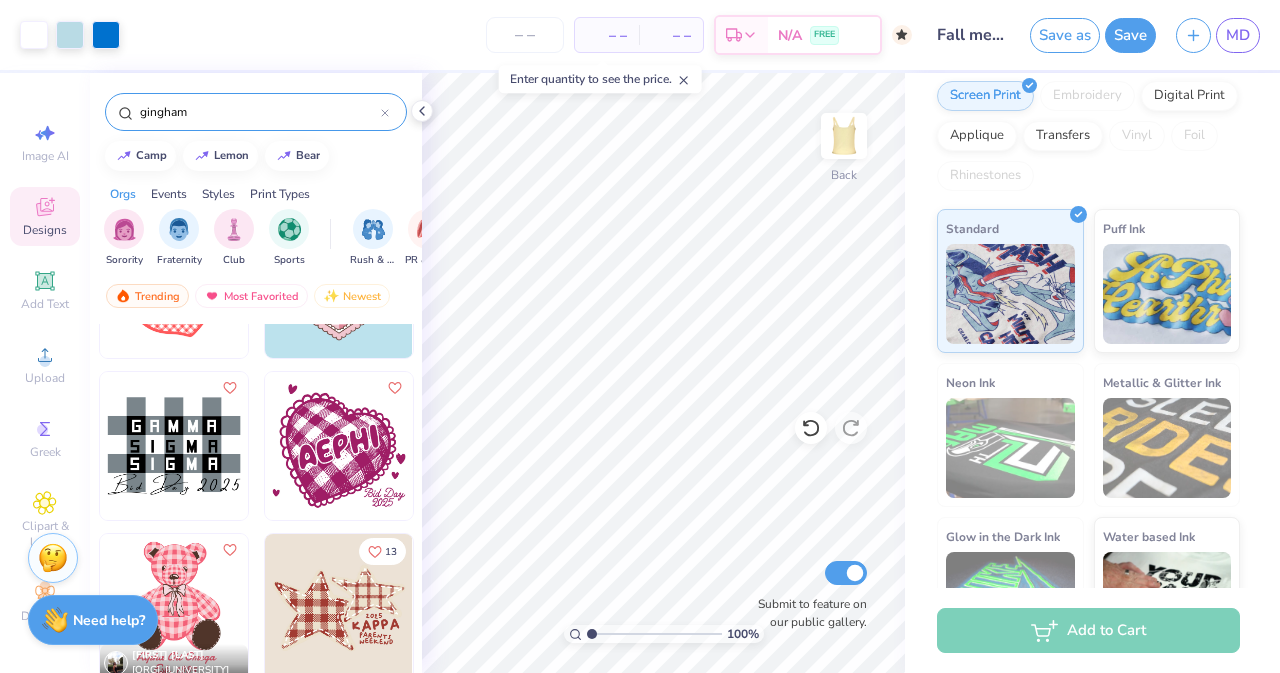 scroll, scrollTop: 386, scrollLeft: 0, axis: vertical 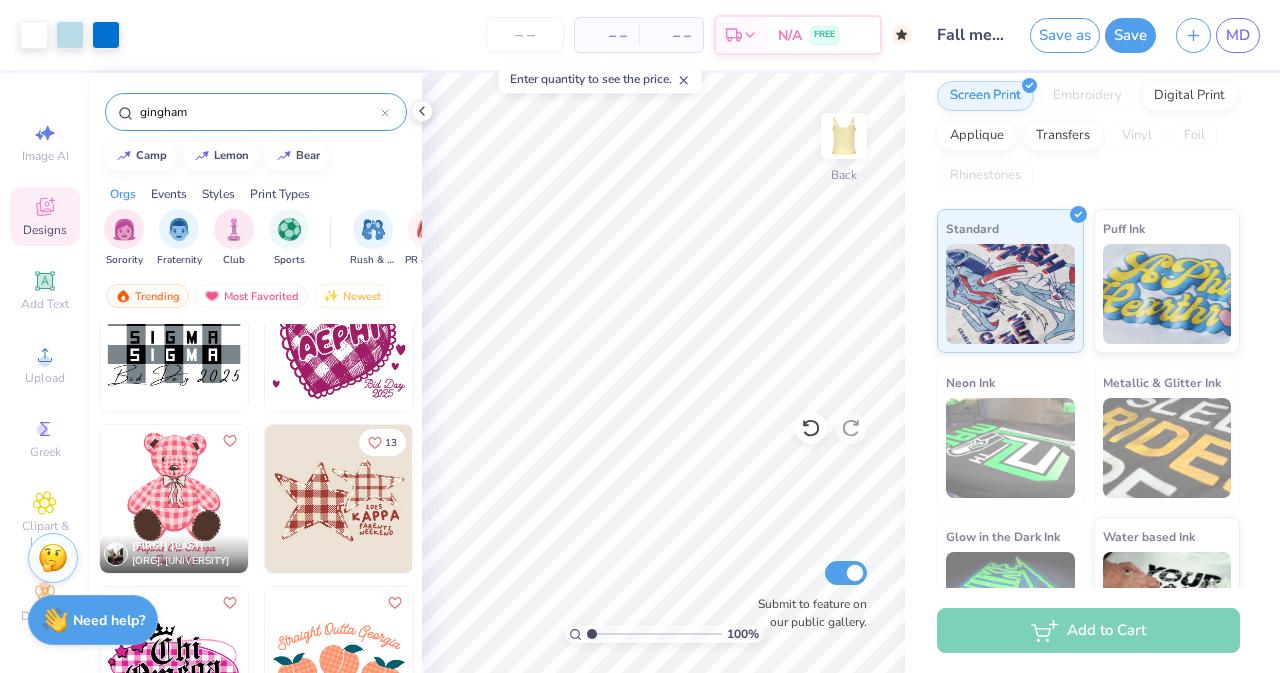 type on "gingham" 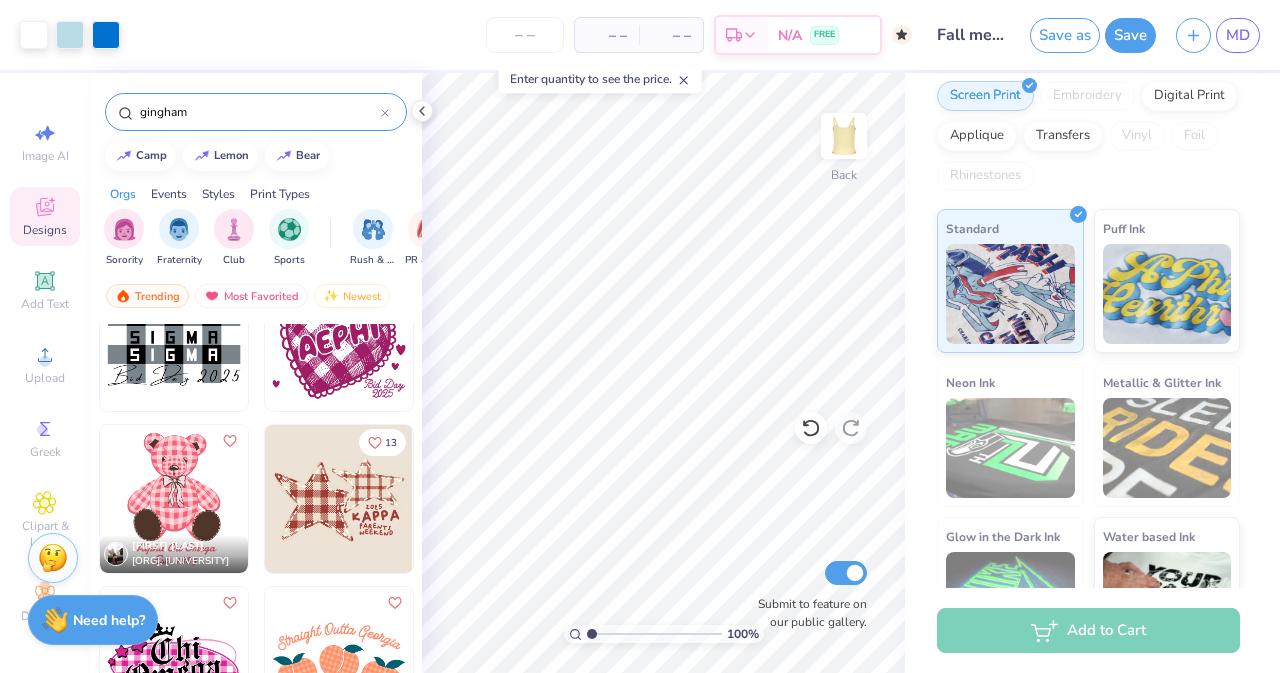 click on "– – Per Item – – Total Est. Delivery N/A FREE" at bounding box center [521, 35] 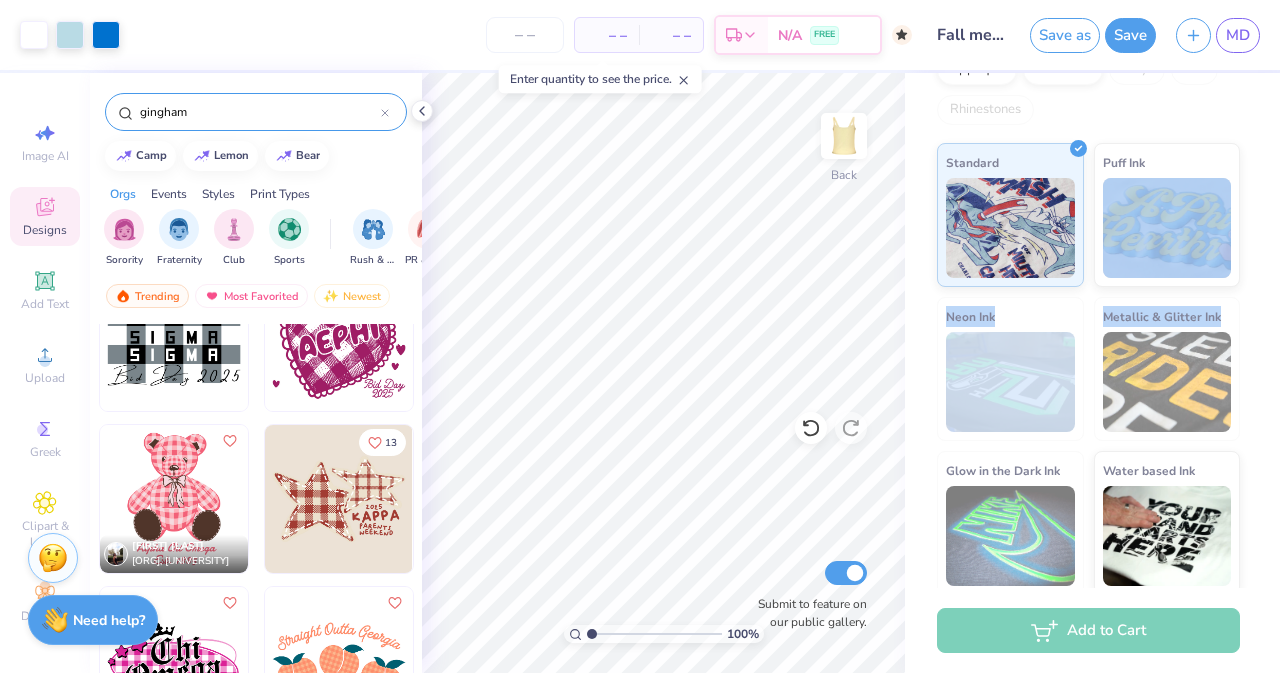 drag, startPoint x: 1279, startPoint y: 263, endPoint x: 1279, endPoint y: 301, distance: 38 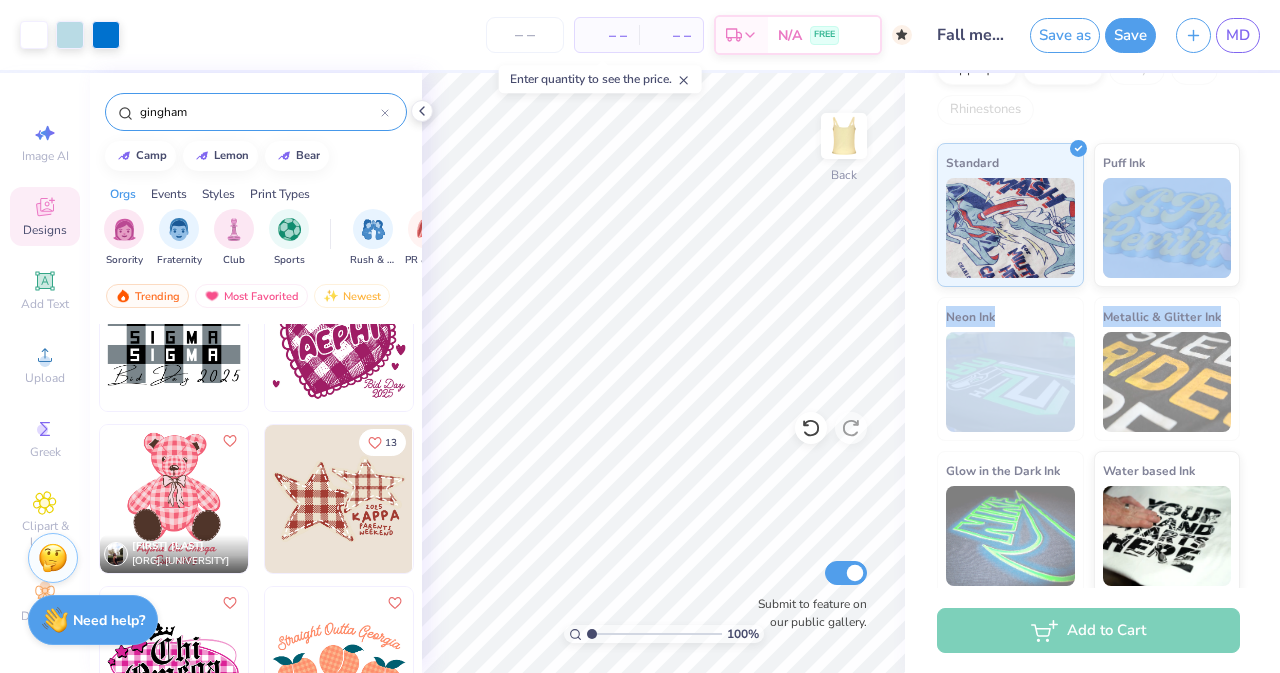 click on "# [NUMBER] Original Proof Fresh Prints Cali Camisole Top Fresh Prints # FP52 Minimum Order:  50 +   Made to order:  We make this product in this color to order, which means it takes 8 weeks. Print Type Screen Print Embroidery Digital Print Applique Transfers Vinyl Foil Rhinestones Standard Puff Ink Neon Ink Metallic & Glitter Ink Glow in the Dark Ink Water based Ink" at bounding box center (1092, 330) 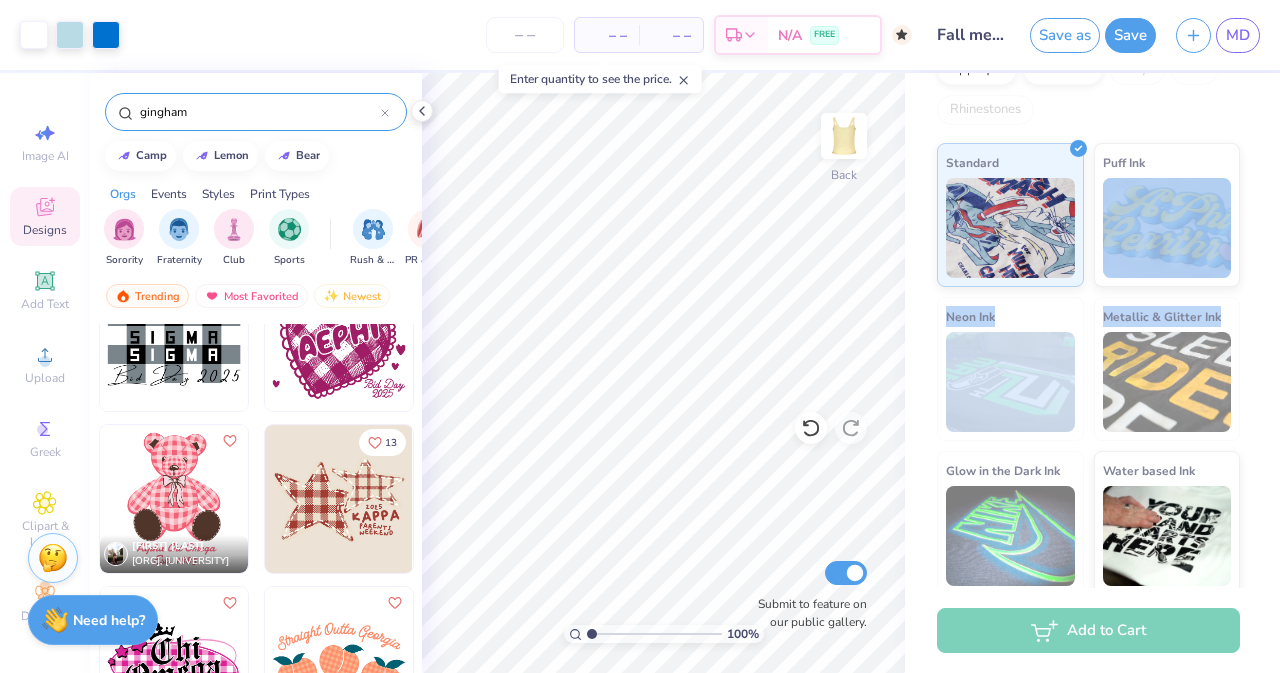 scroll, scrollTop: 336, scrollLeft: 0, axis: vertical 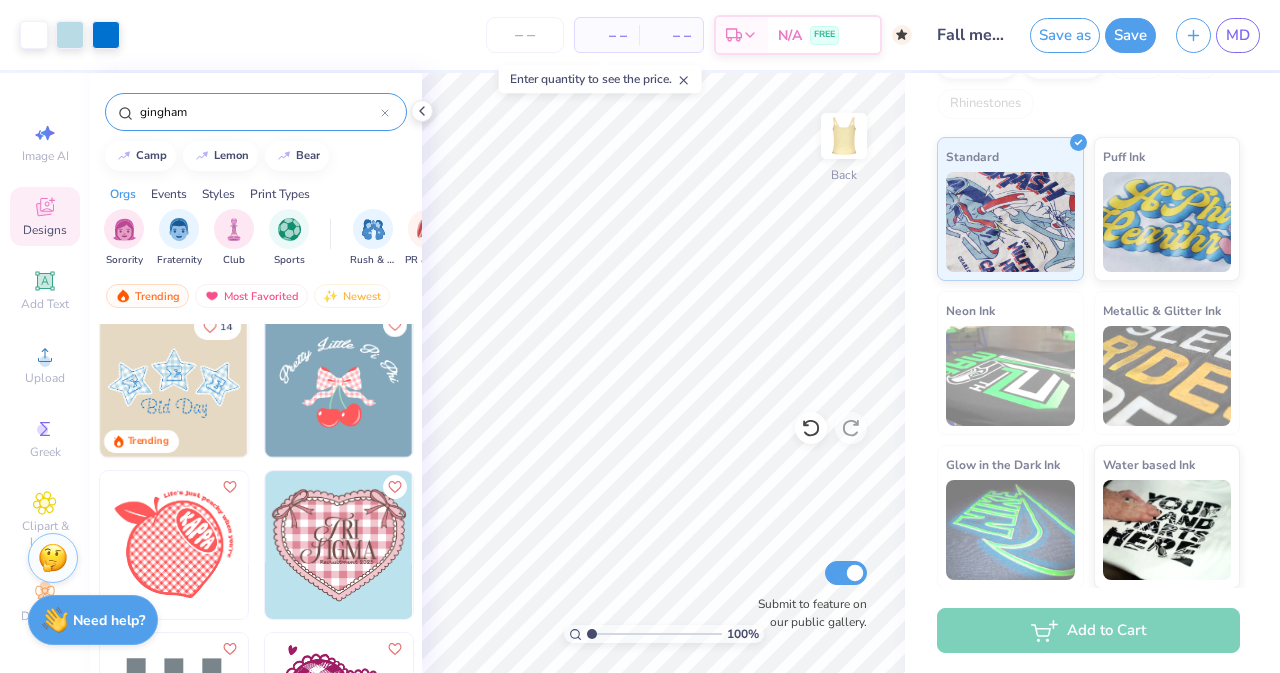 click on "Trending Most Favorited Newest" at bounding box center [256, 301] 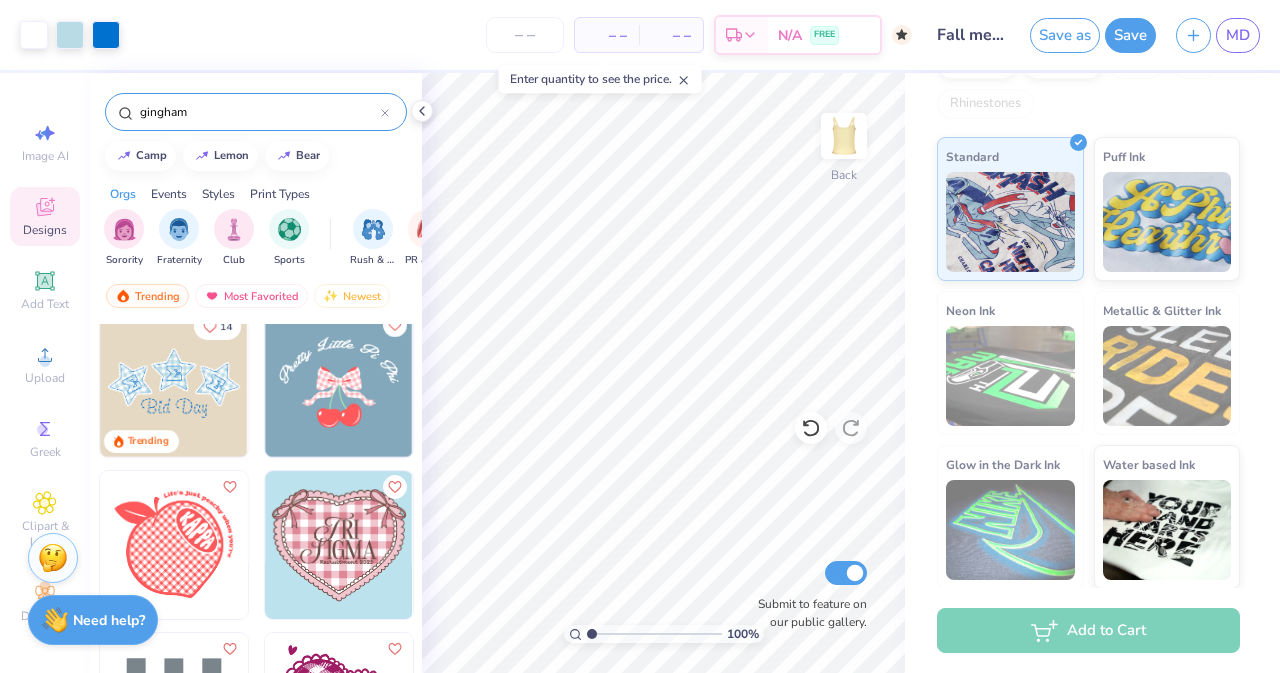 click on "Trending Most Favorited Newest" at bounding box center (256, 301) 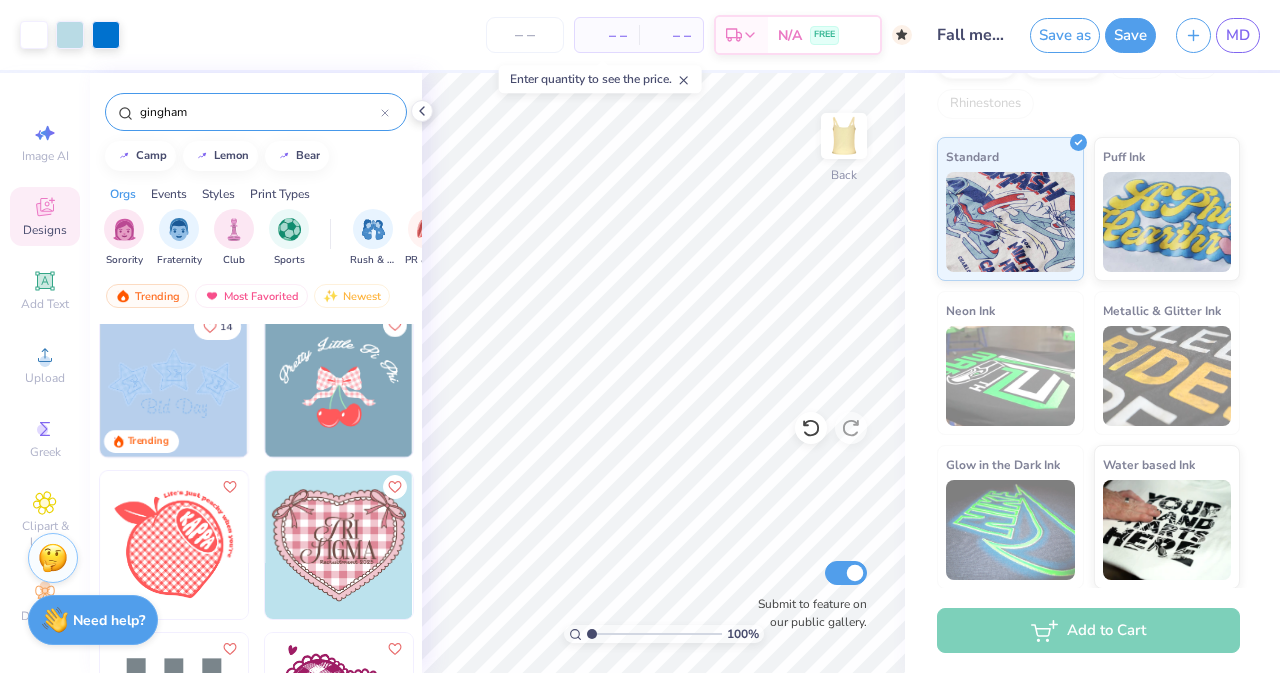 click on "Trending Most Favorited Newest" at bounding box center [256, 301] 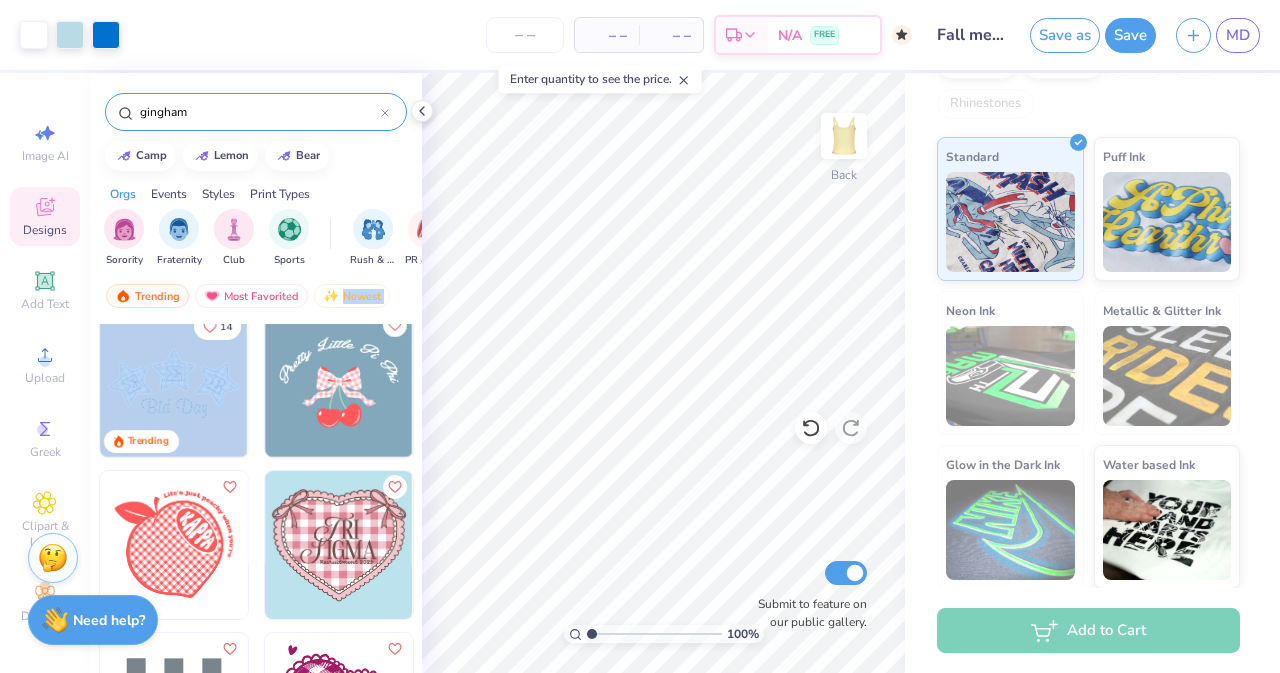click on "Trending Most Favorited Newest" at bounding box center (256, 301) 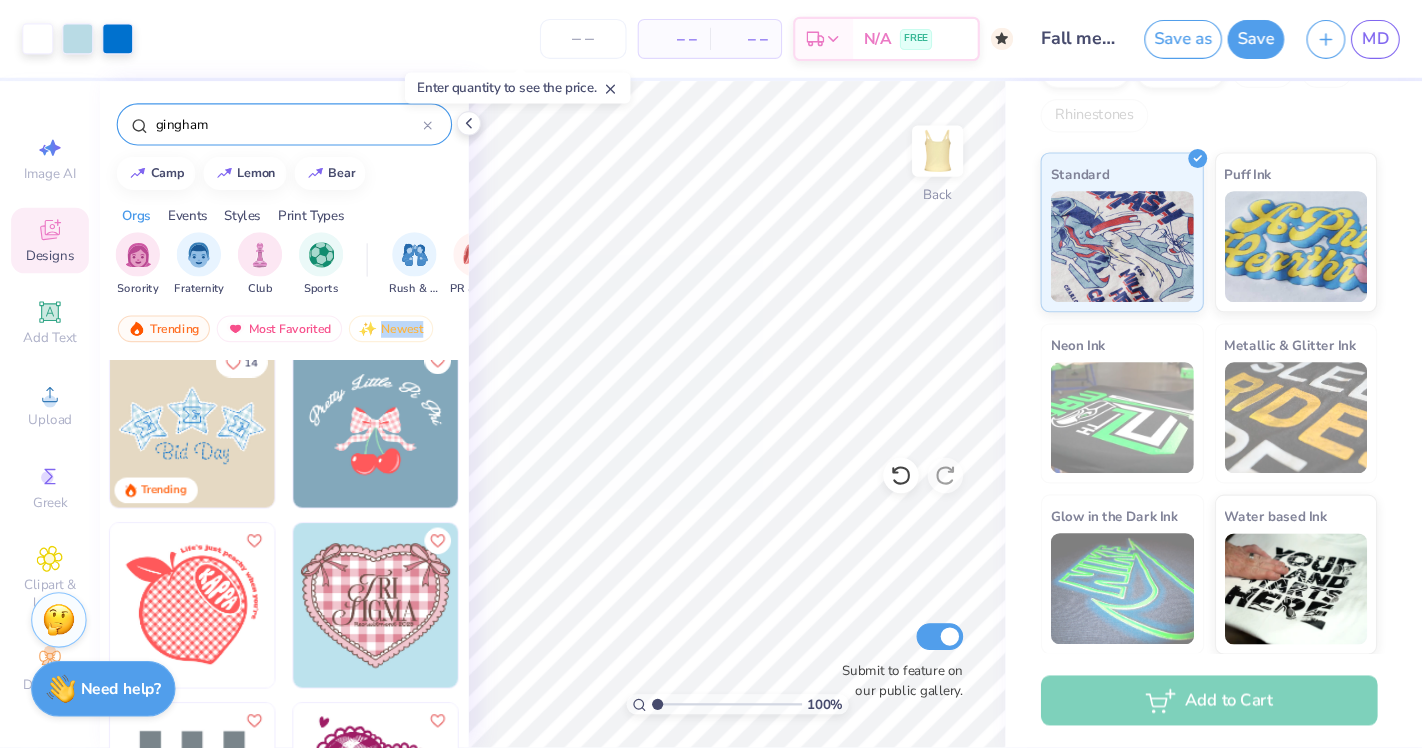 scroll, scrollTop: 16, scrollLeft: 0, axis: vertical 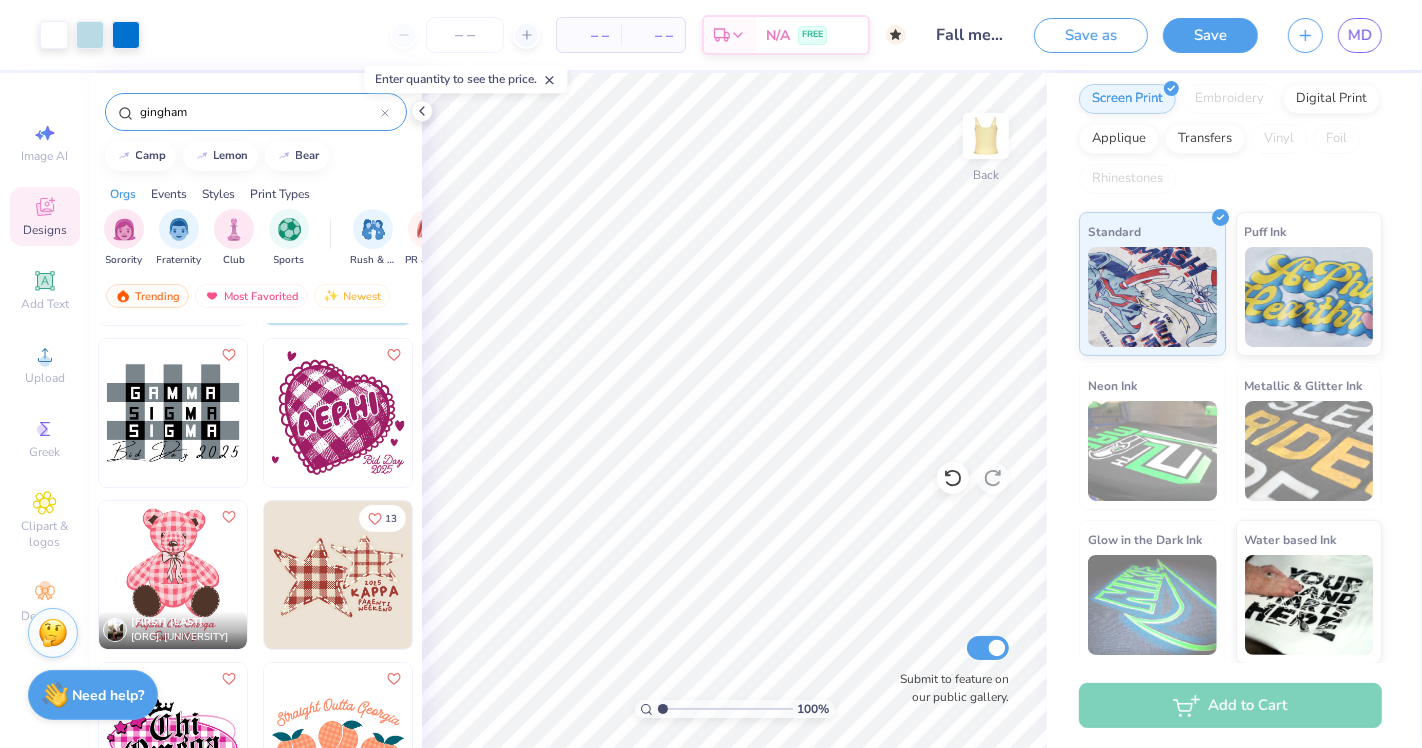 click on "Image AI Designs Add Text Upload Greek Clipart & logos Decorate" at bounding box center [45, 372] 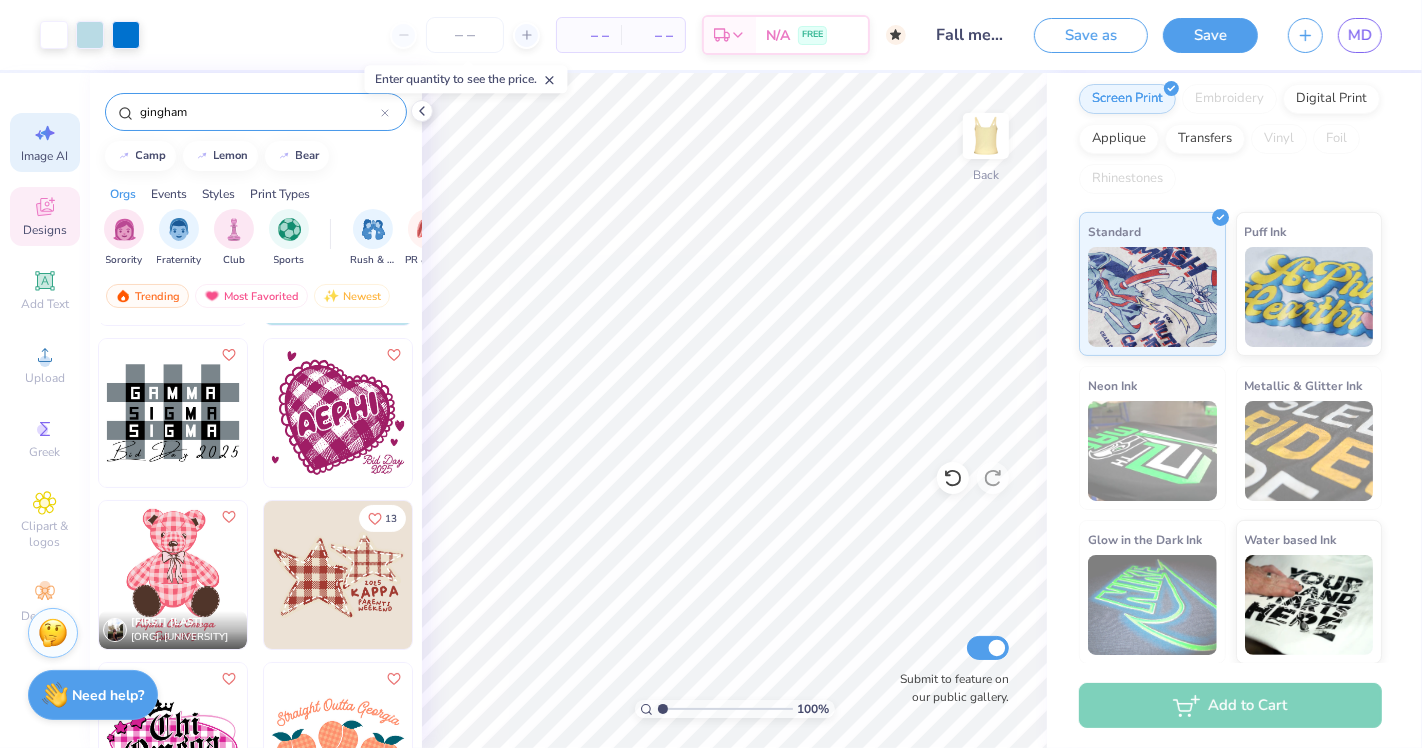 click on "Image AI" at bounding box center (45, 156) 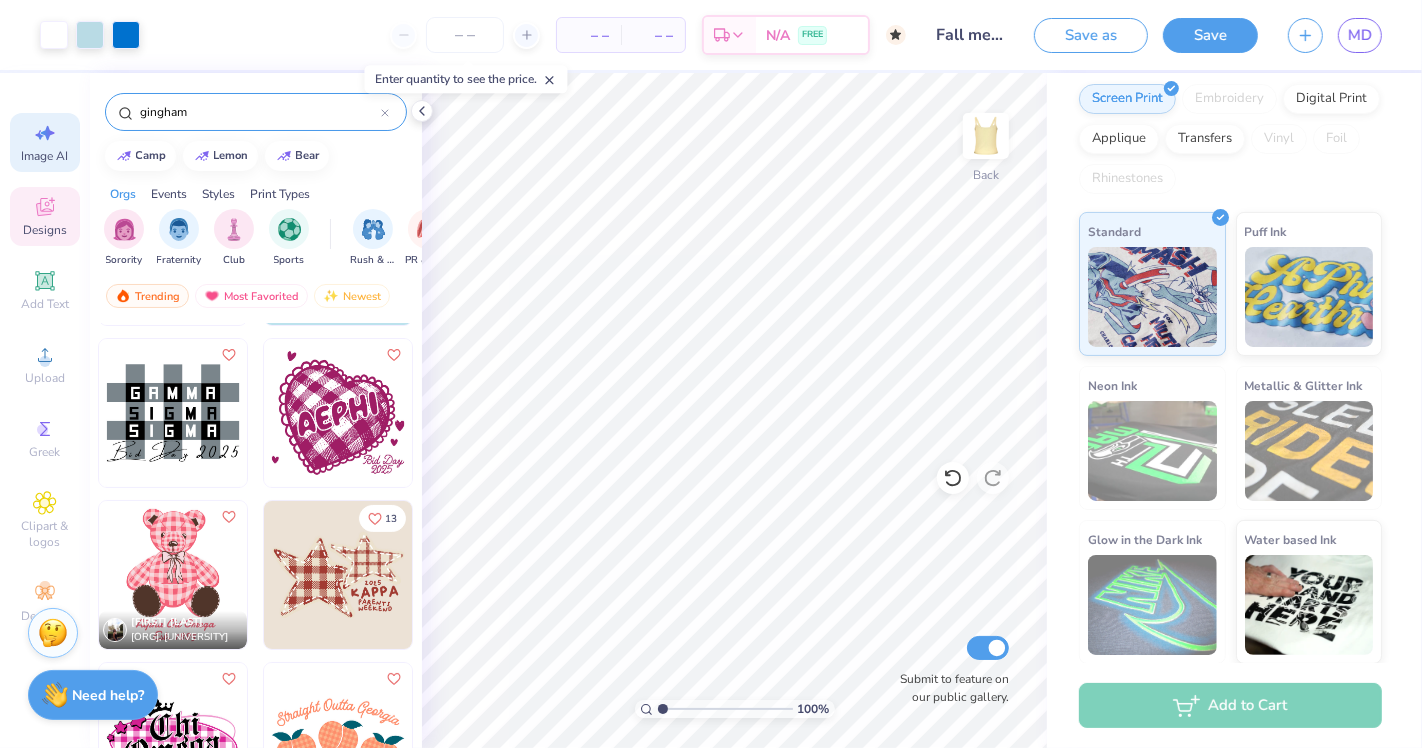 select on "4" 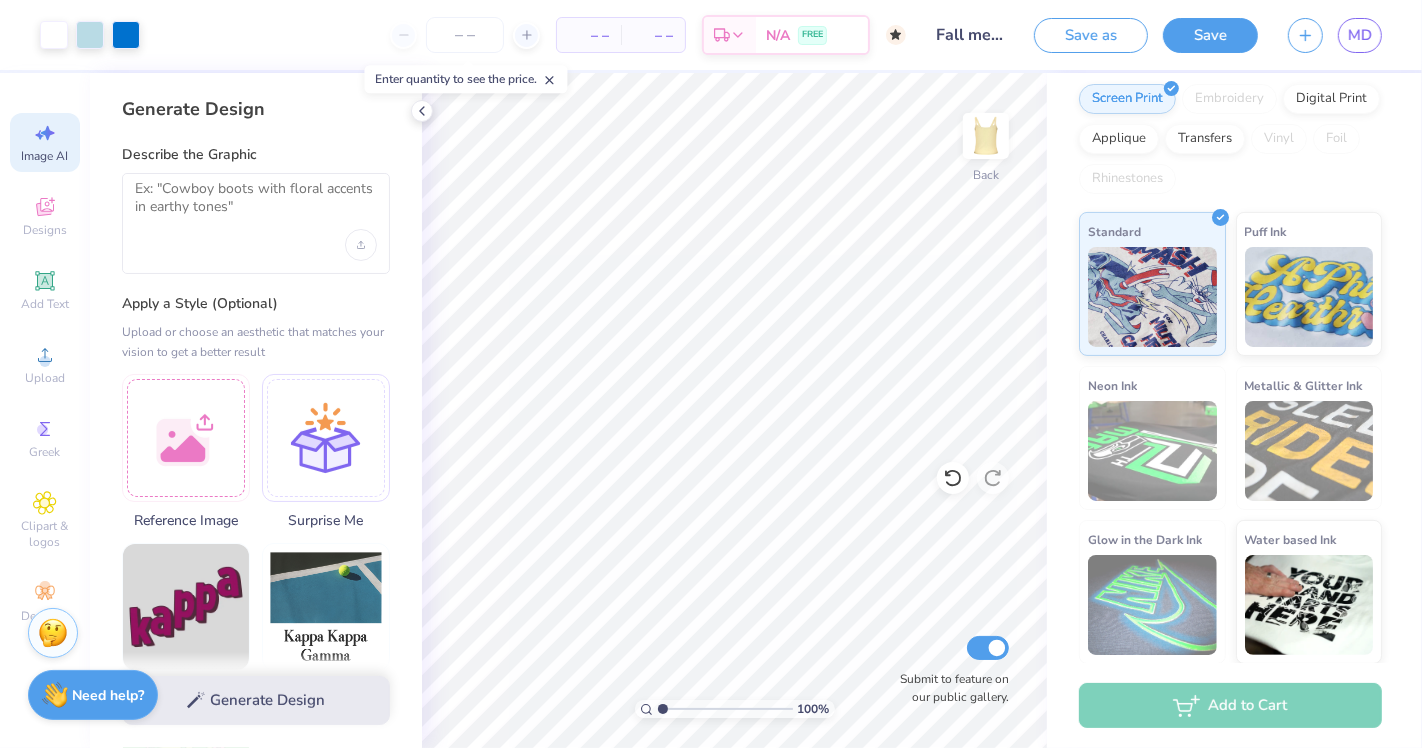 click on "Apply a Style (Optional) Upload or choose an aesthetic that matches your vision to get a better result Reference Image Surprise Me Text-Based Photorealistic 60s & 70s 80s & 90s Cartoons Classic Grunge Handdrawn Minimalist Varsity Y2K" at bounding box center [256, 919] 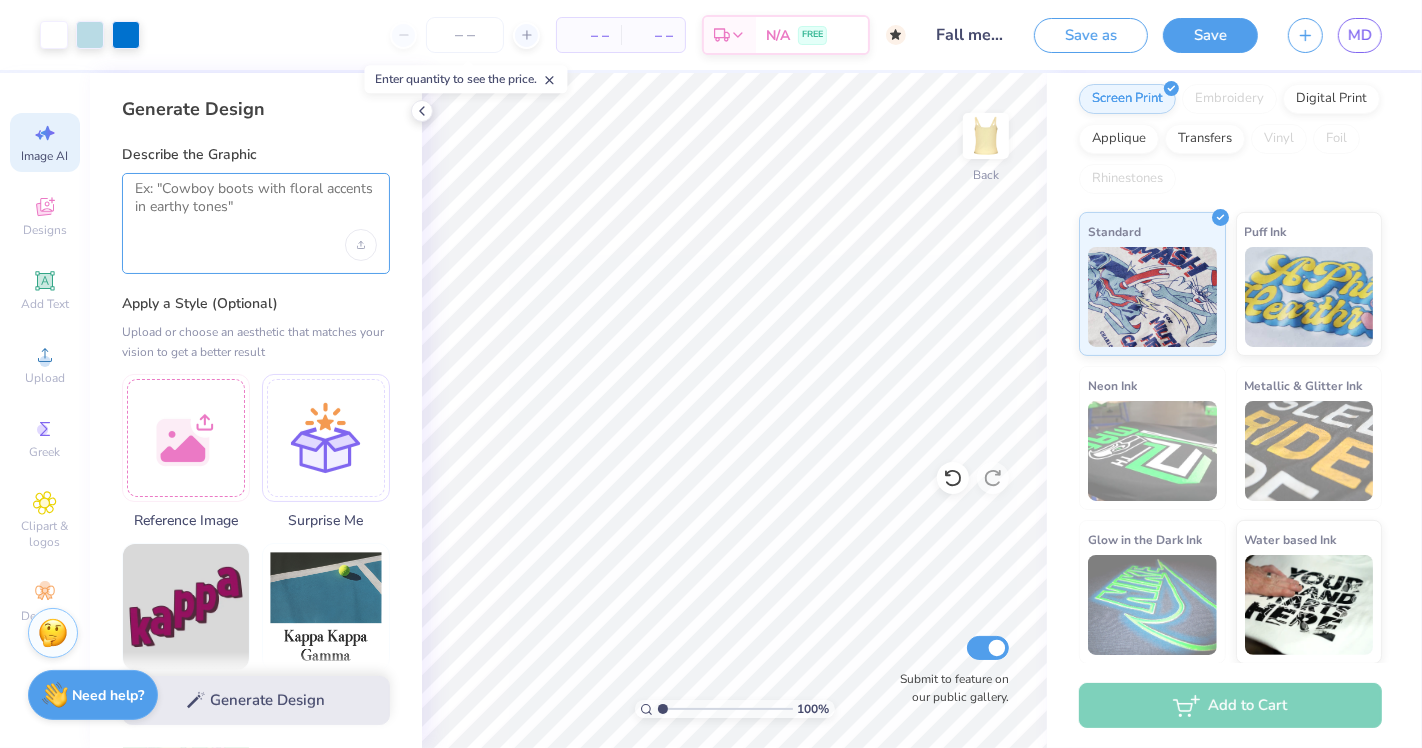 click at bounding box center (256, 205) 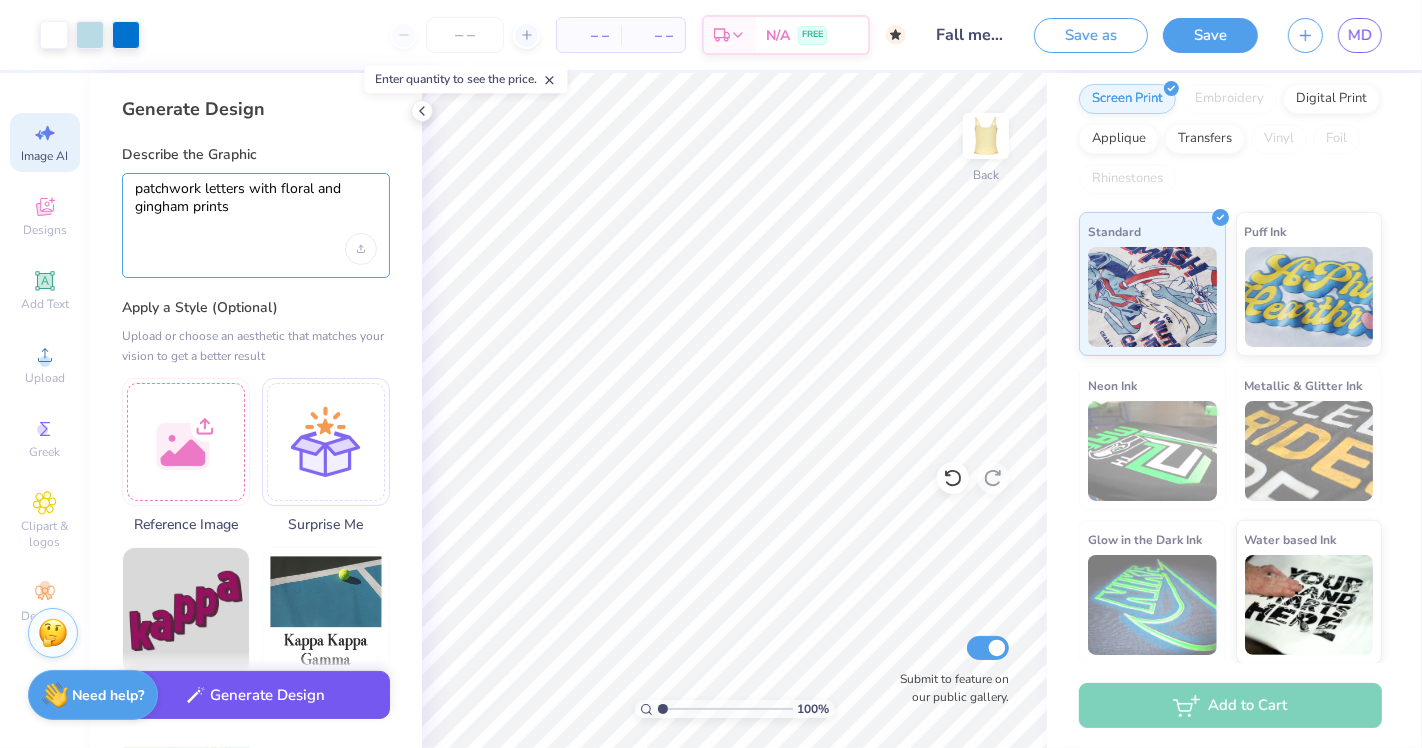 type on "patchwork letters with floral and gingham prints" 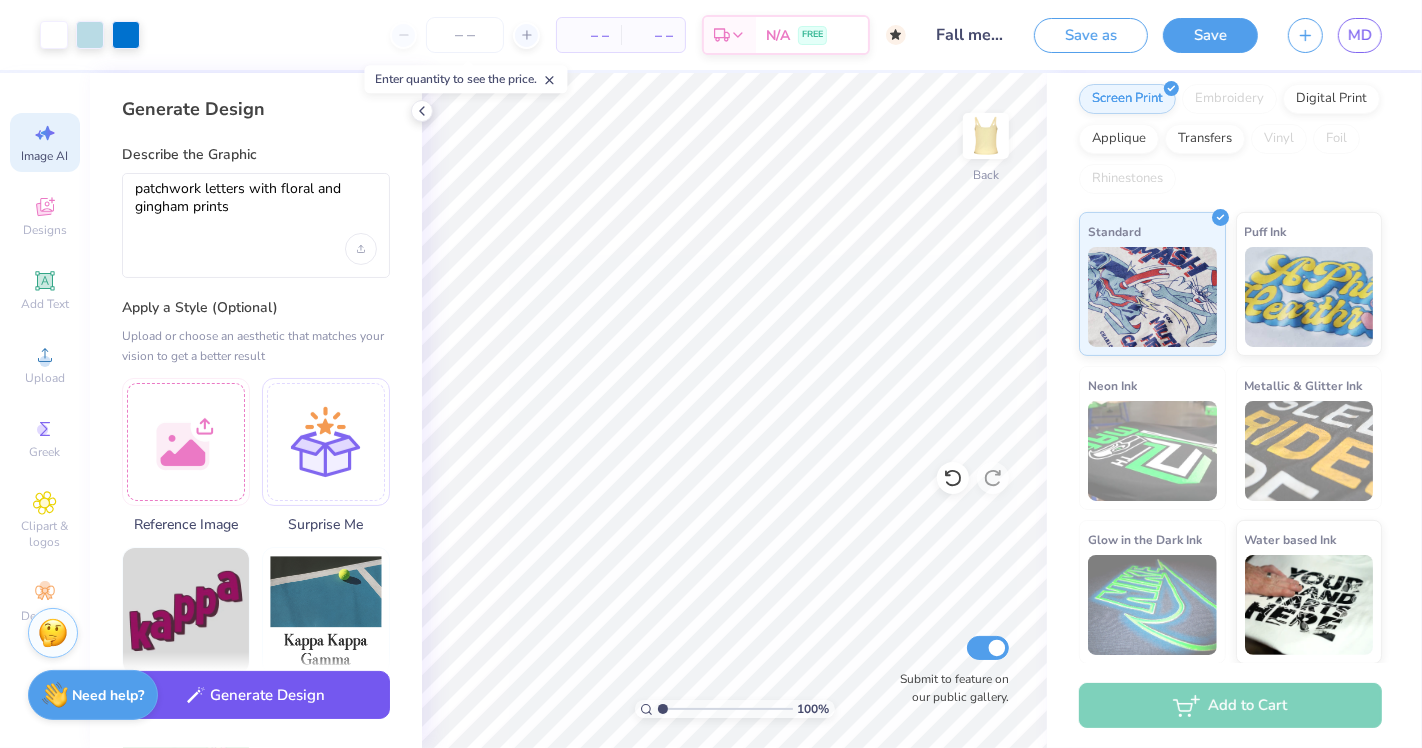 click on "Generate Design" at bounding box center [256, 695] 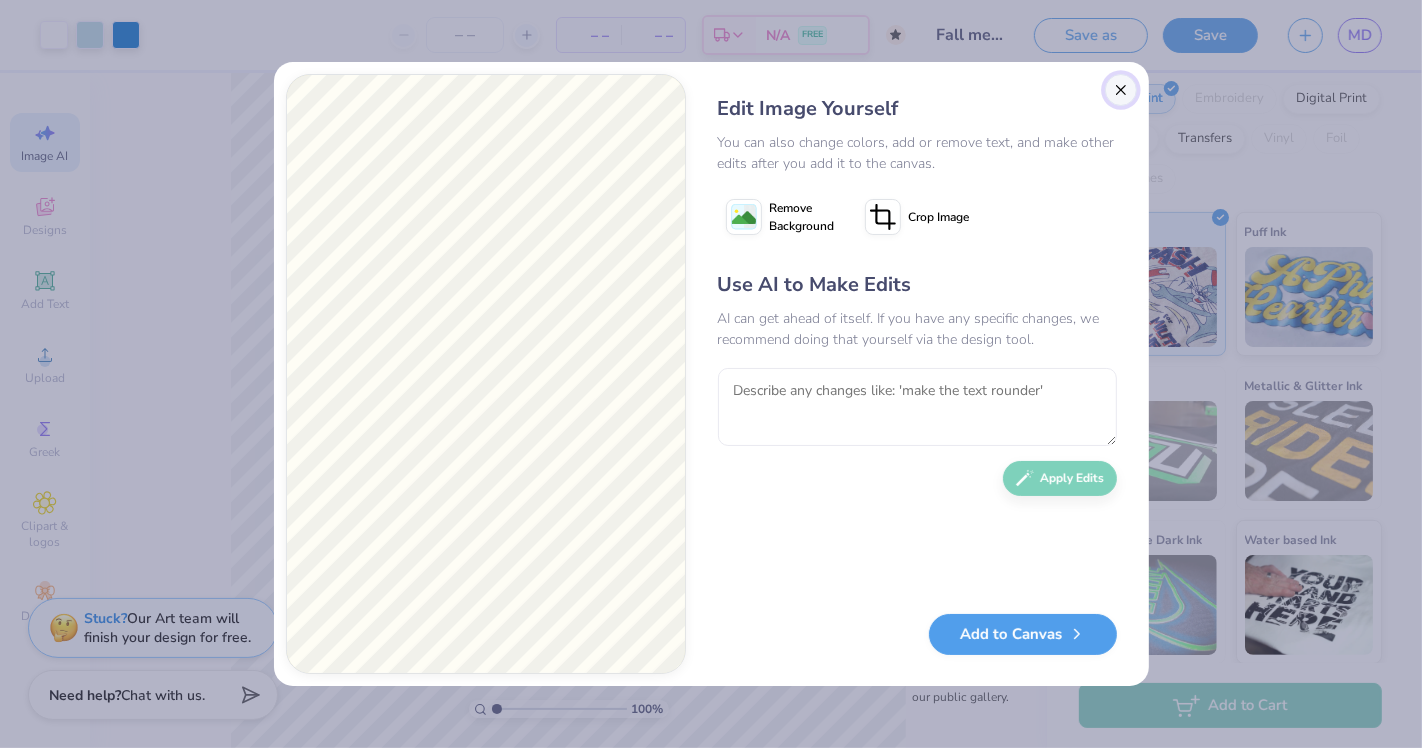 click at bounding box center (1121, 90) 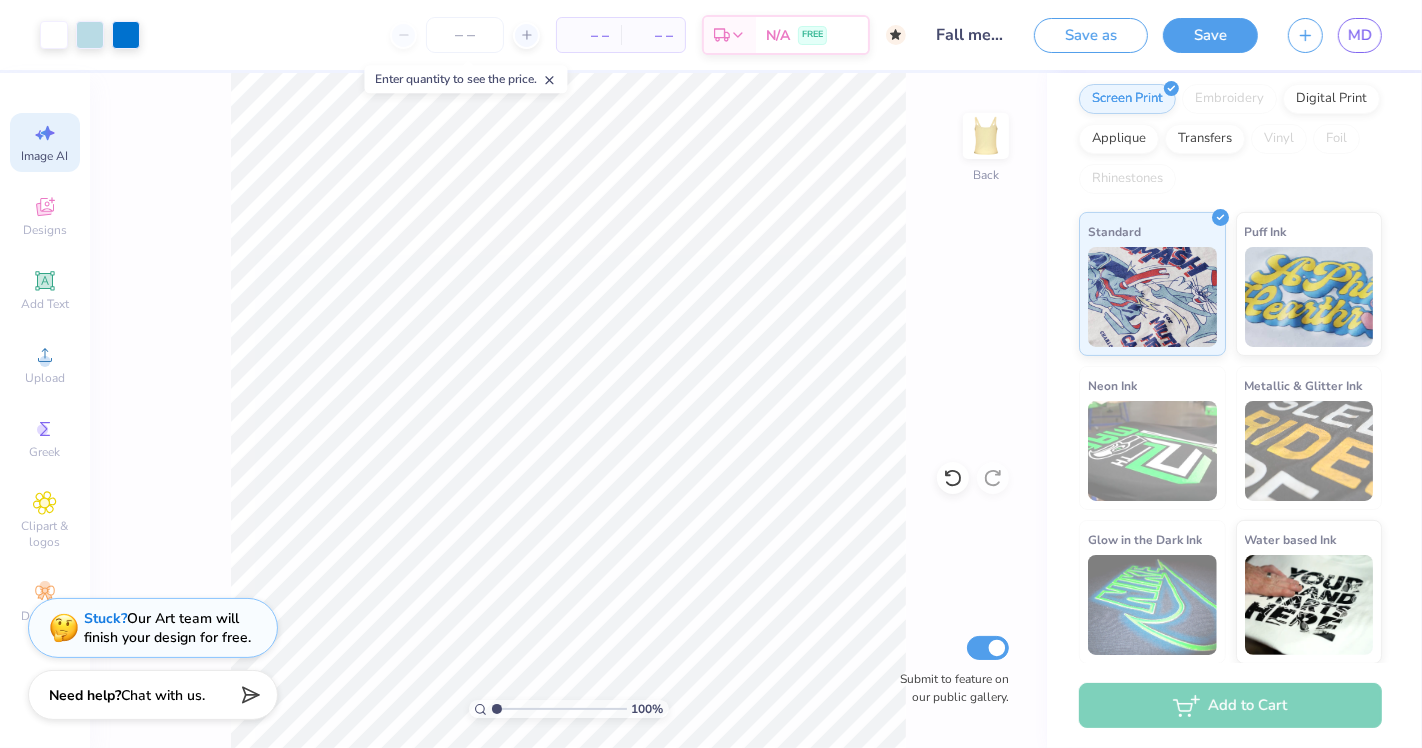 scroll, scrollTop: 0, scrollLeft: 44, axis: horizontal 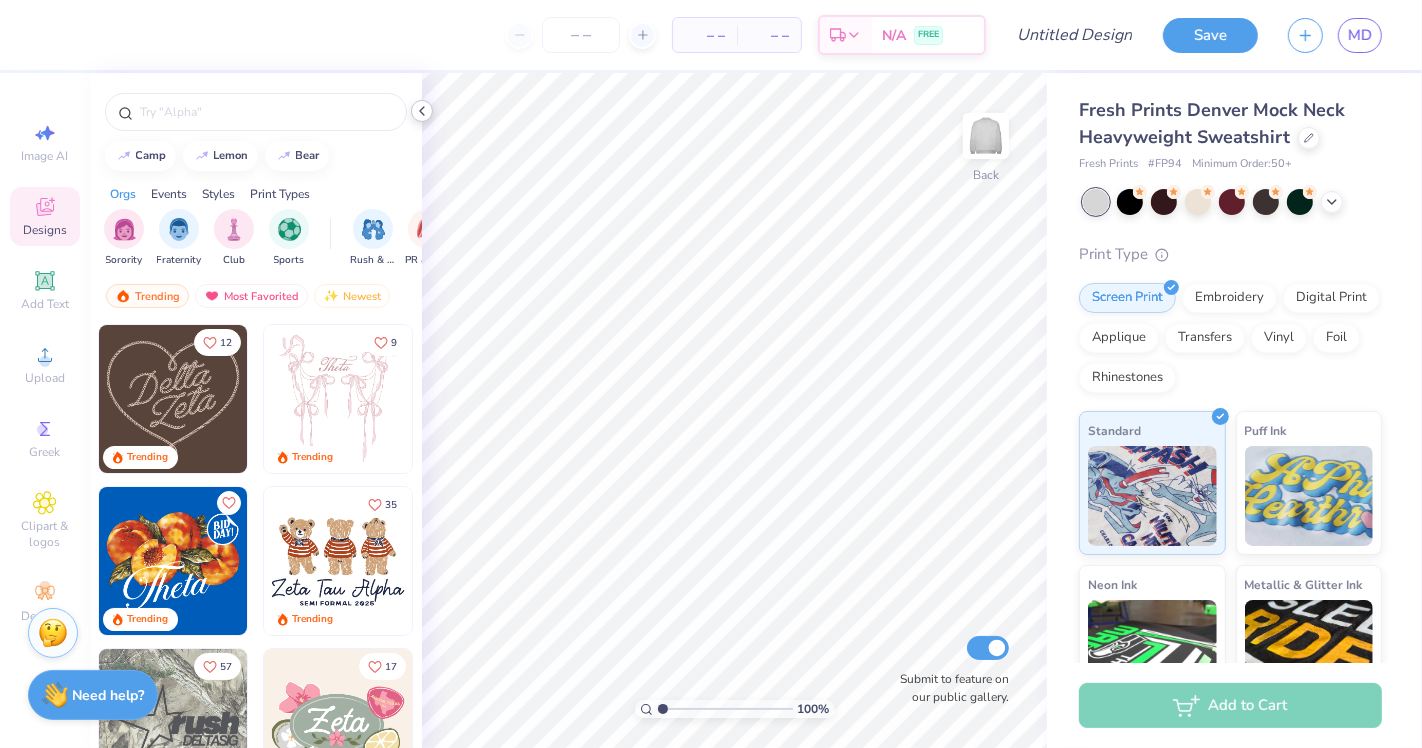 click 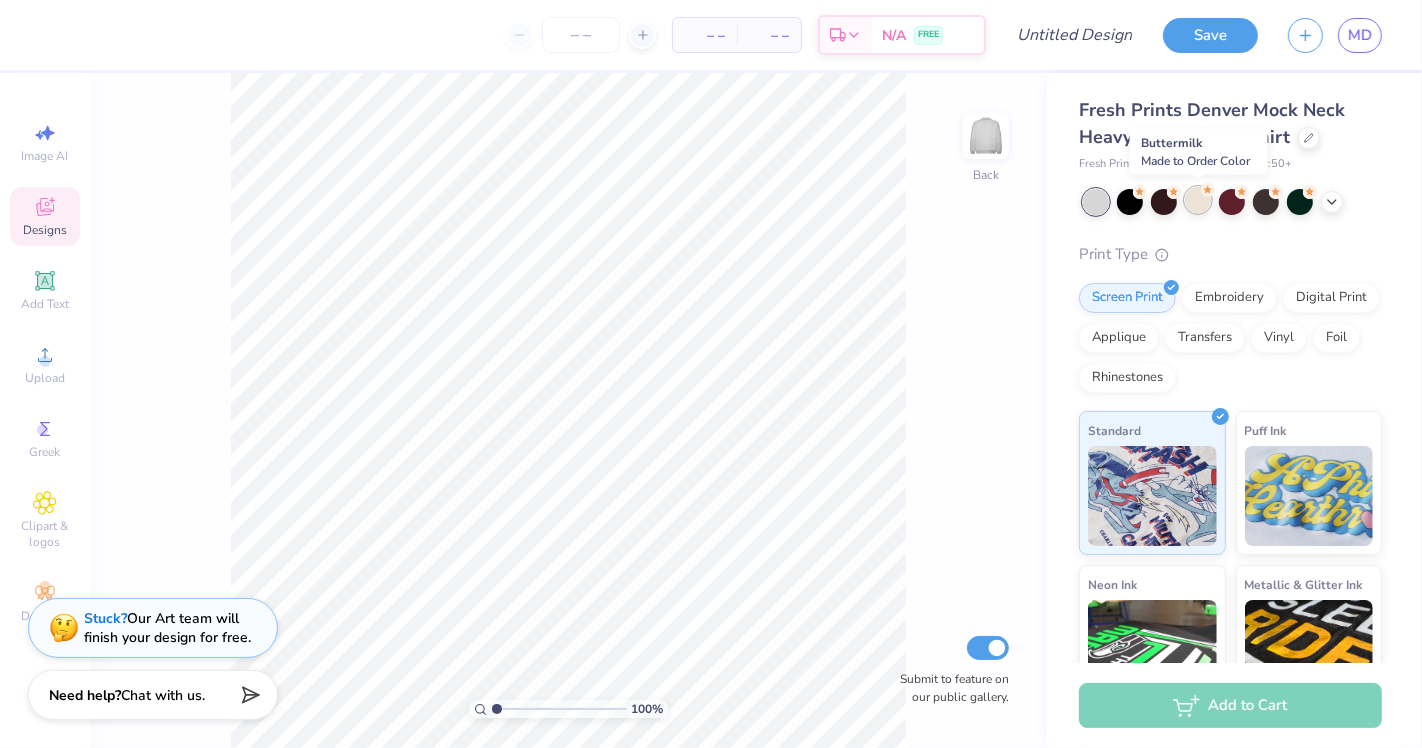 click at bounding box center [1198, 200] 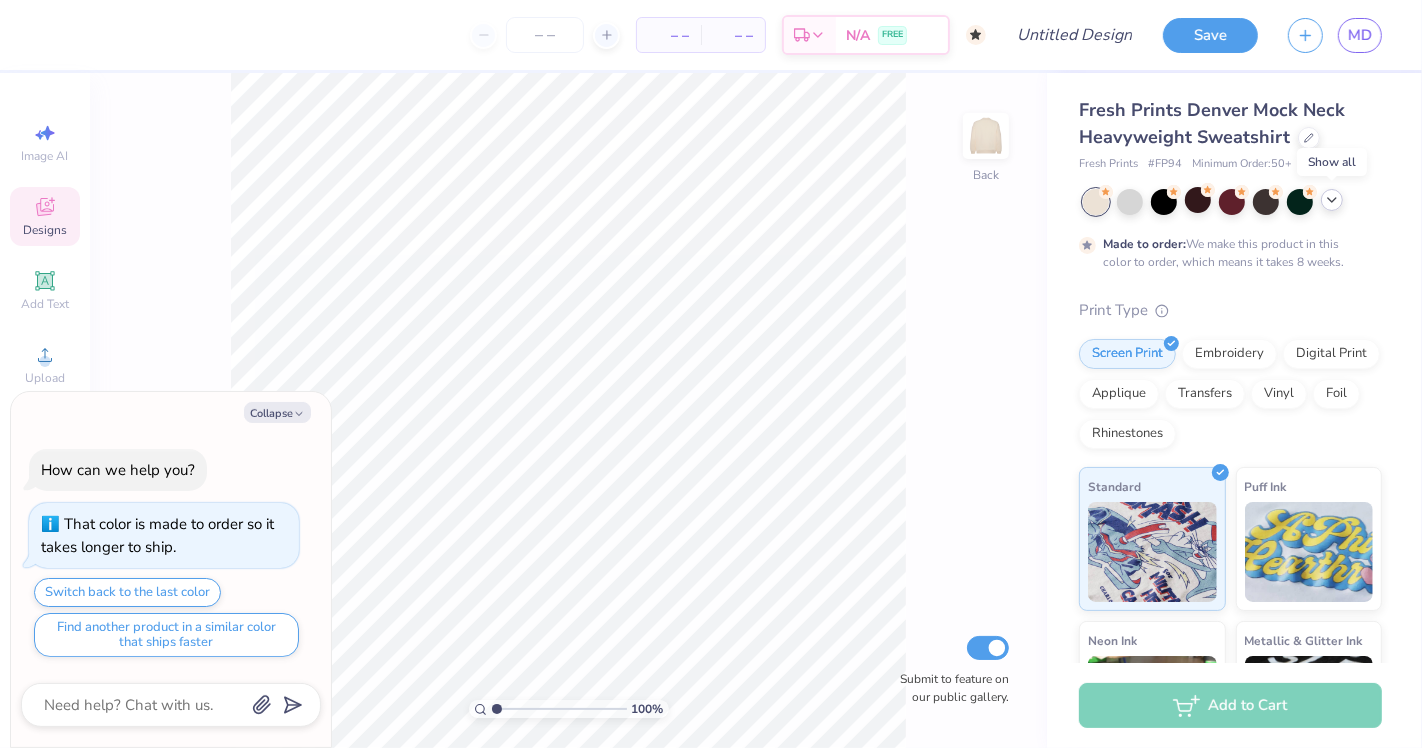 click at bounding box center (1332, 200) 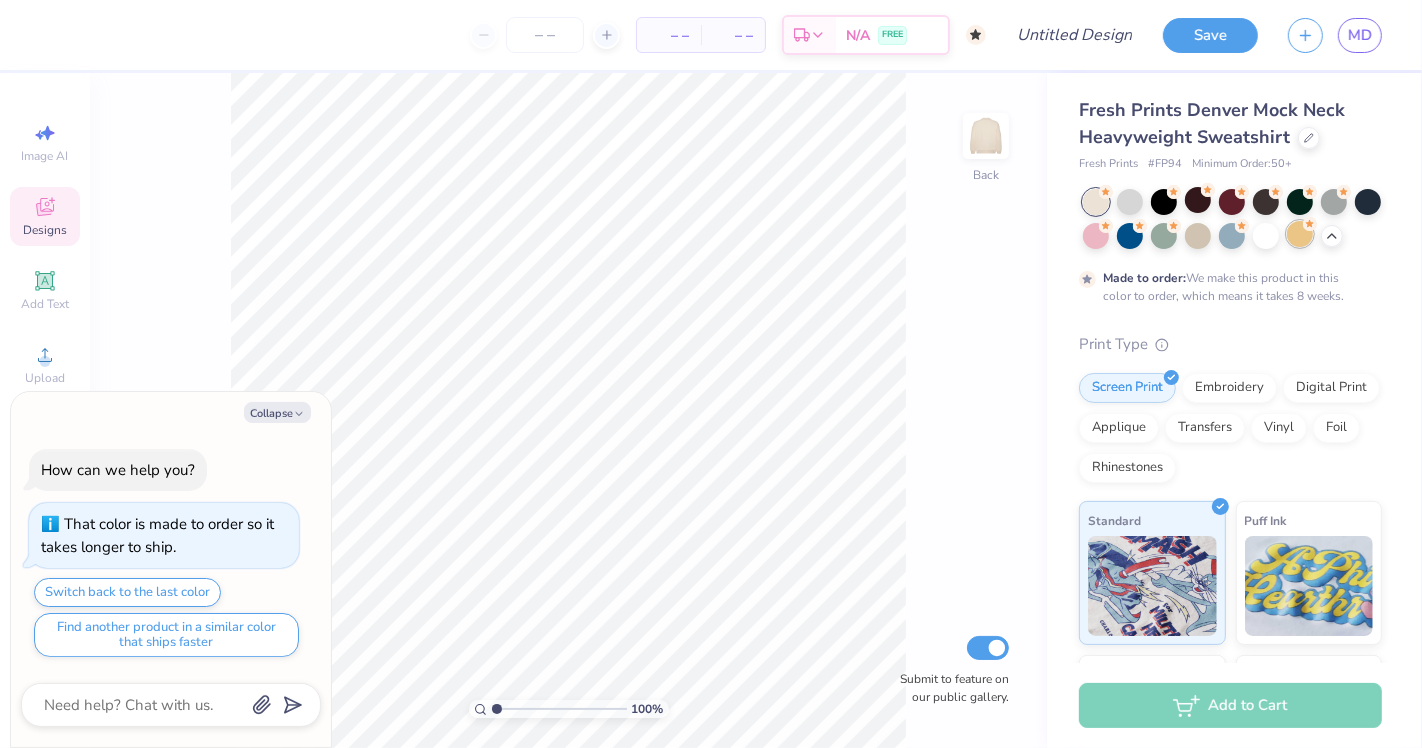 click at bounding box center (1232, 219) 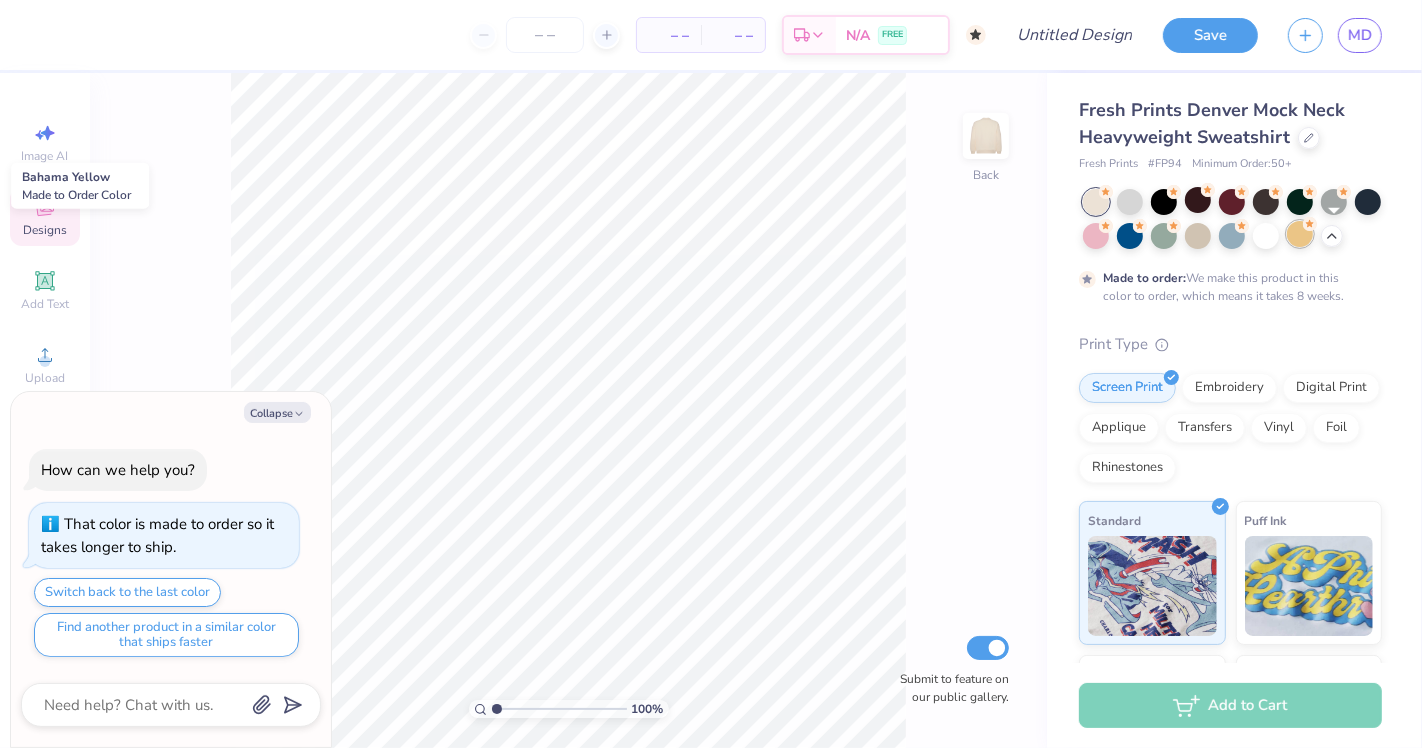click at bounding box center [1300, 234] 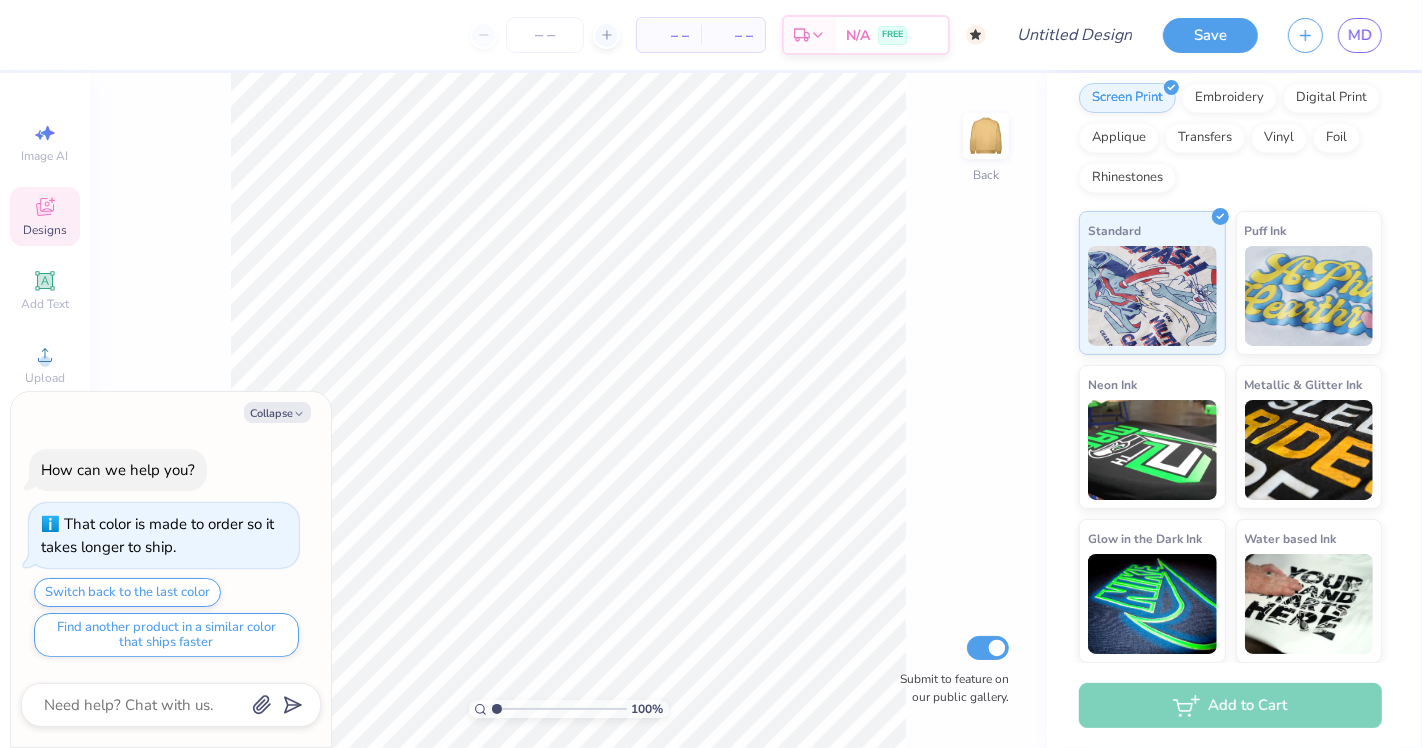 scroll, scrollTop: 0, scrollLeft: 0, axis: both 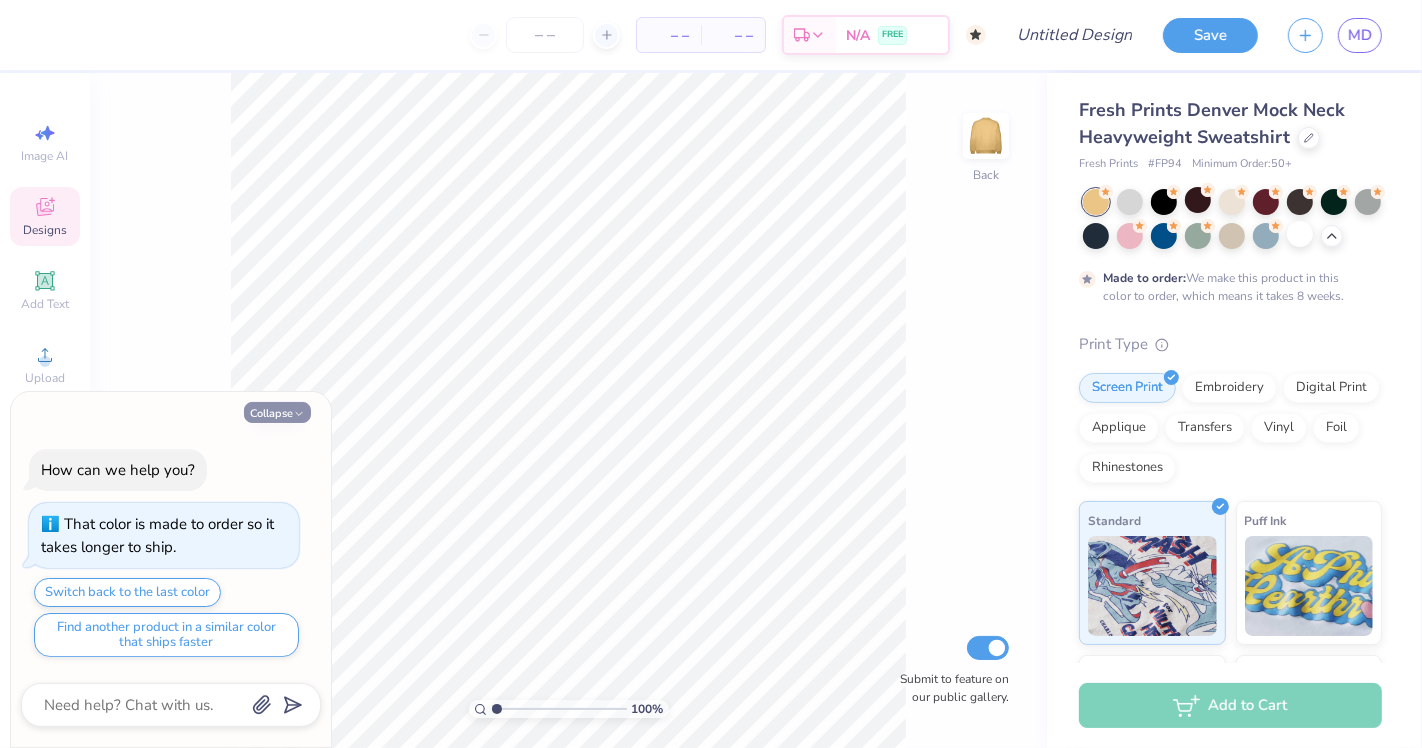 click on "Collapse" at bounding box center (277, 412) 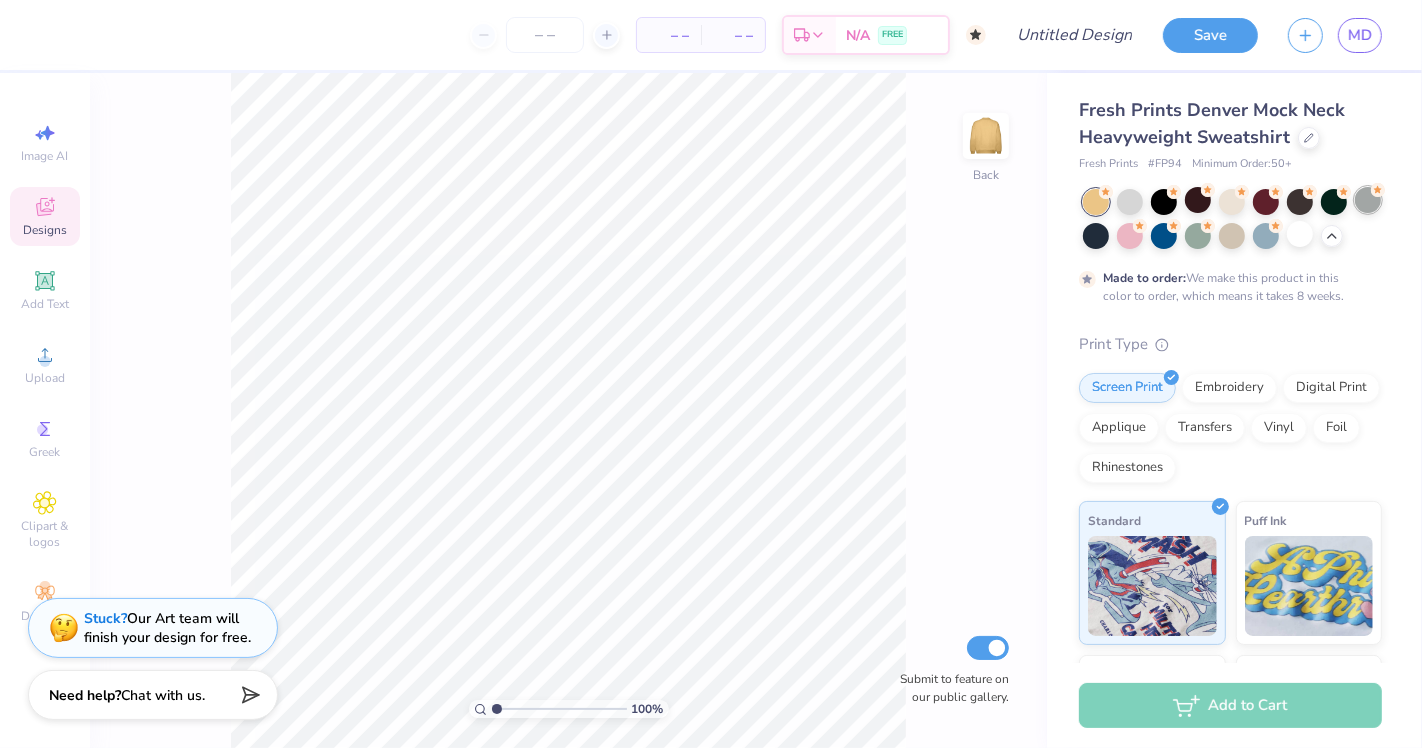 click at bounding box center [1368, 200] 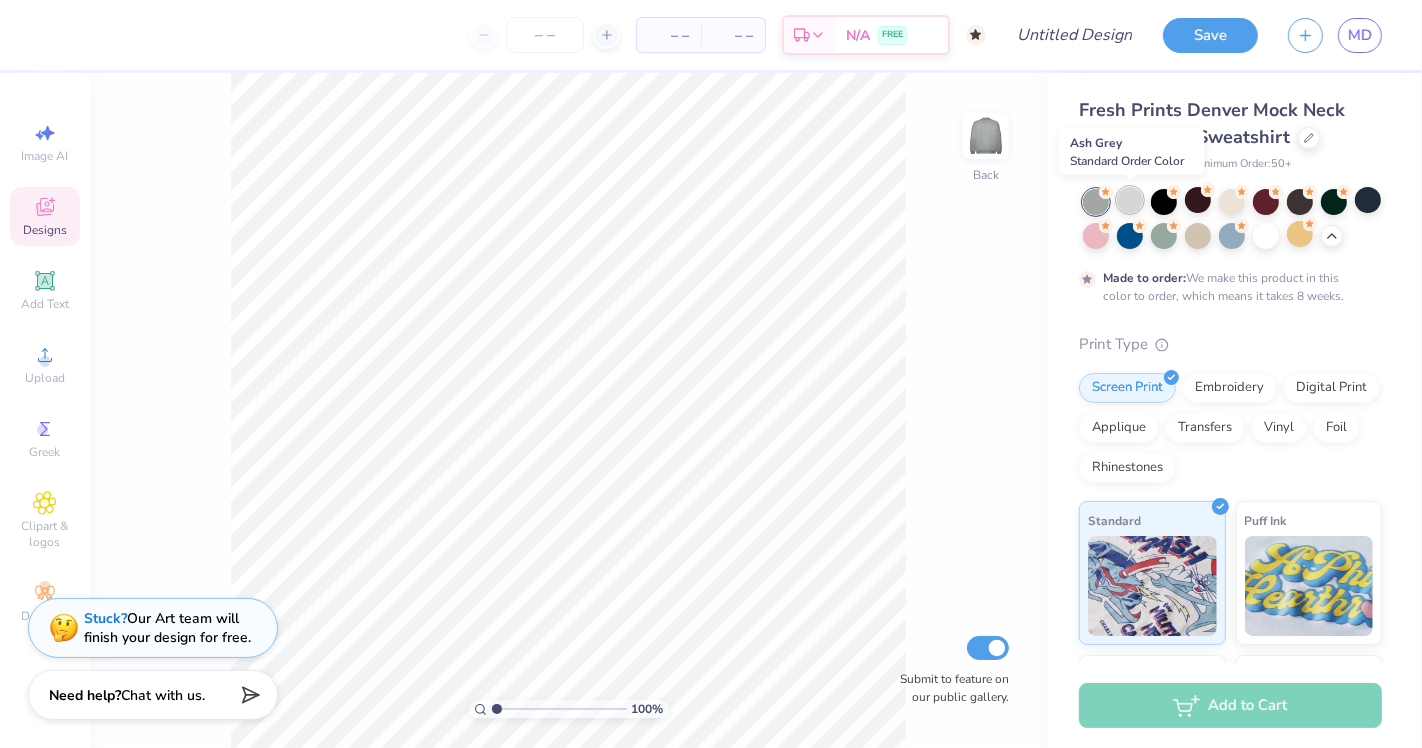 click at bounding box center (1130, 200) 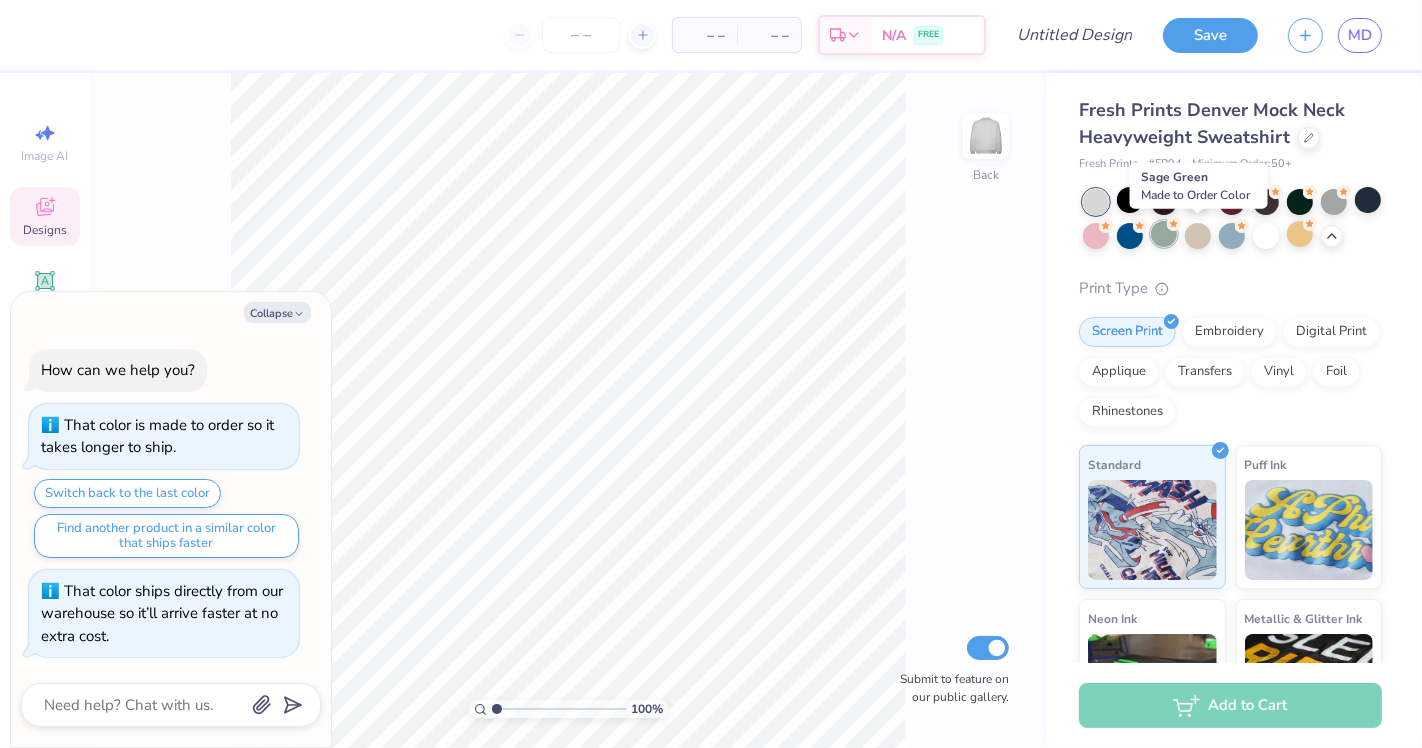 click at bounding box center [1164, 234] 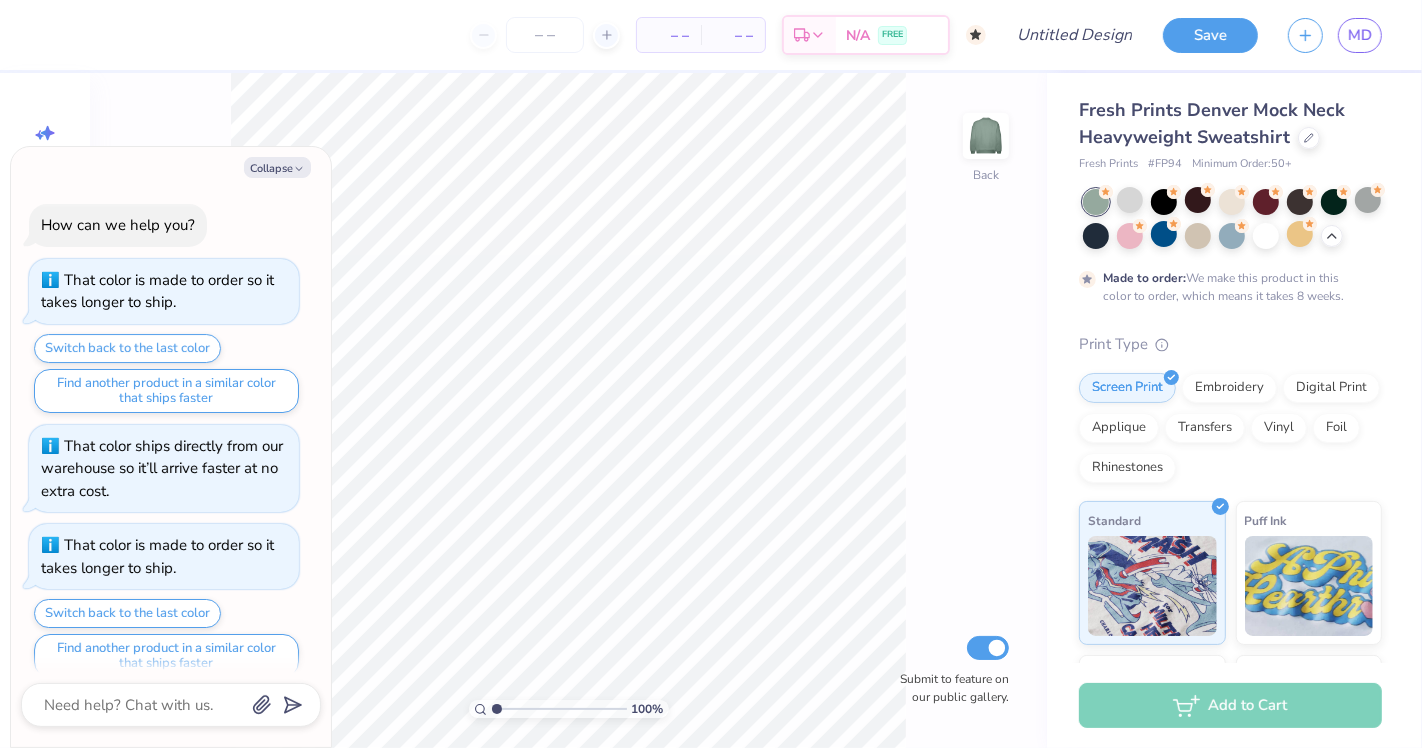 scroll, scrollTop: 17, scrollLeft: 0, axis: vertical 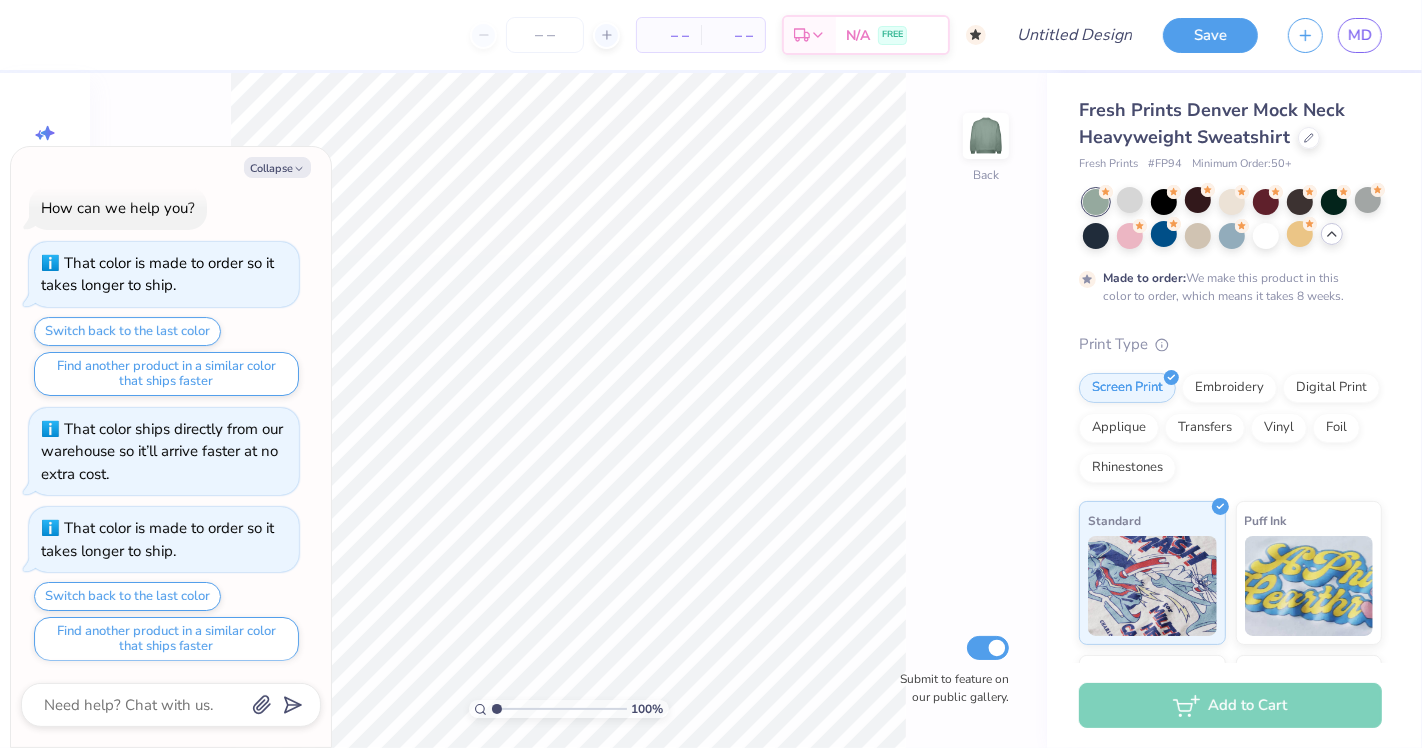 click at bounding box center [1332, 234] 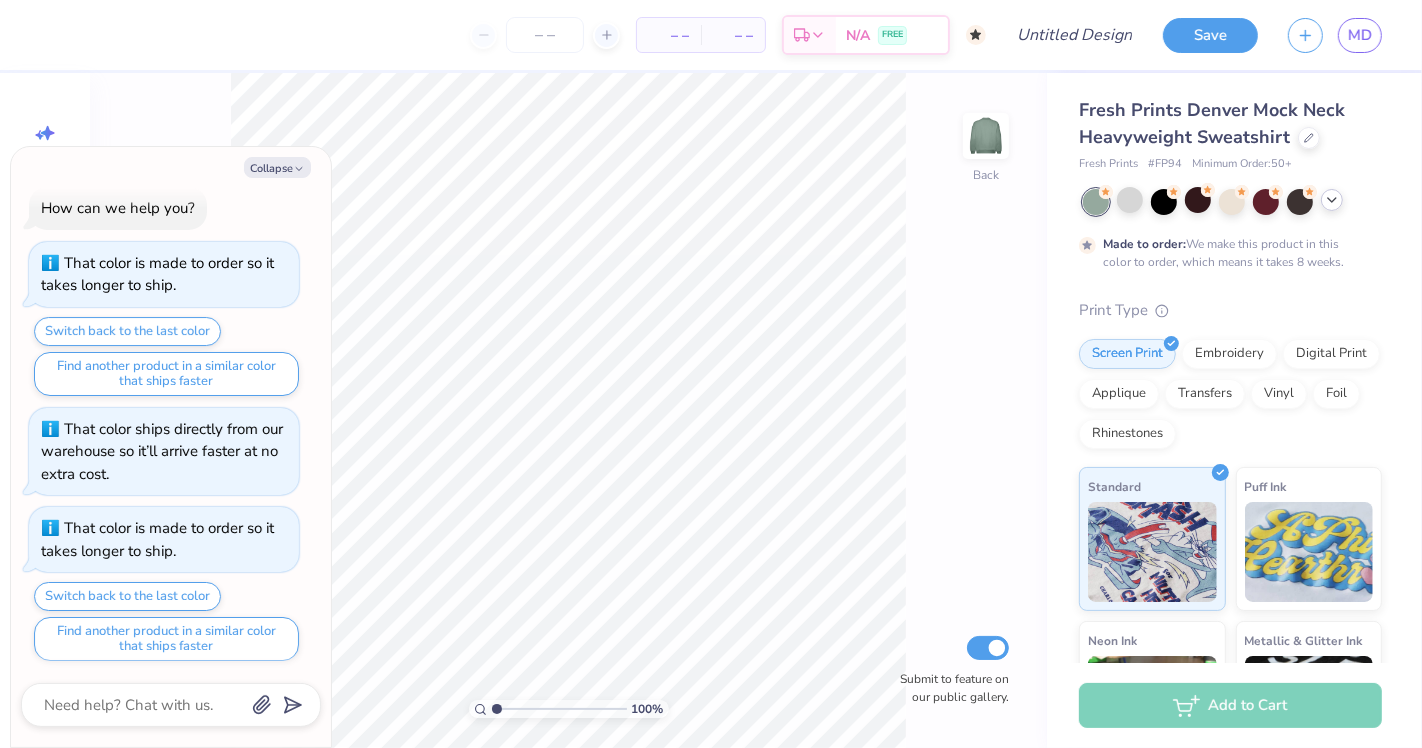 click at bounding box center (1332, 200) 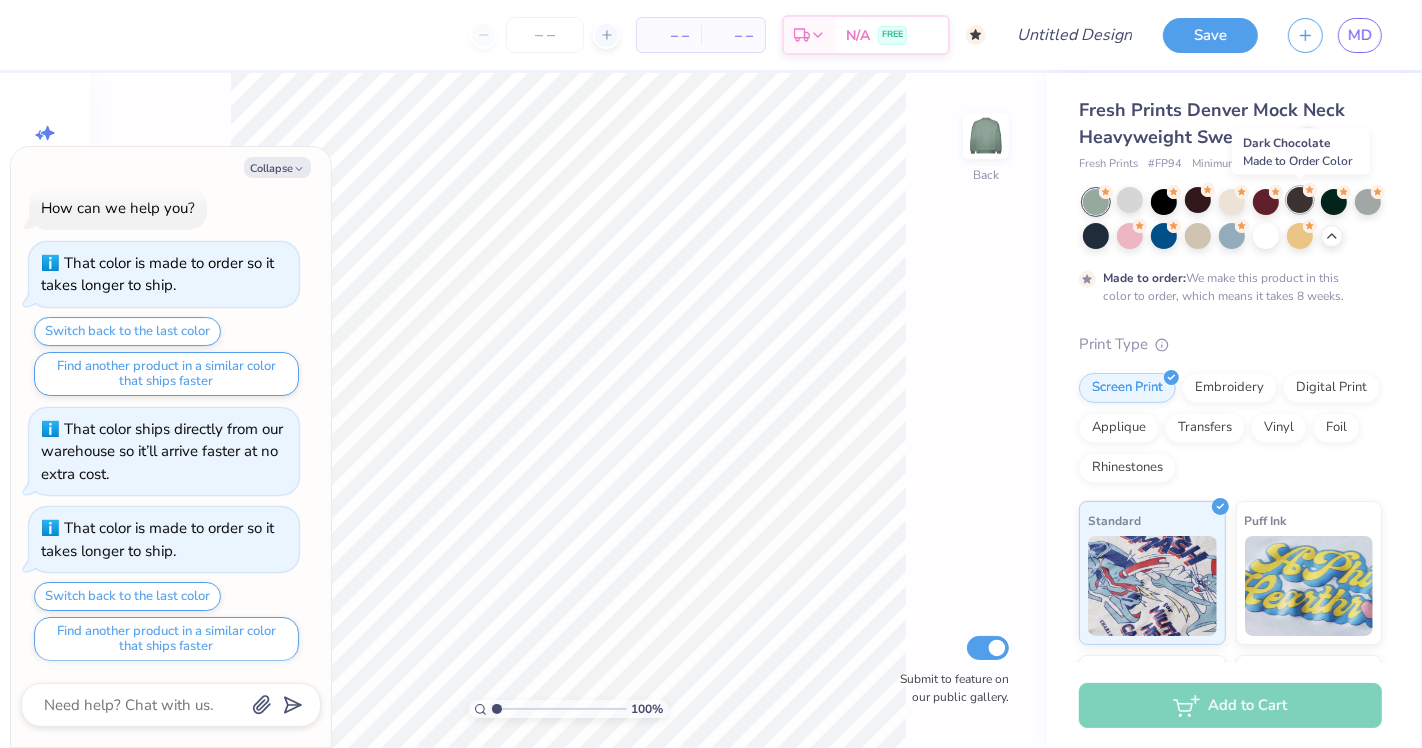 click at bounding box center [1300, 200] 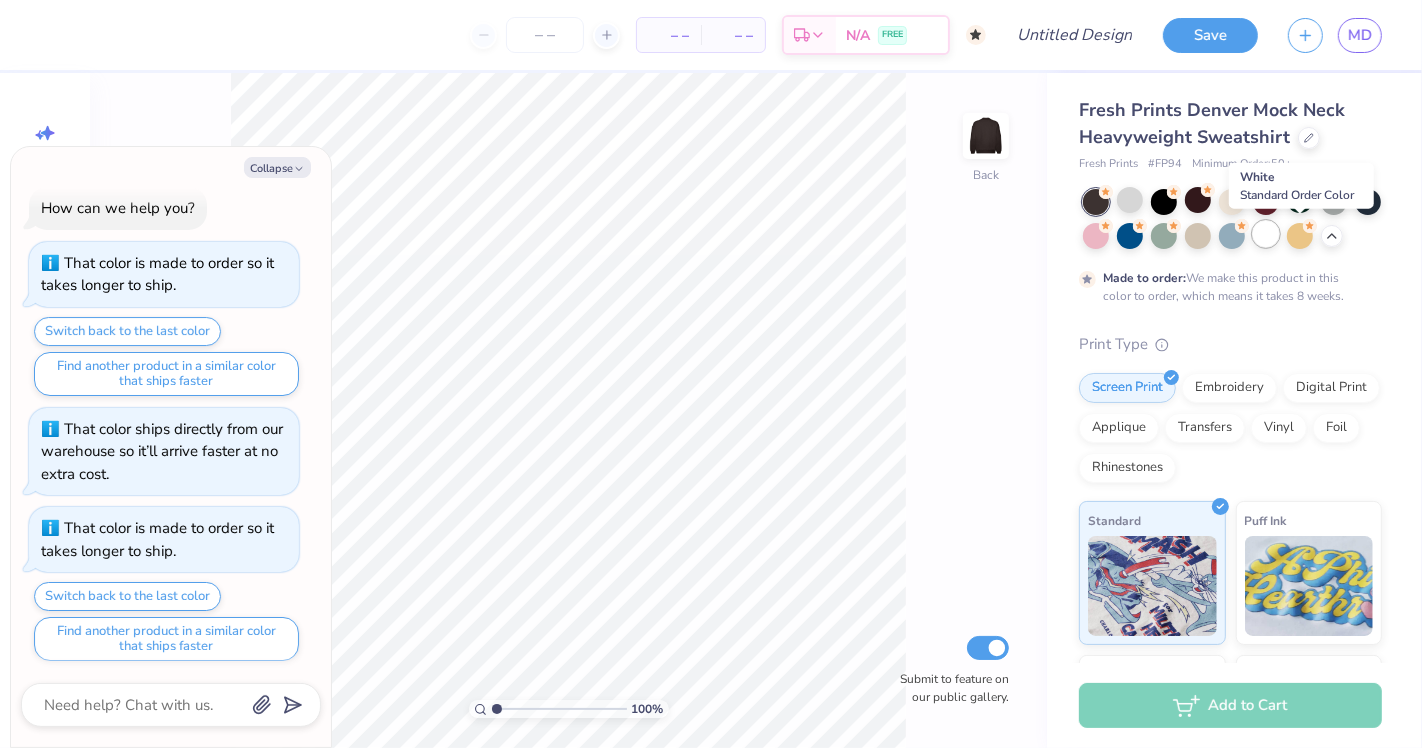 click at bounding box center [1266, 234] 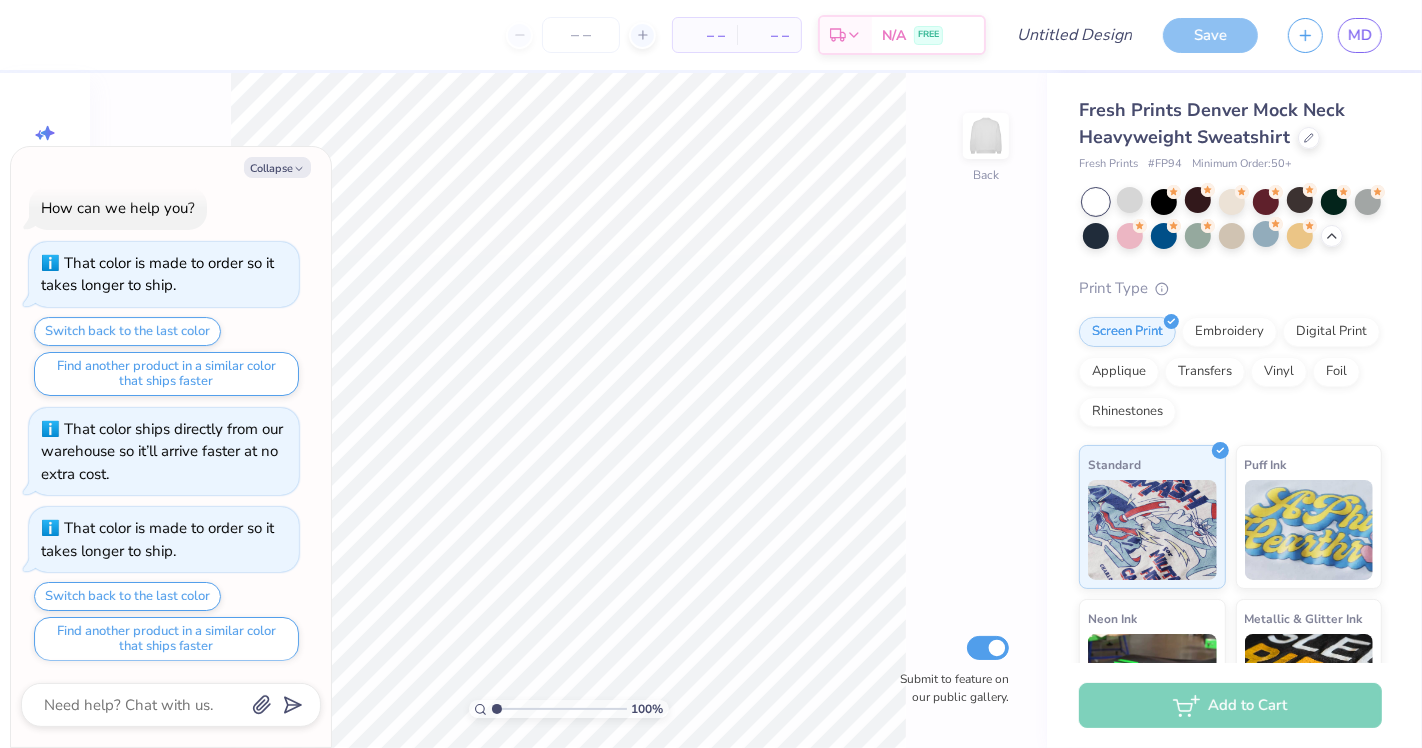 scroll, scrollTop: 117, scrollLeft: 0, axis: vertical 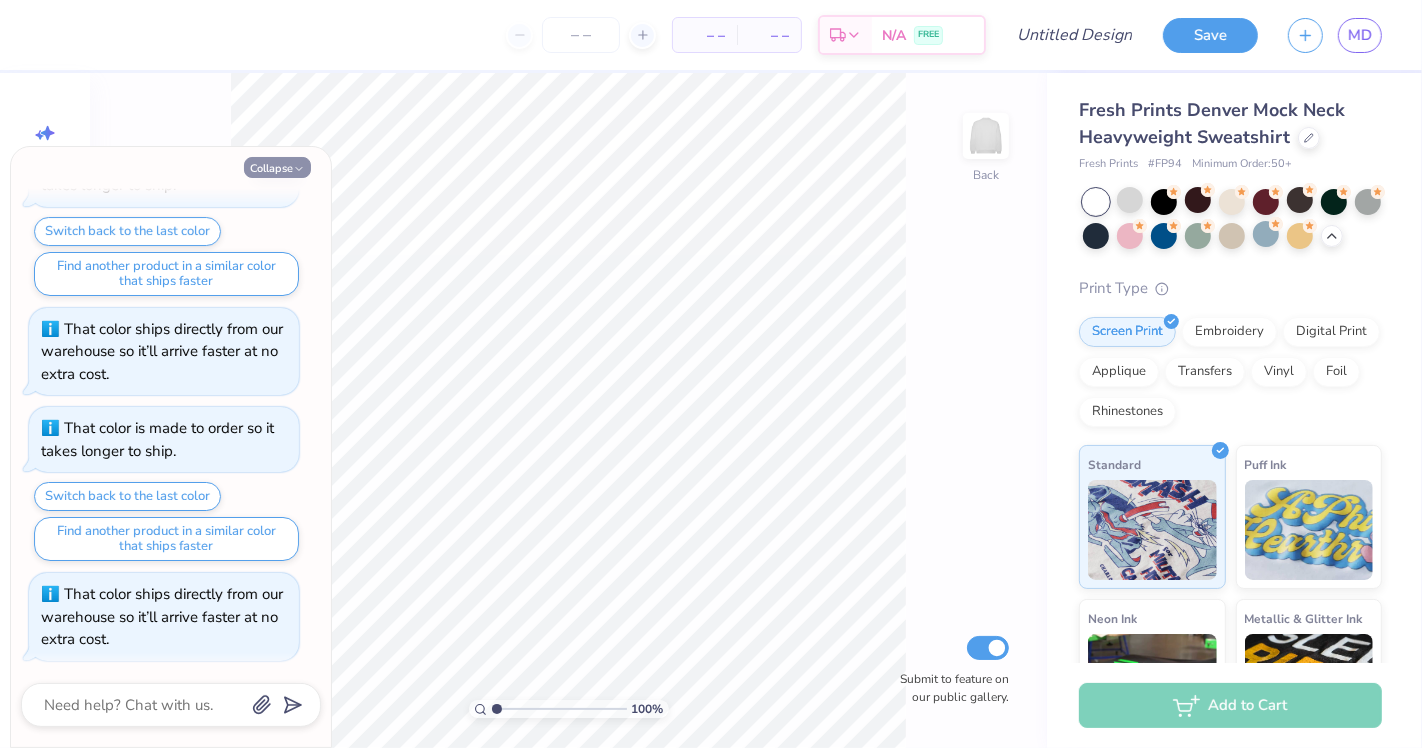 click on "Collapse" at bounding box center (277, 167) 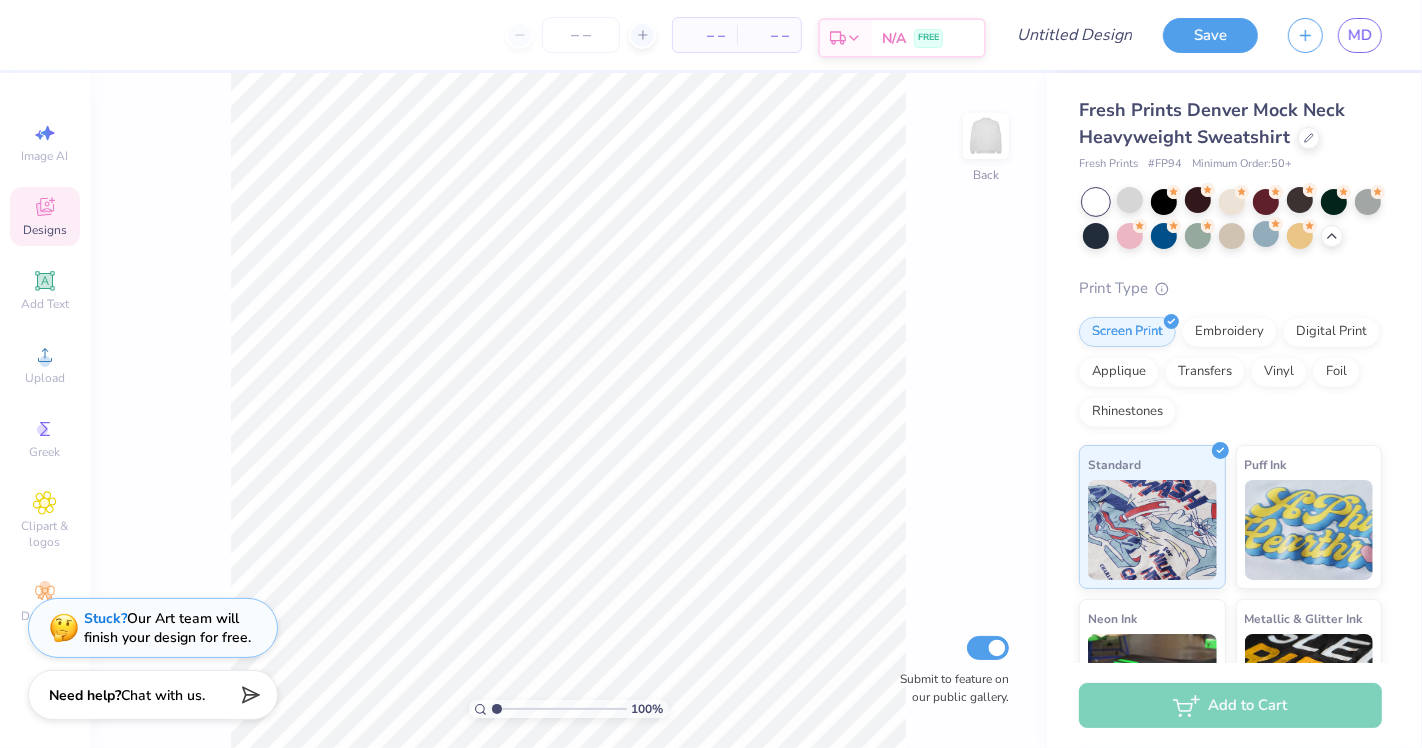 click on "N/A FREE" at bounding box center (928, 38) 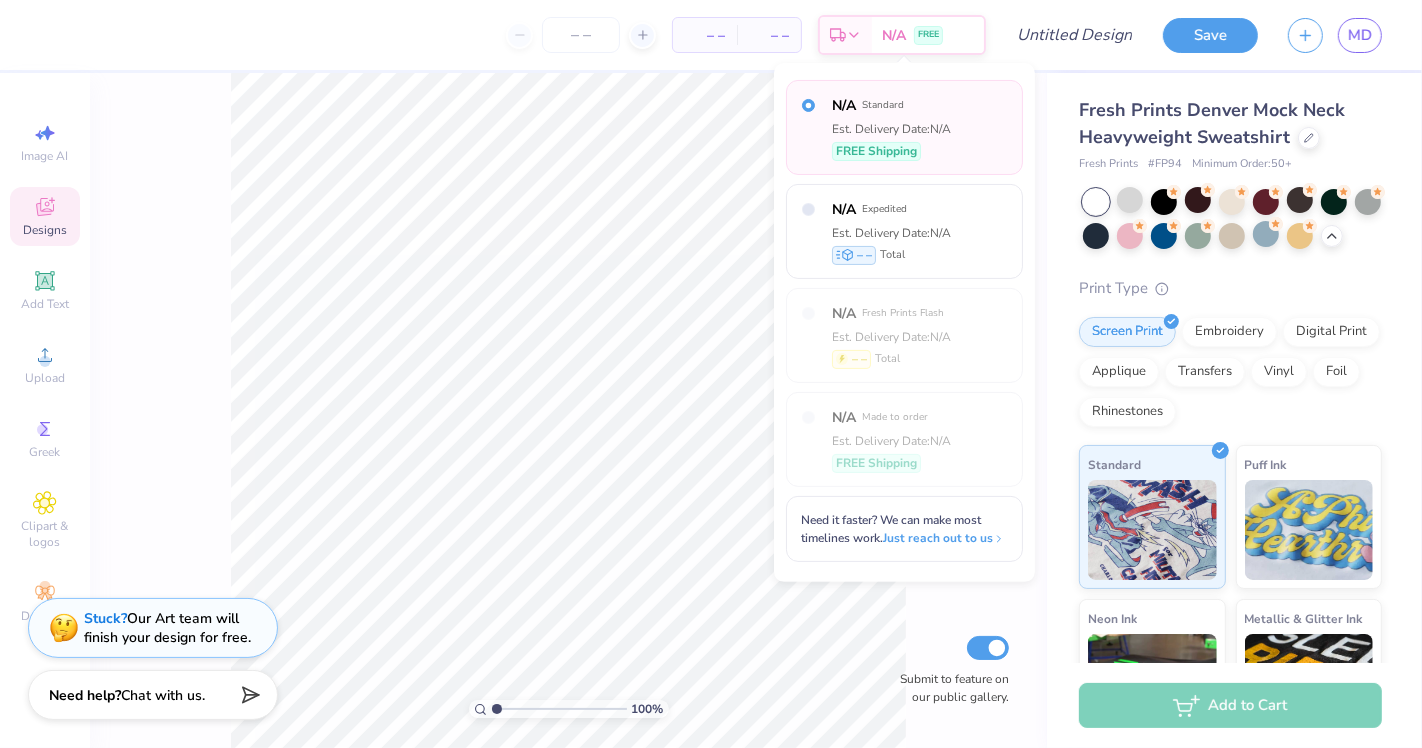 click on "– – Total" at bounding box center [769, 35] 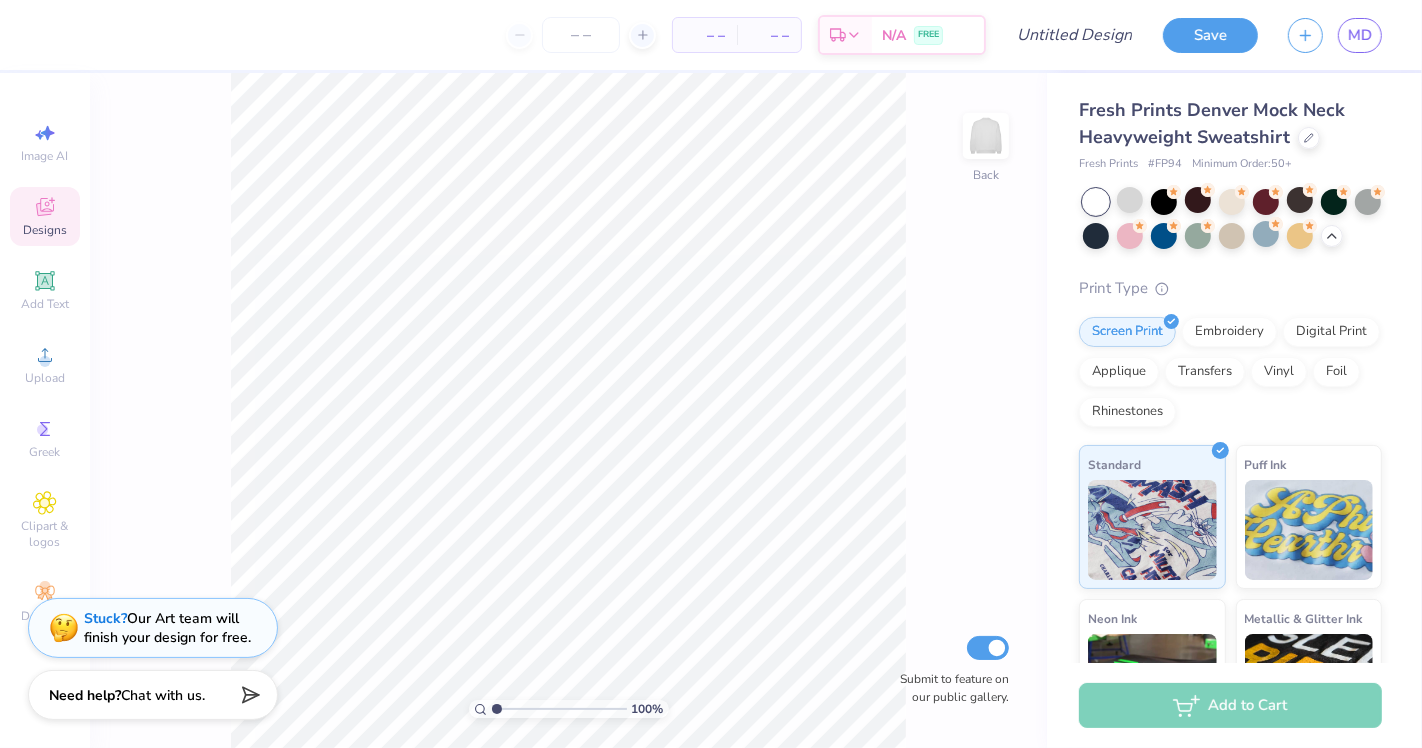 drag, startPoint x: 727, startPoint y: 35, endPoint x: 740, endPoint y: 31, distance: 13.601471 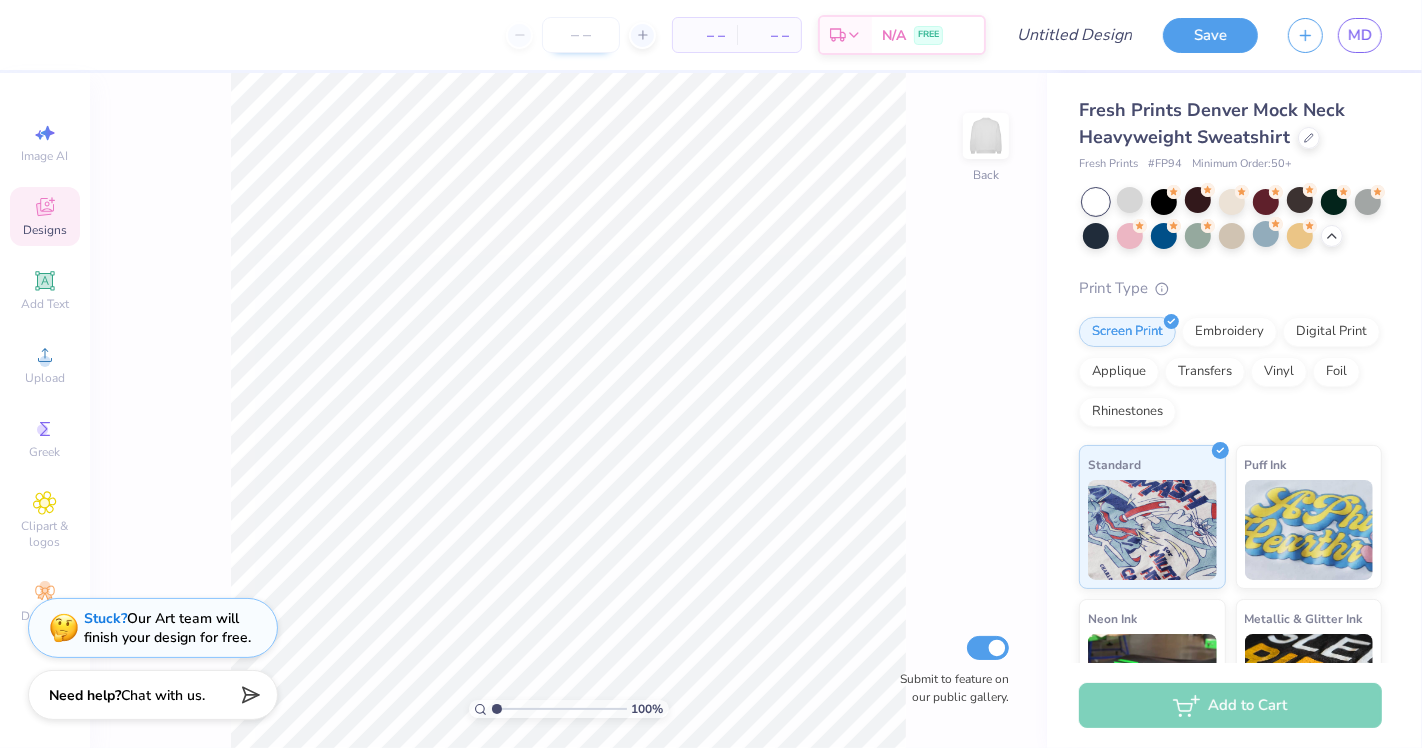 click at bounding box center (581, 35) 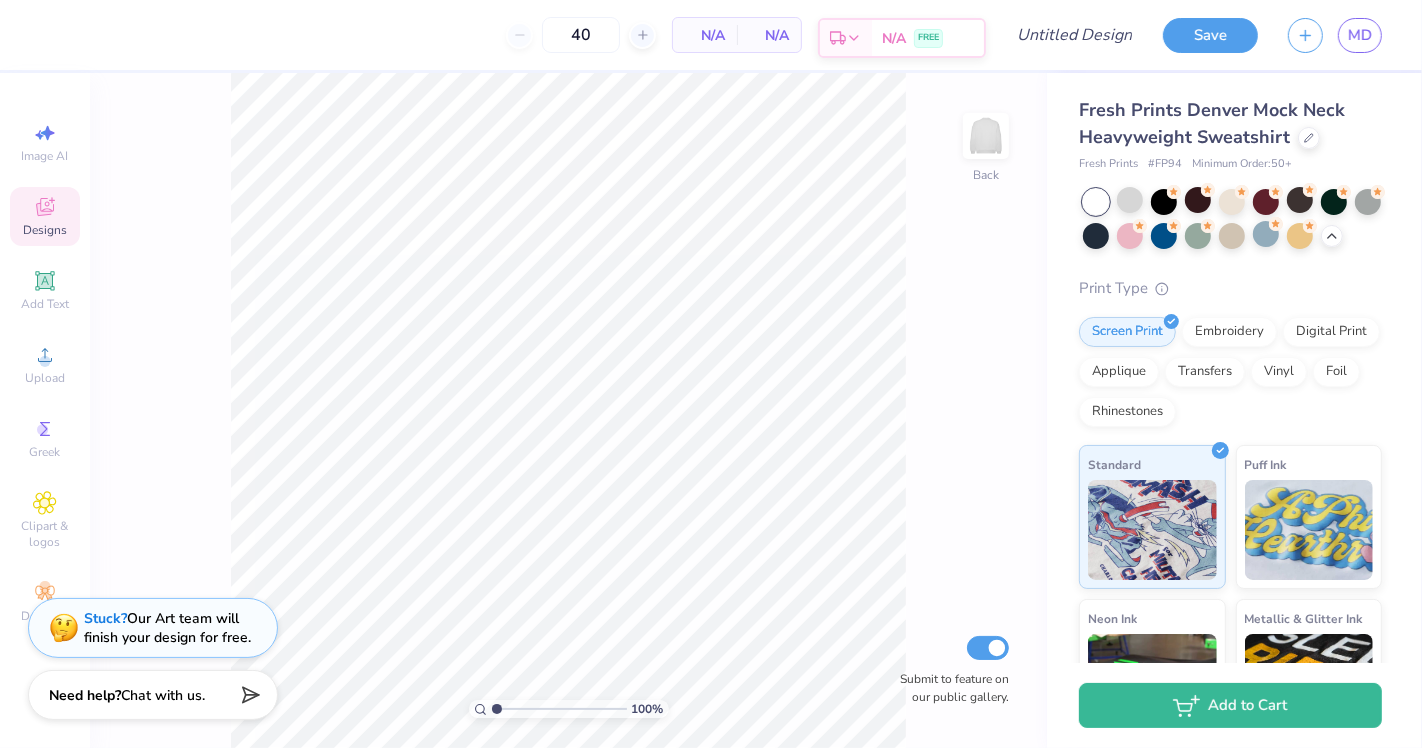 type on "50" 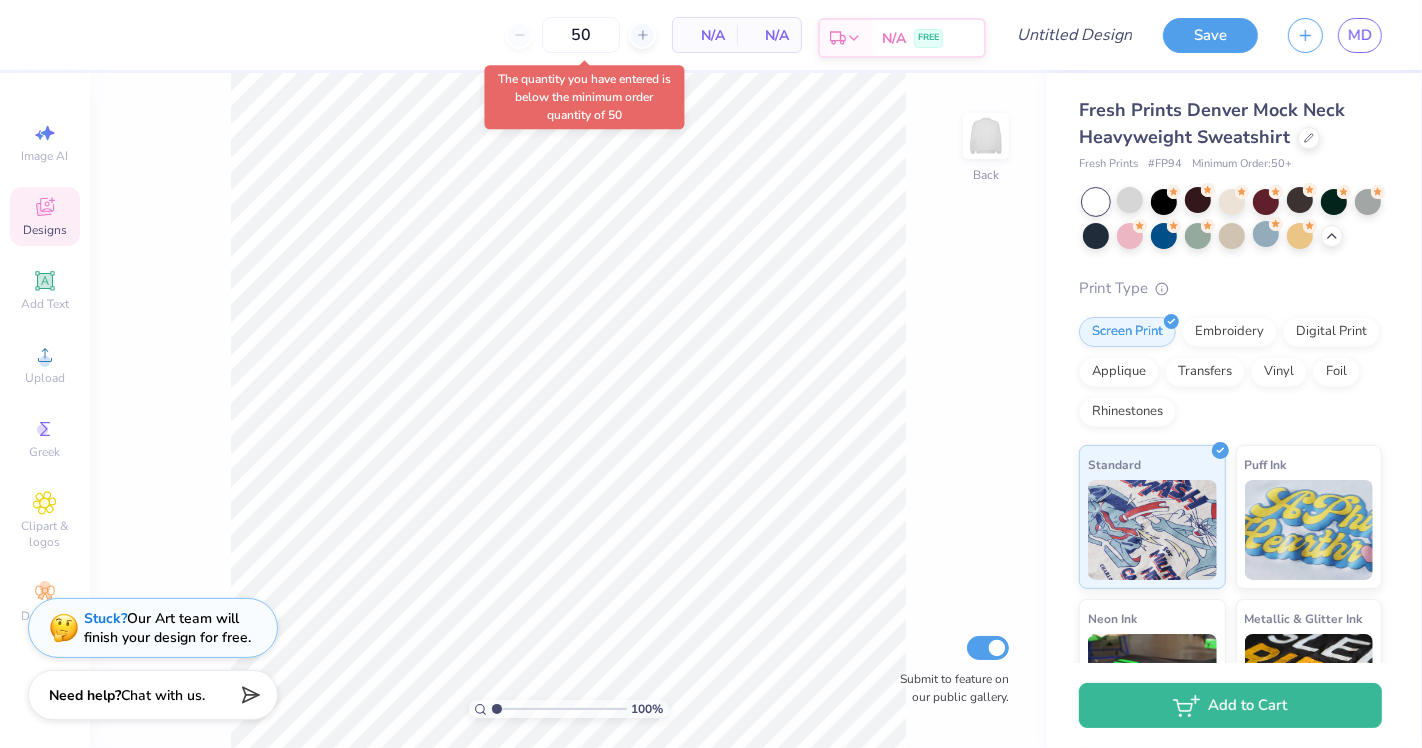 click 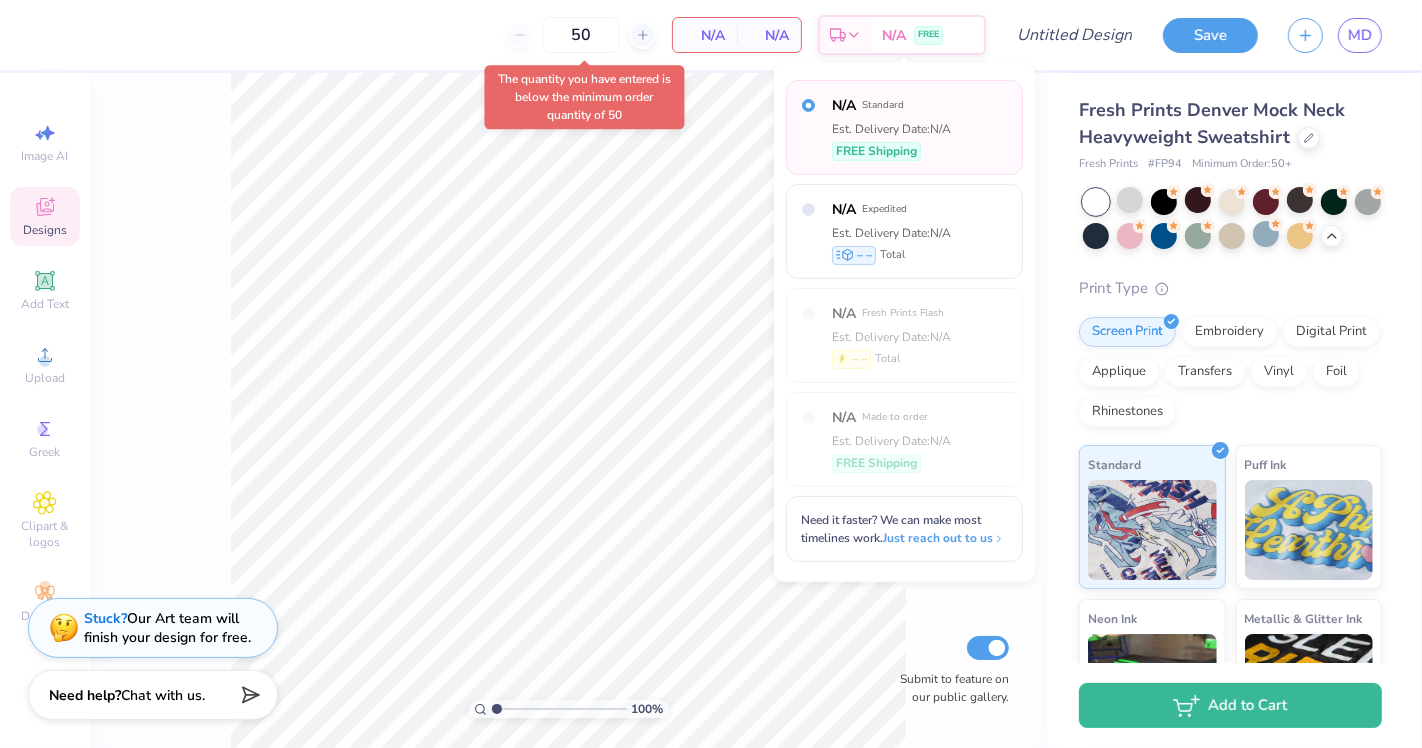 click on "Est. Delivery Date:  N/A" at bounding box center [891, 128] 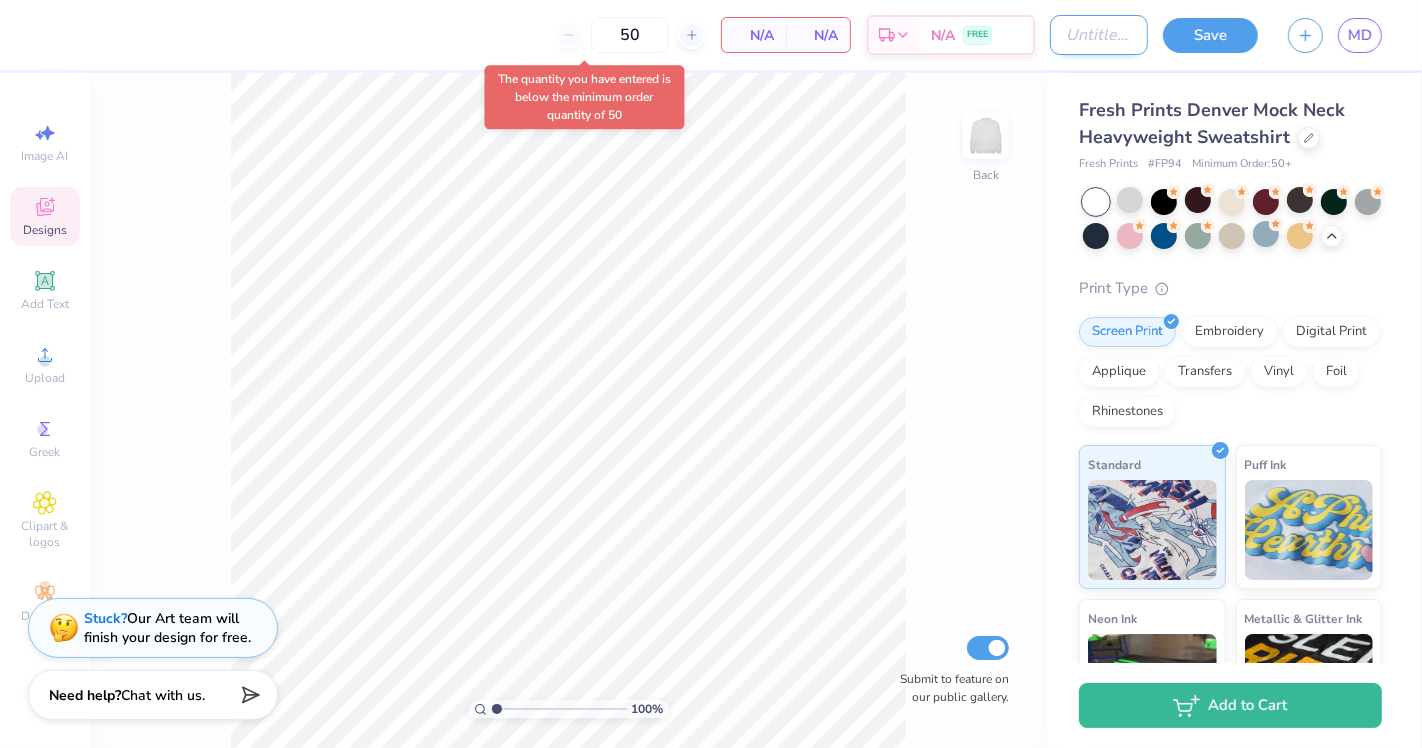 click on "Design Title" at bounding box center [1099, 35] 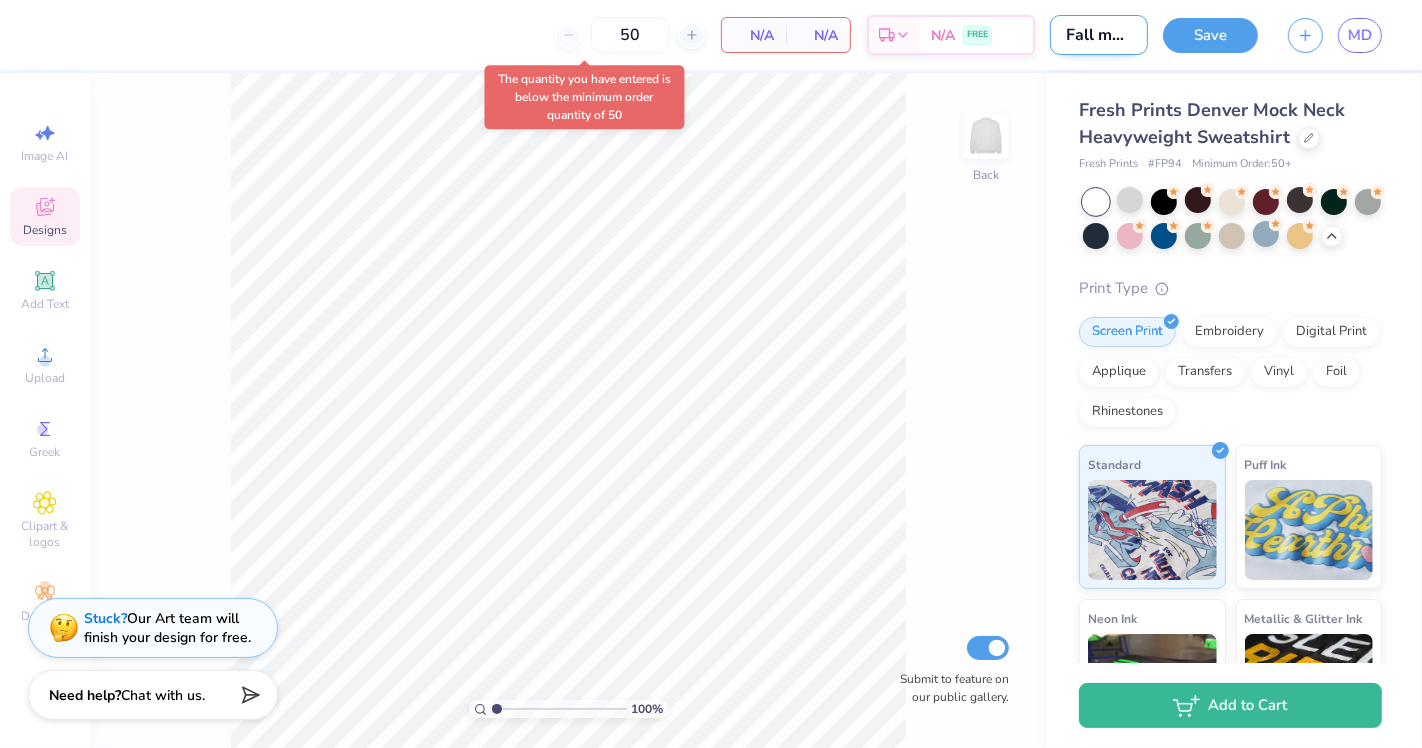 click on "Fall merch option" at bounding box center (1099, 35) 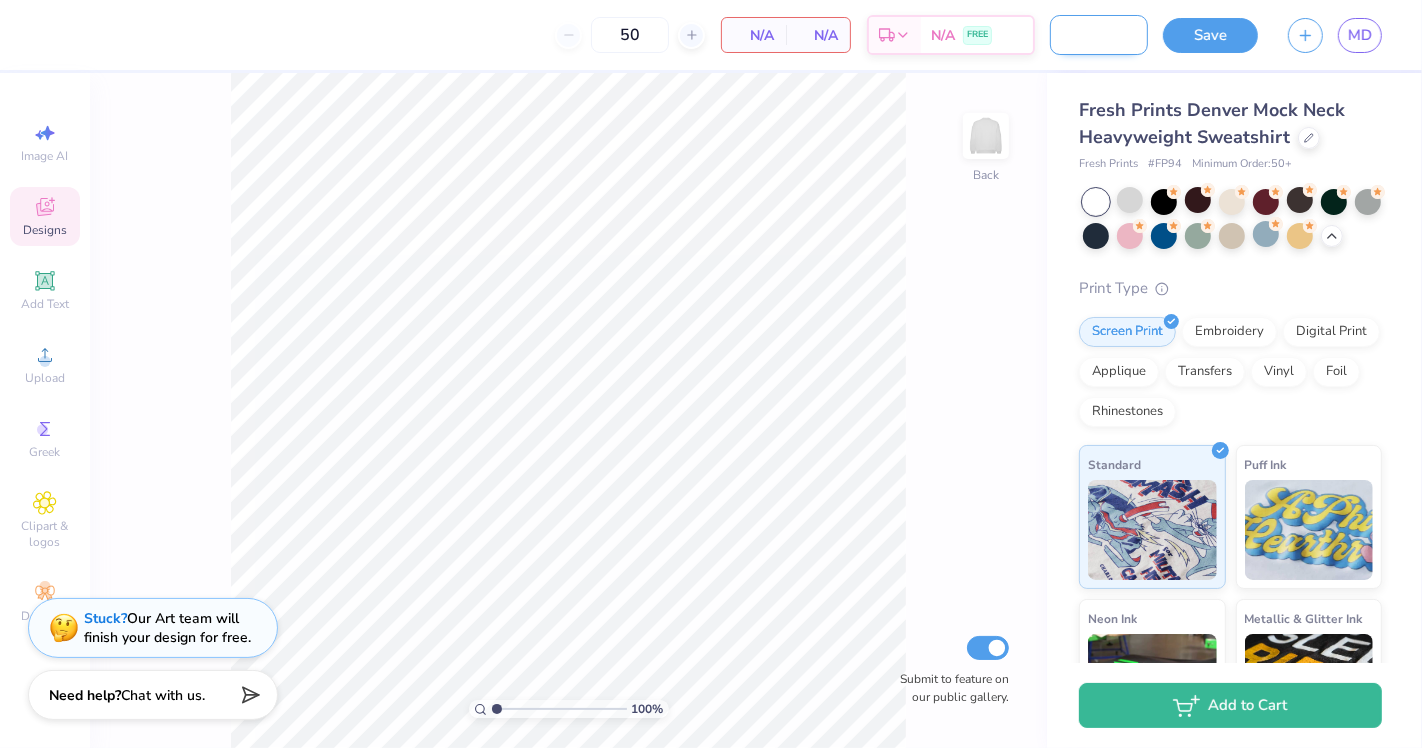 scroll, scrollTop: 0, scrollLeft: 77, axis: horizontal 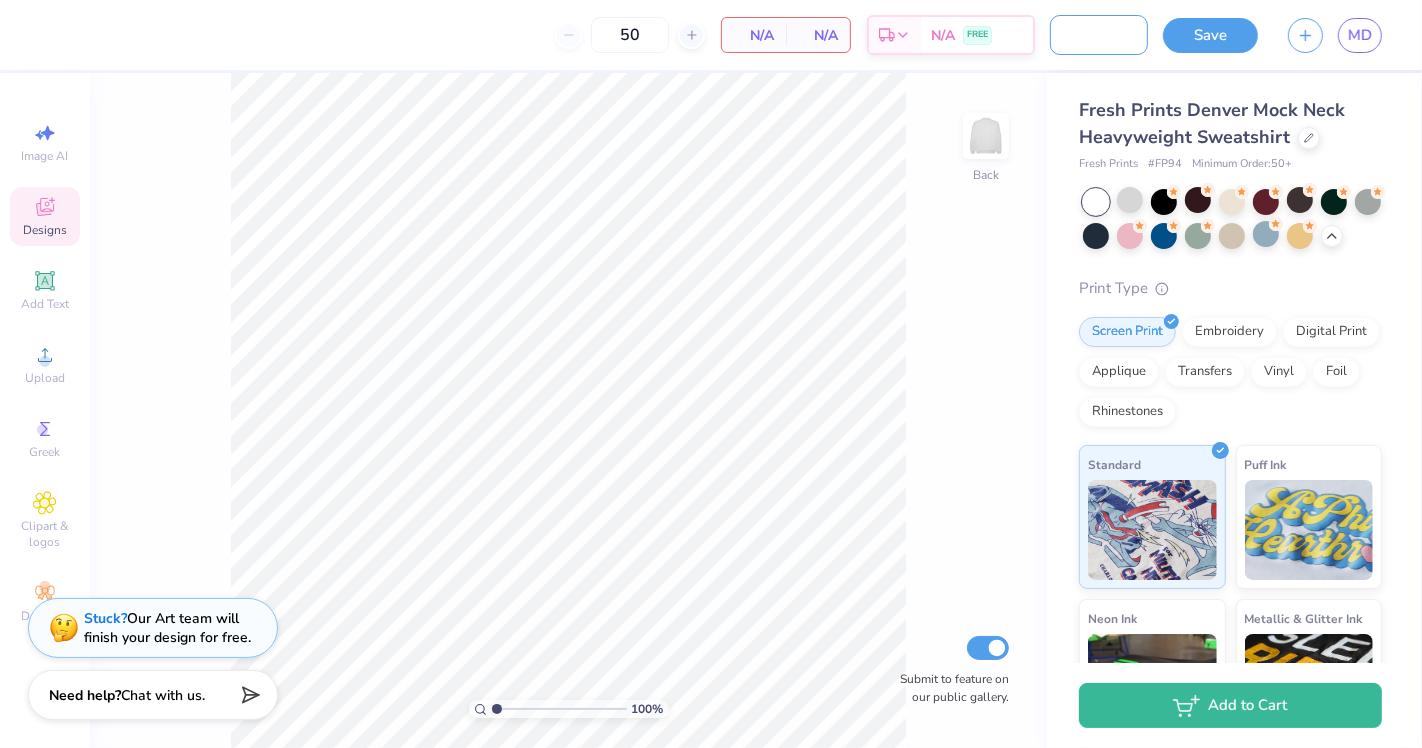 type on "Fall merch option 2" 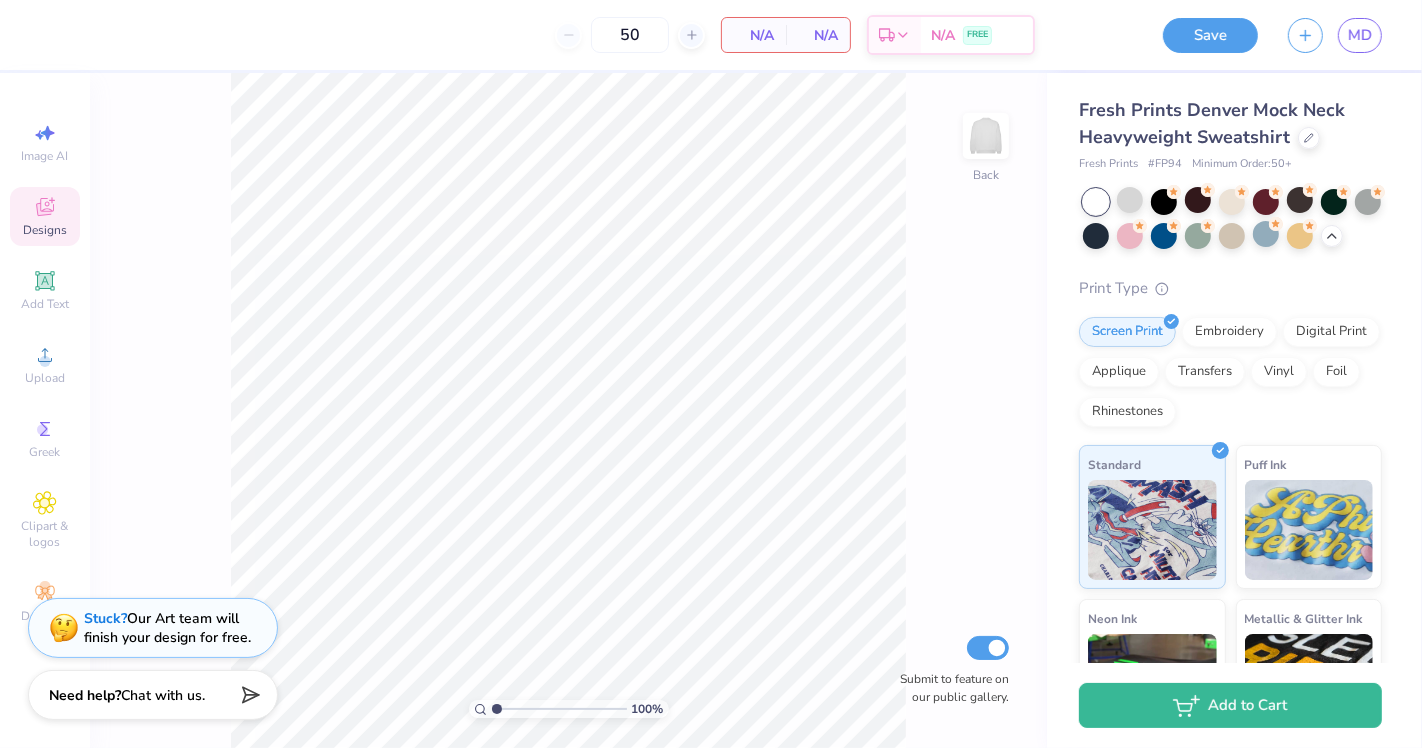 click on "100  % Back Submit to feature on our public gallery." at bounding box center [568, 410] 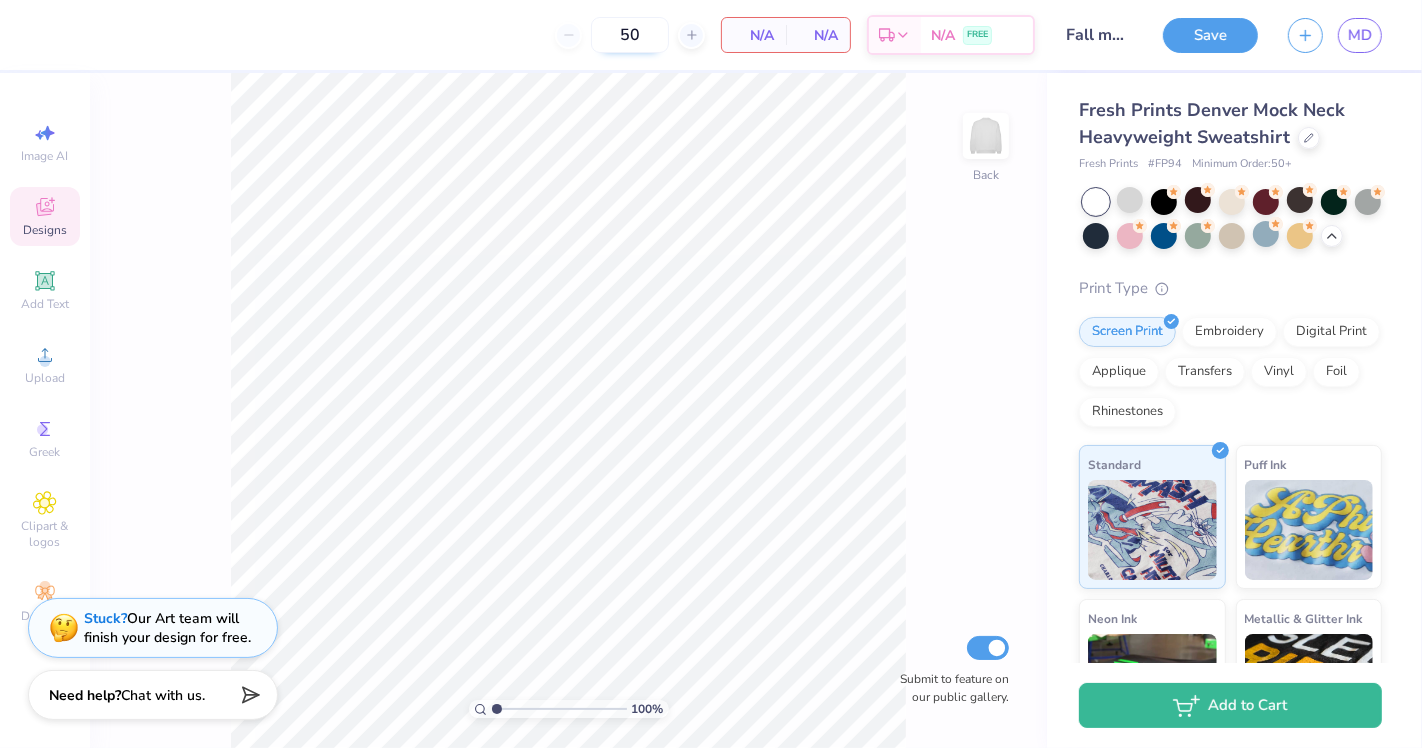 click on "50" at bounding box center (630, 35) 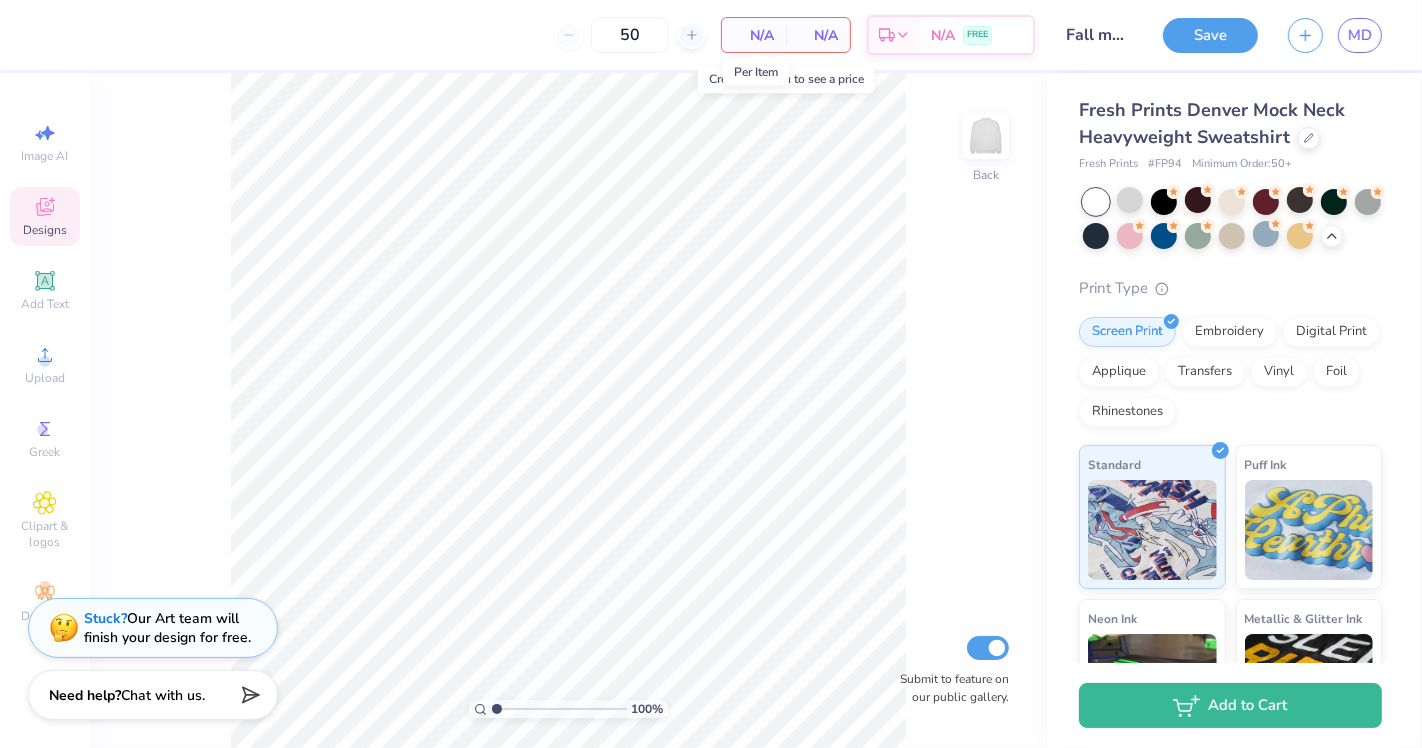 click on "N/A" at bounding box center [754, 35] 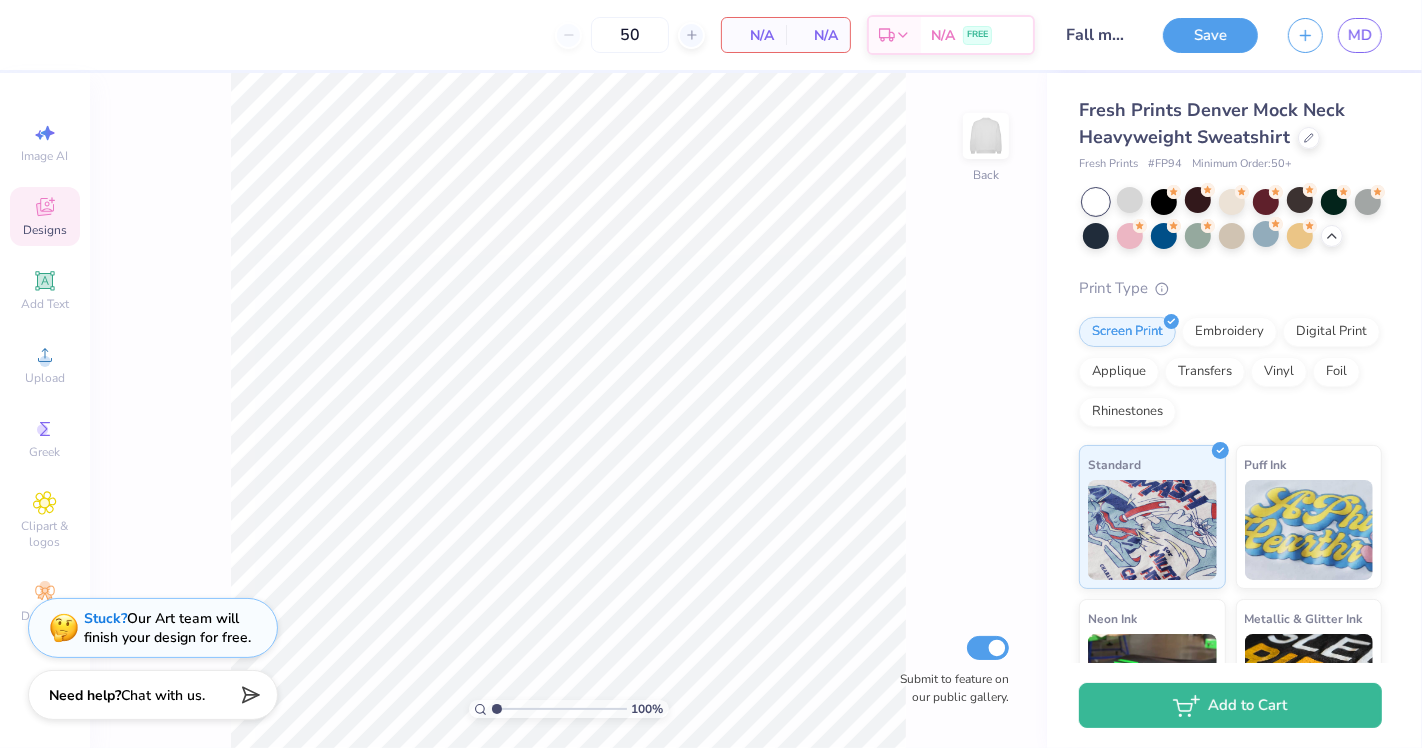 click on "Designs" at bounding box center (45, 216) 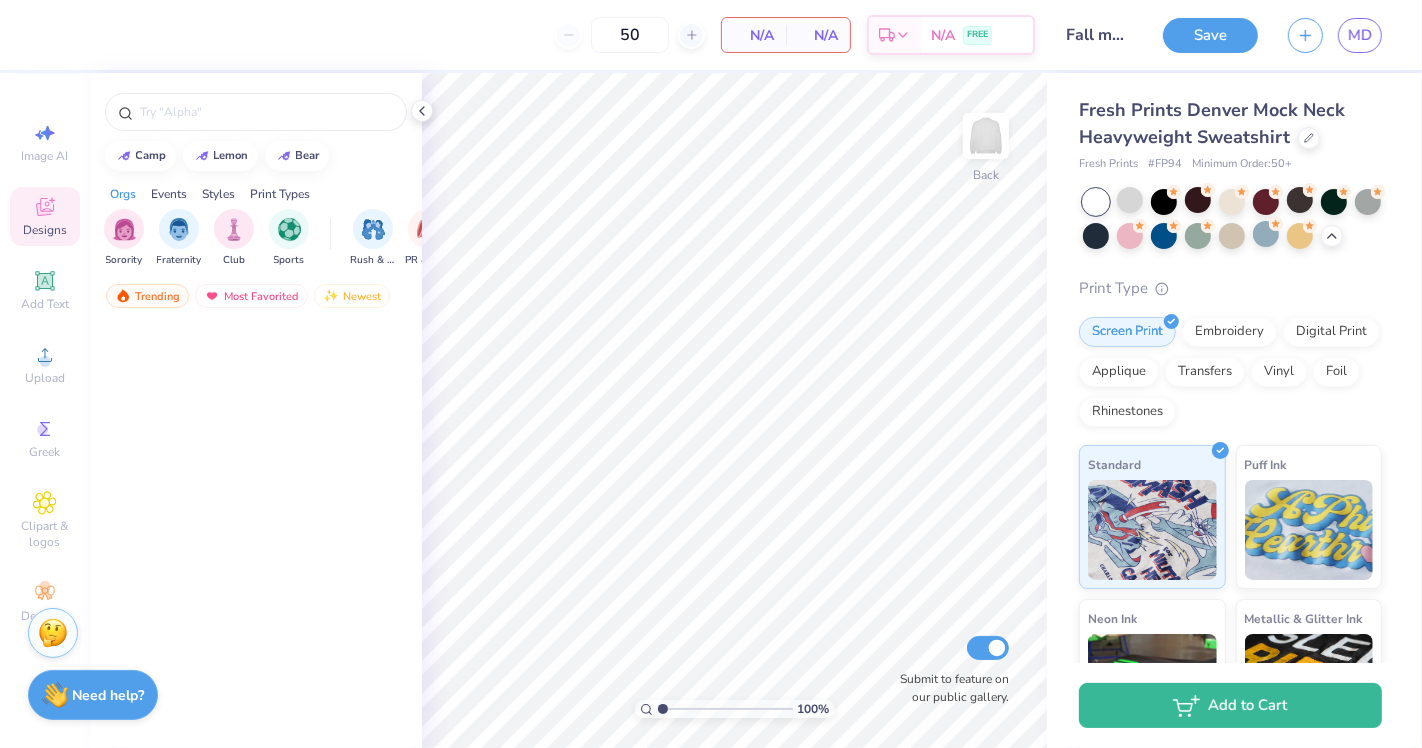 scroll, scrollTop: 0, scrollLeft: 0, axis: both 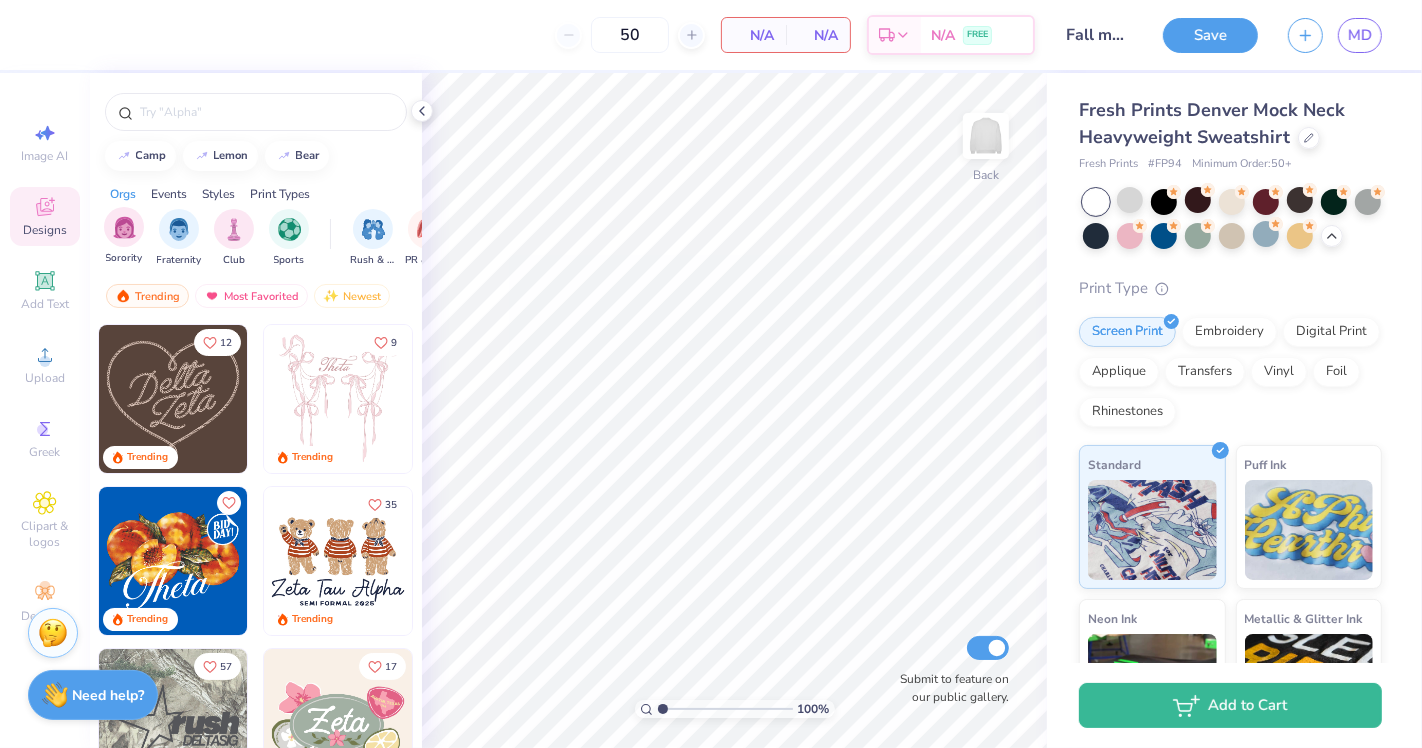 click at bounding box center [124, 227] 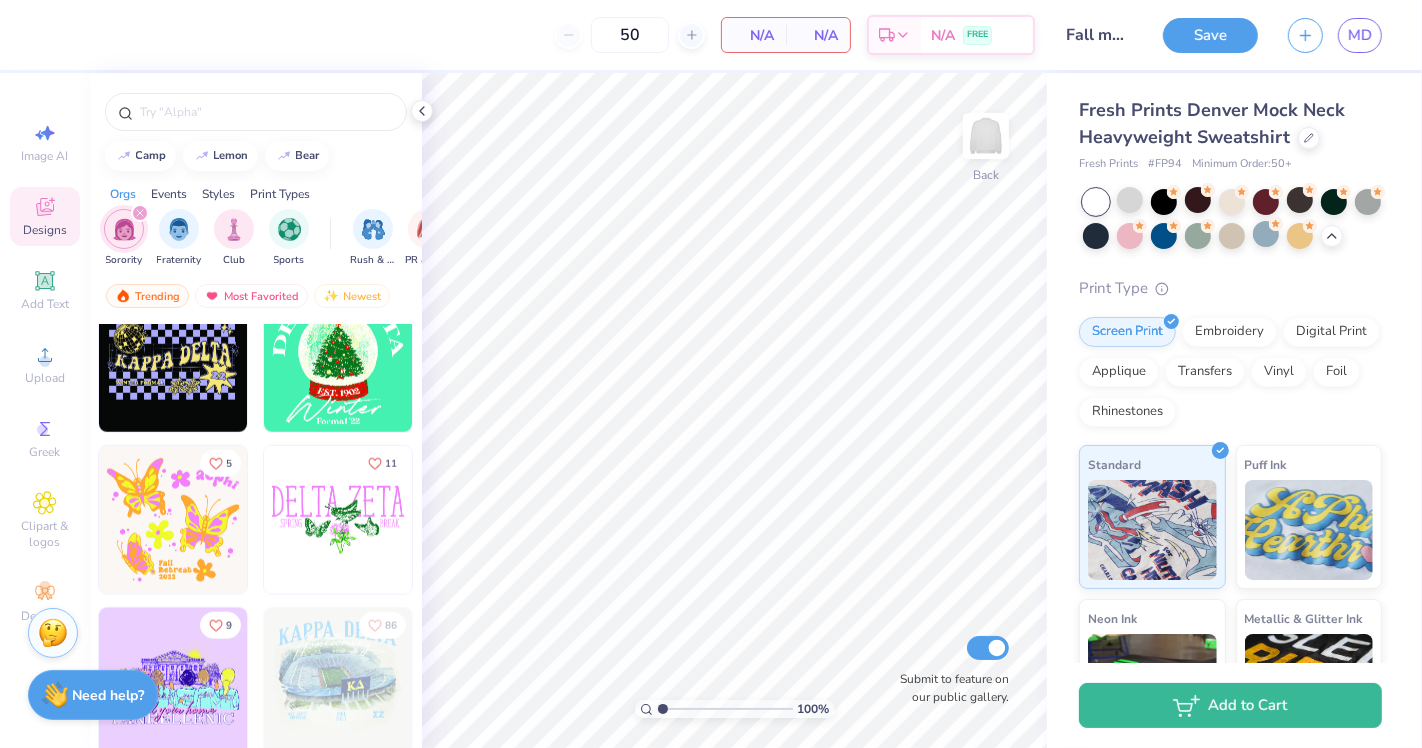 scroll, scrollTop: 8192, scrollLeft: 0, axis: vertical 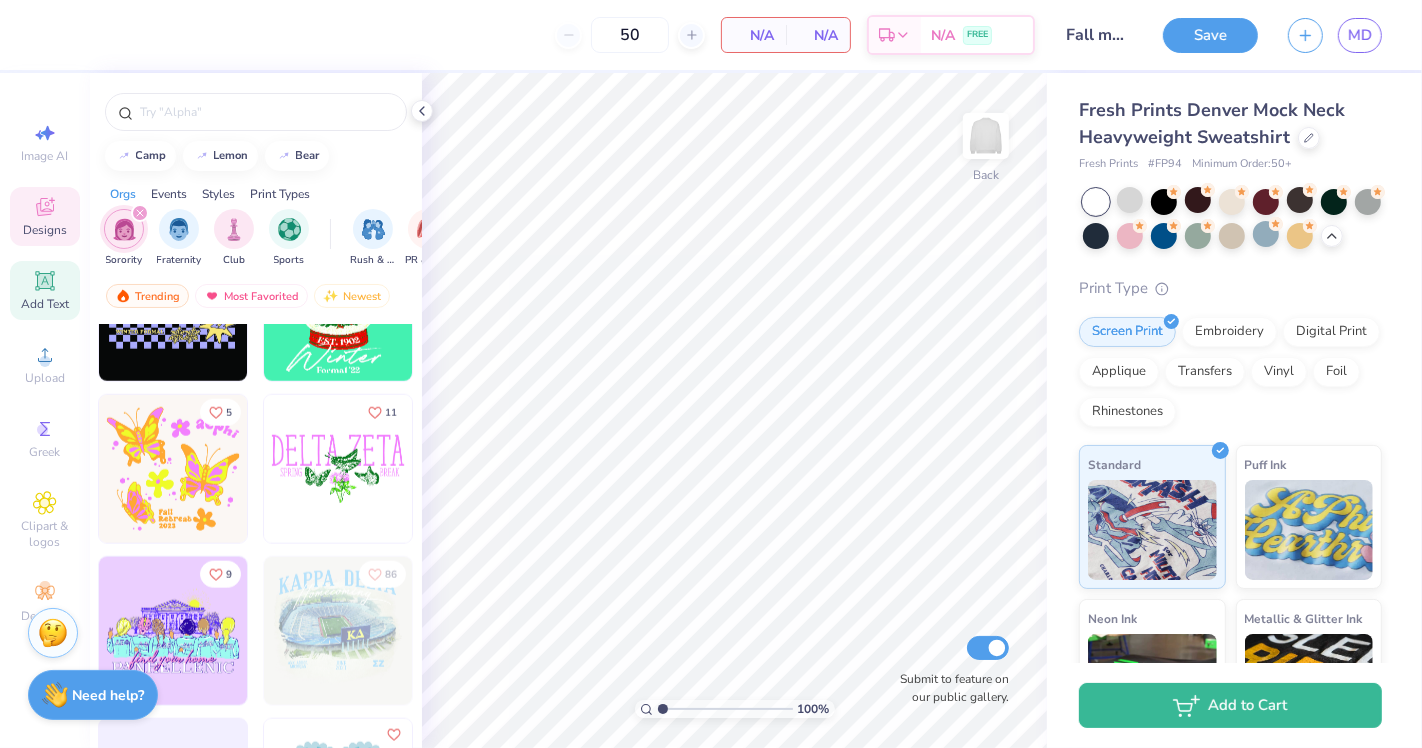 click on "Add Text" at bounding box center (45, 304) 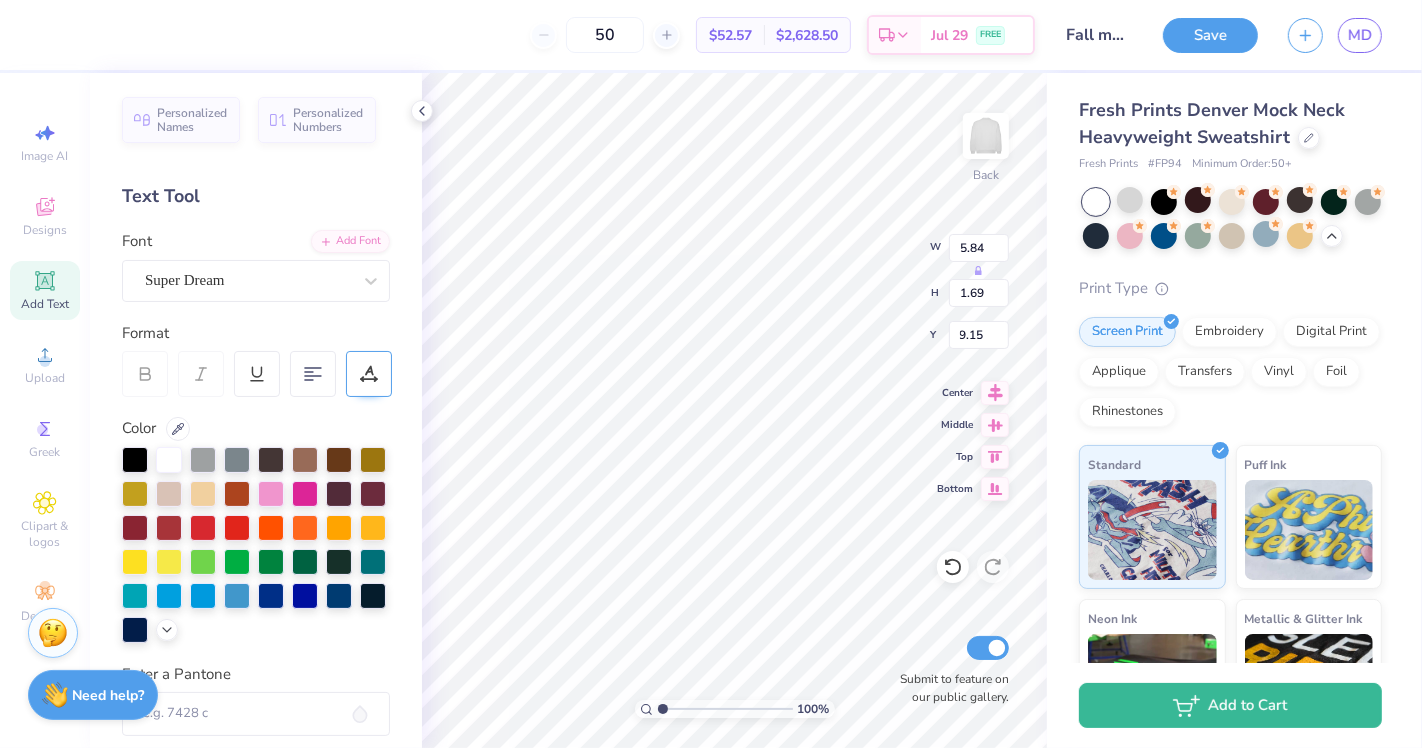 scroll, scrollTop: 18, scrollLeft: 2, axis: both 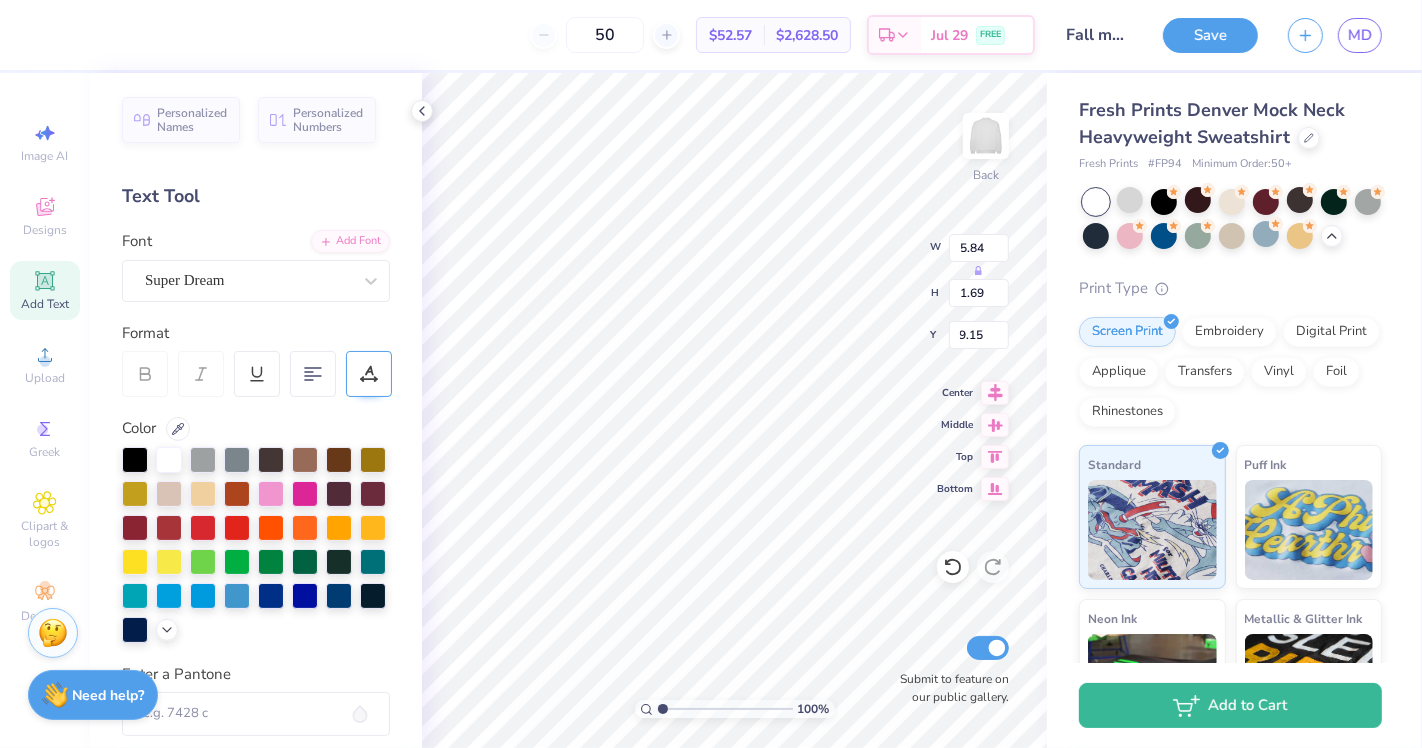 type on "AXID" 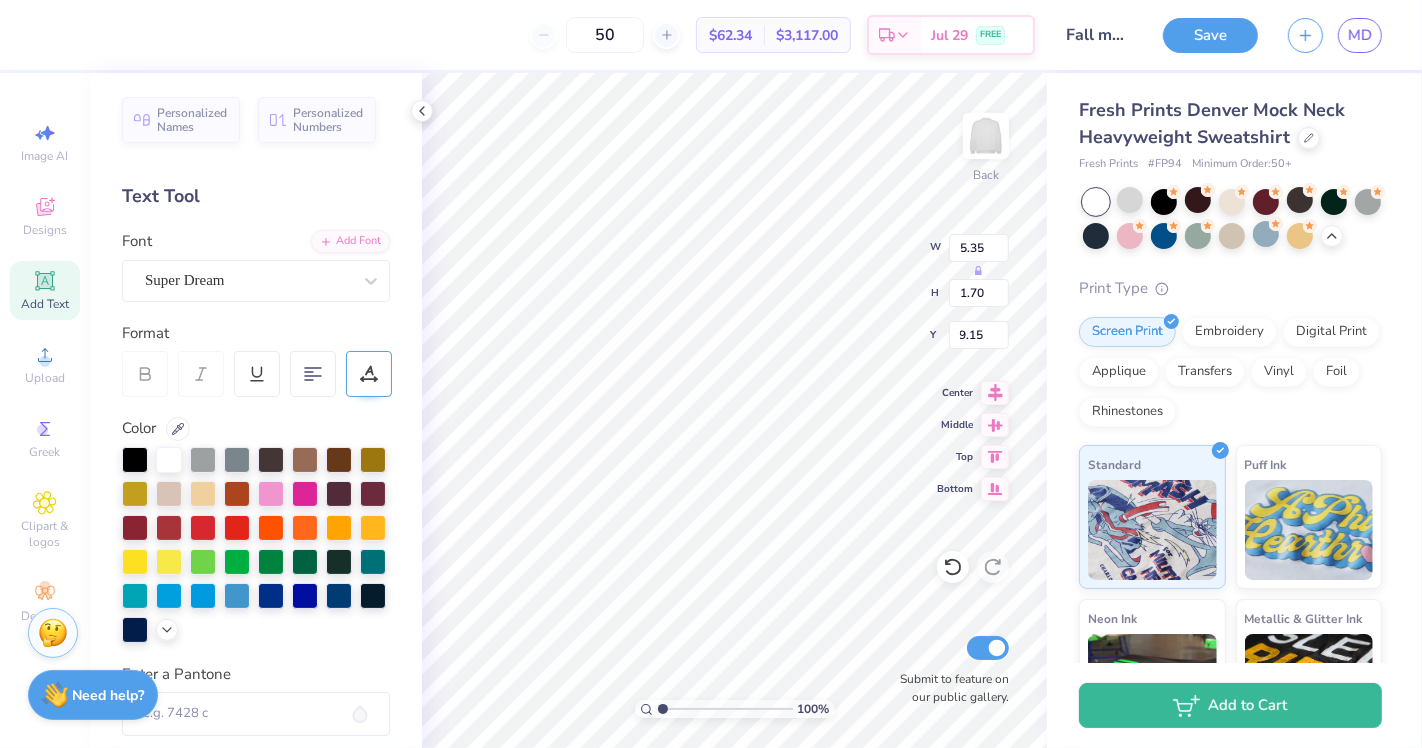 type on "3.00" 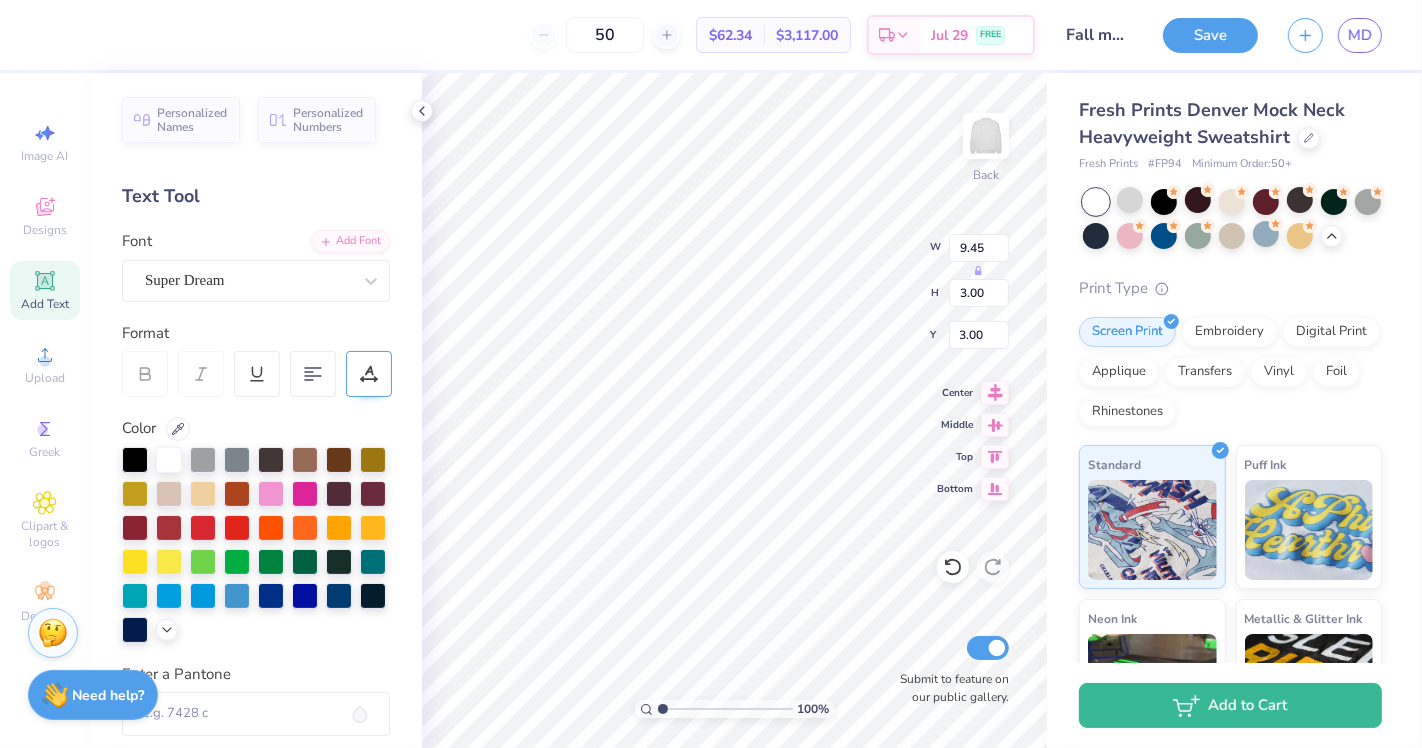 type on "9.45" 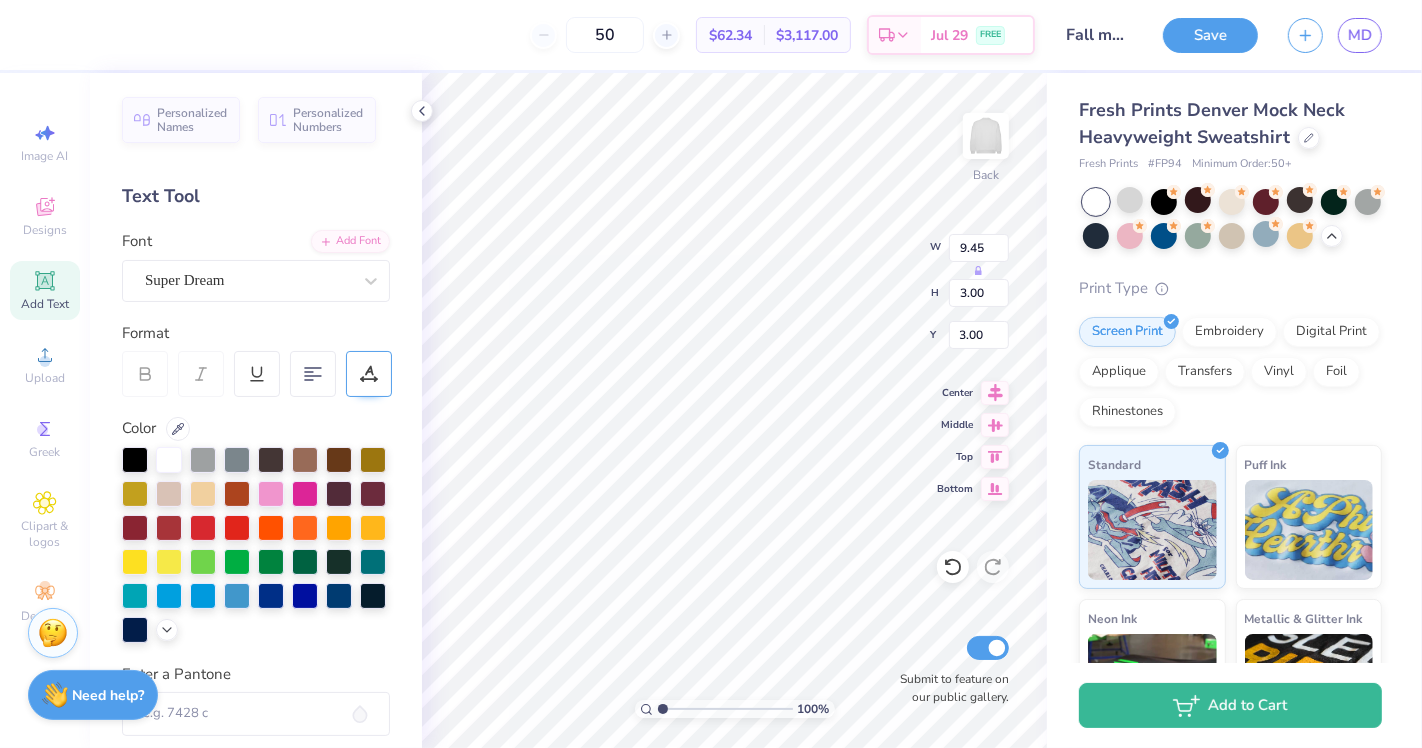 type on "3.00" 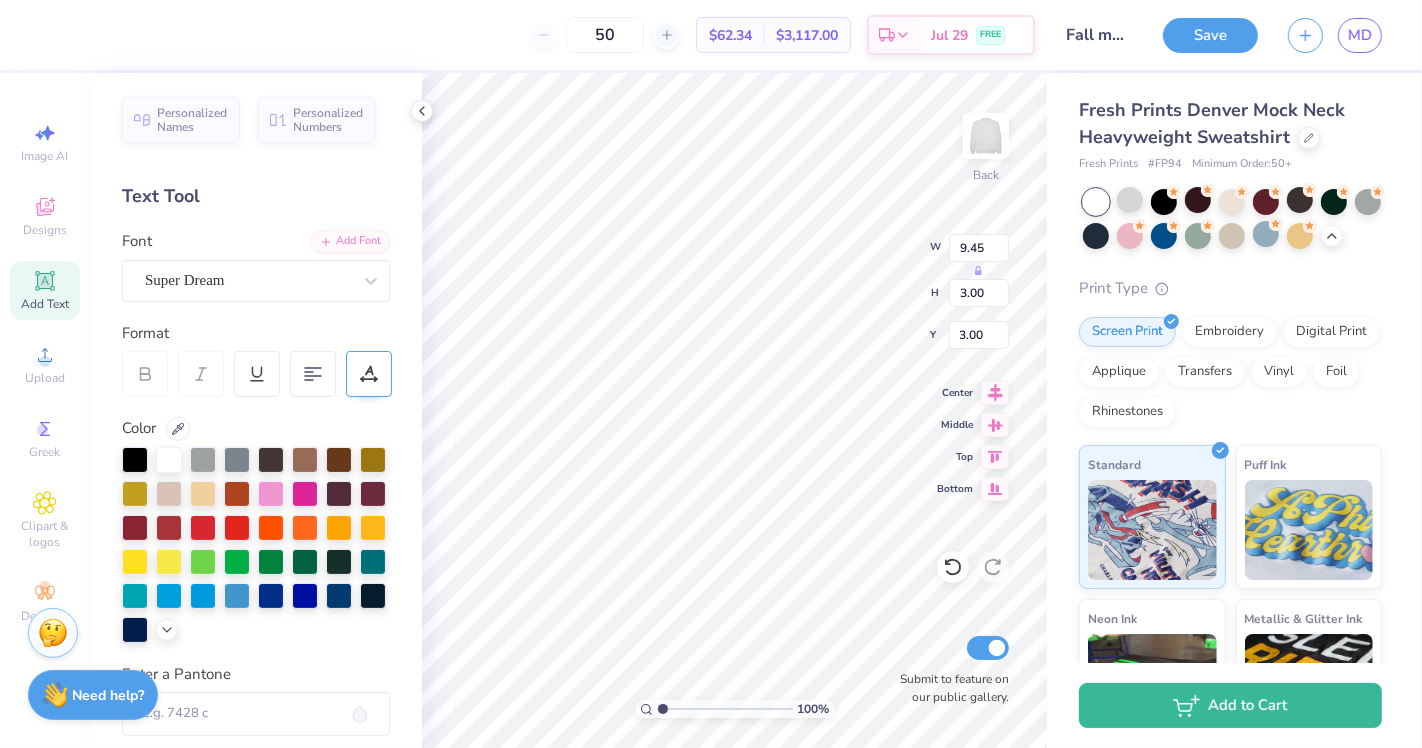 type on "3.24" 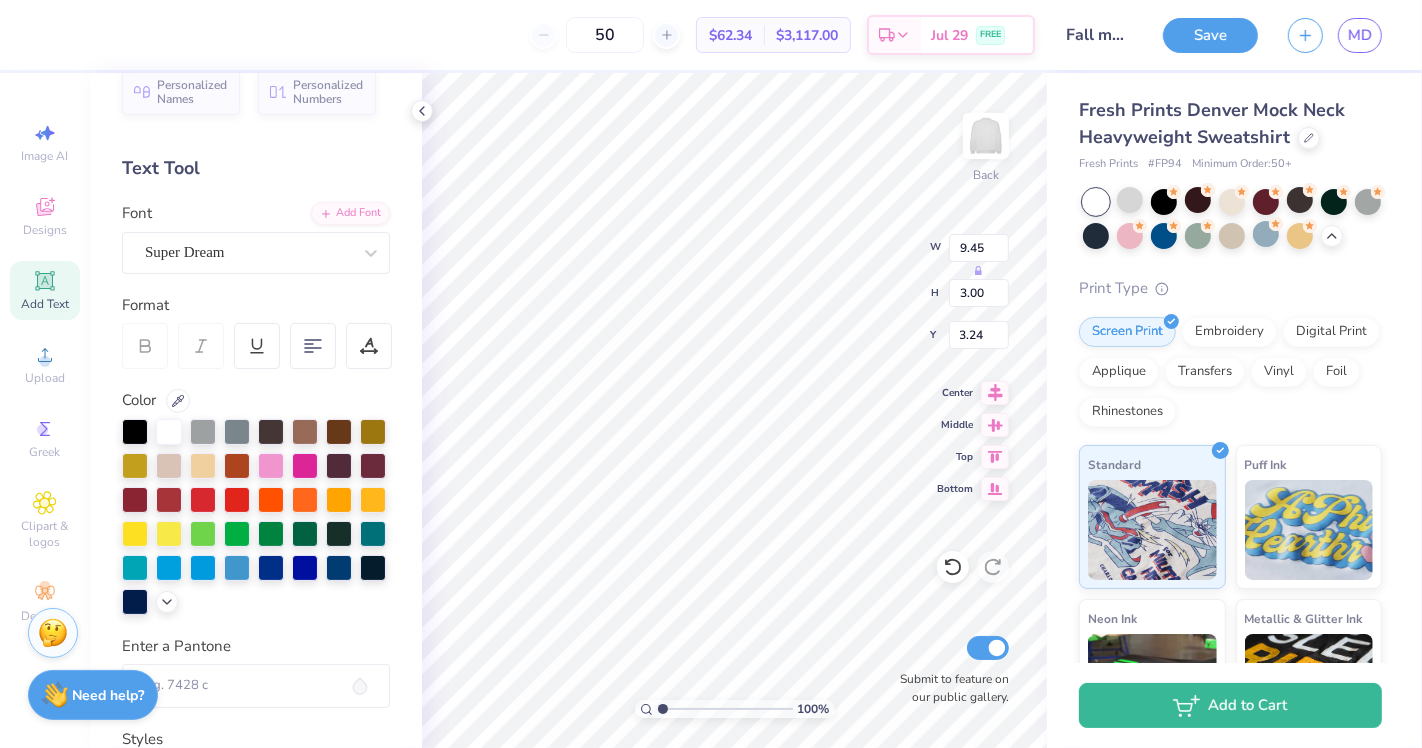 scroll, scrollTop: 0, scrollLeft: 0, axis: both 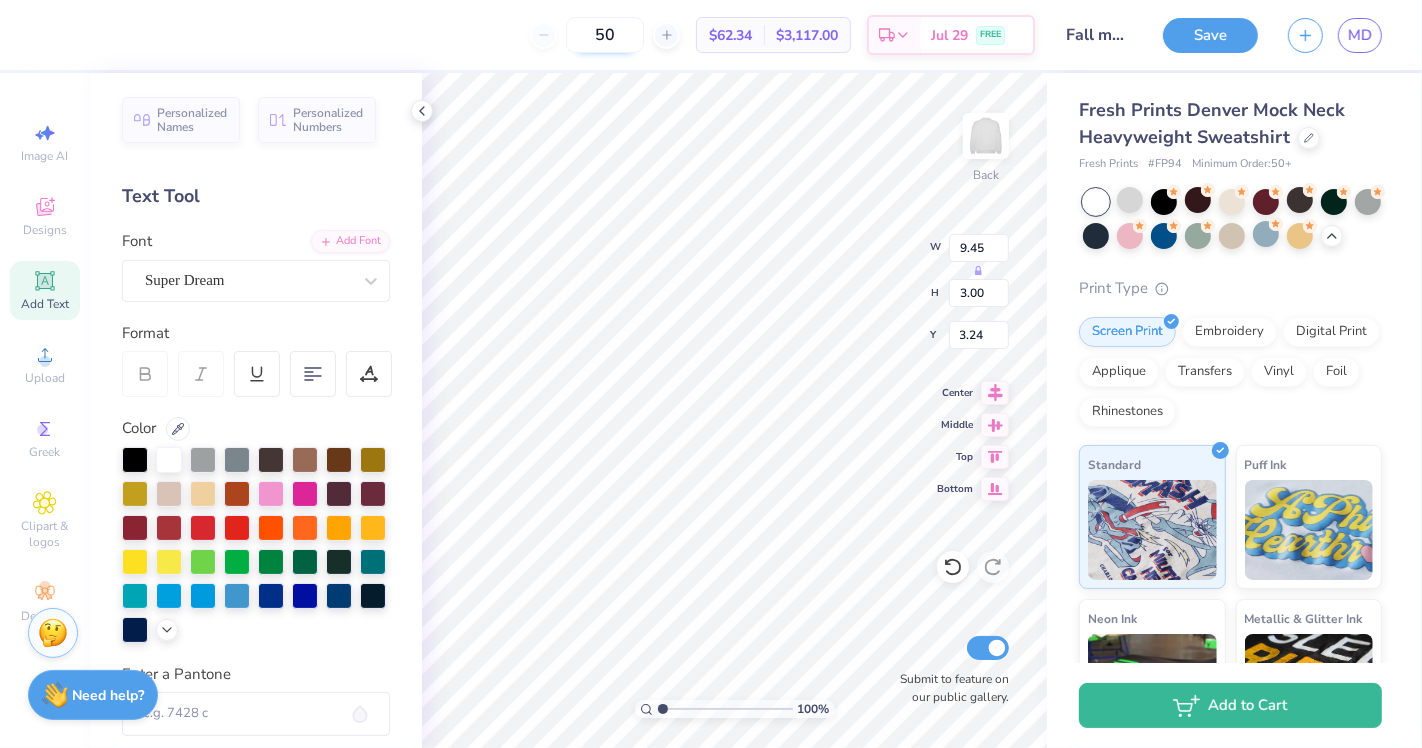 click on "50" at bounding box center [605, 35] 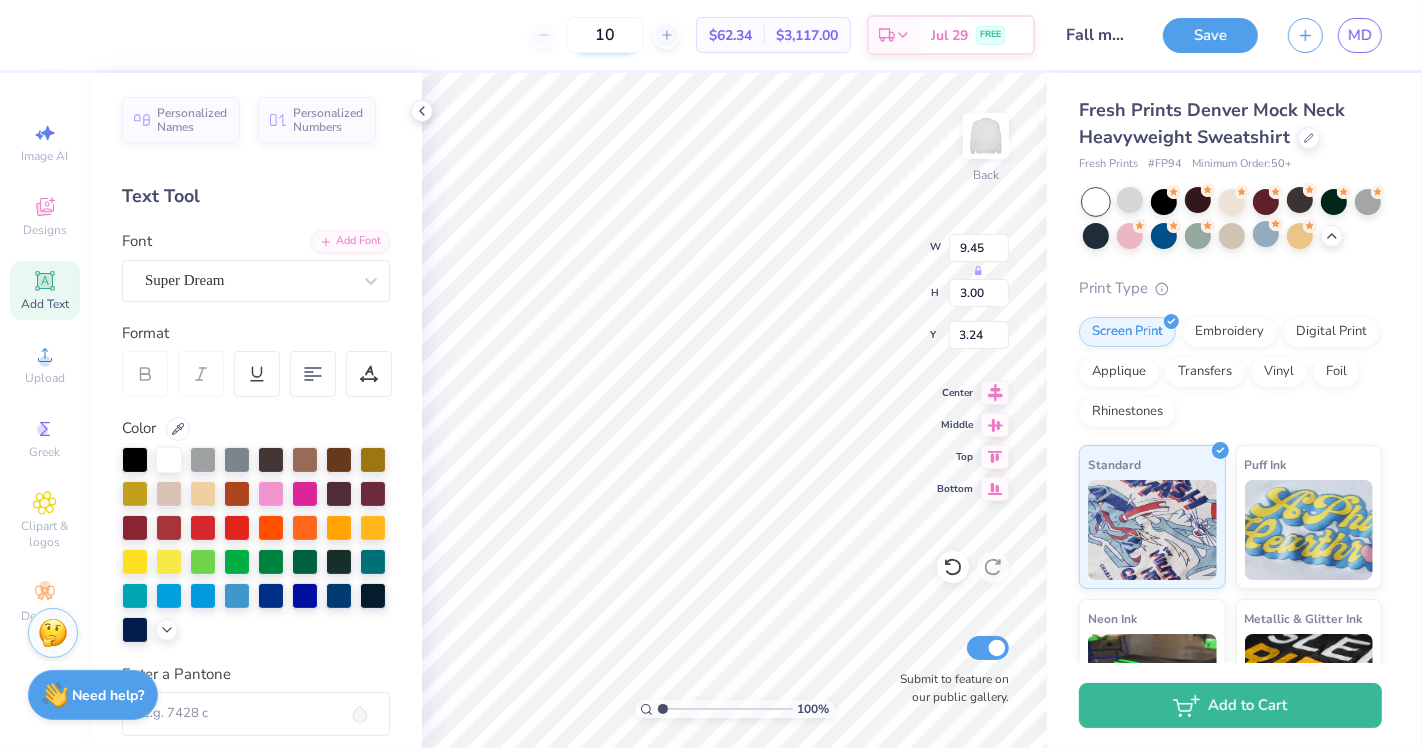 type on "100" 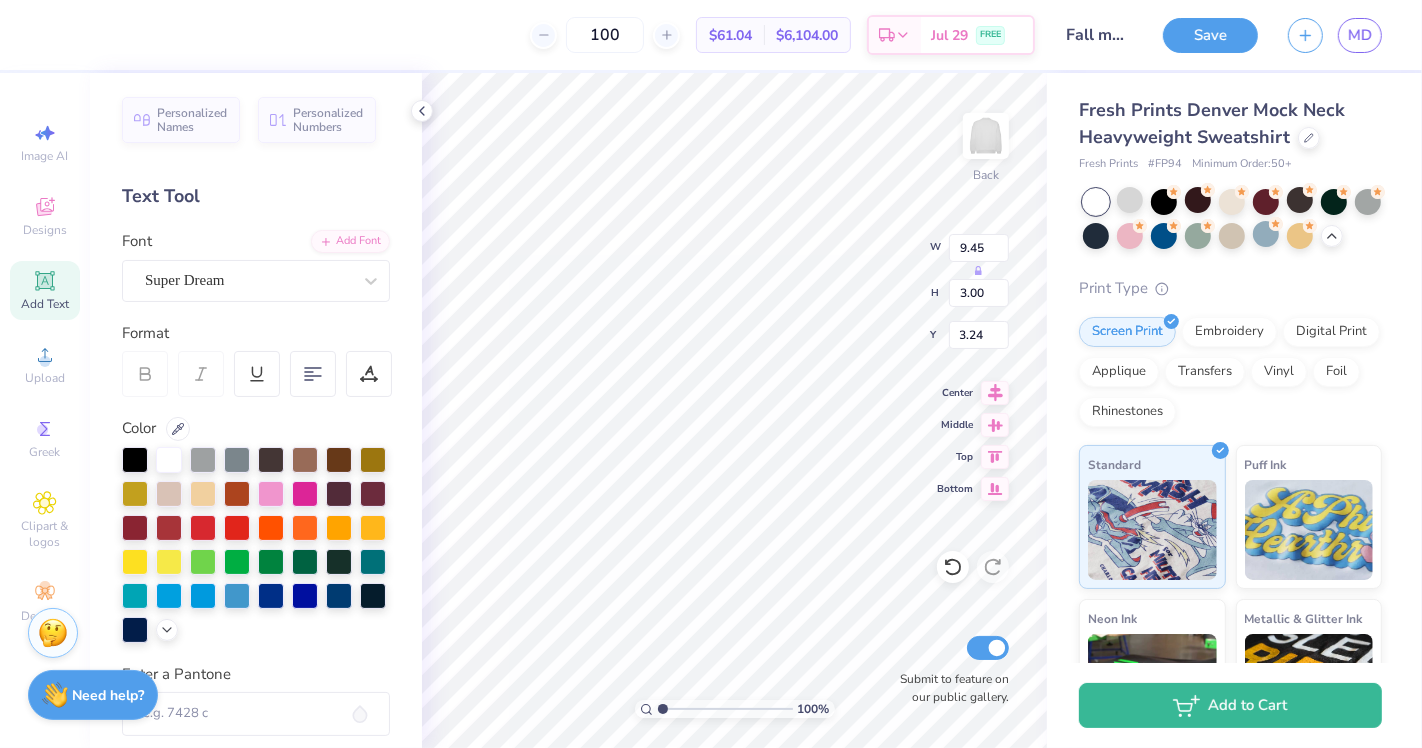 drag, startPoint x: 617, startPoint y: 32, endPoint x: 538, endPoint y: 0, distance: 85.23497 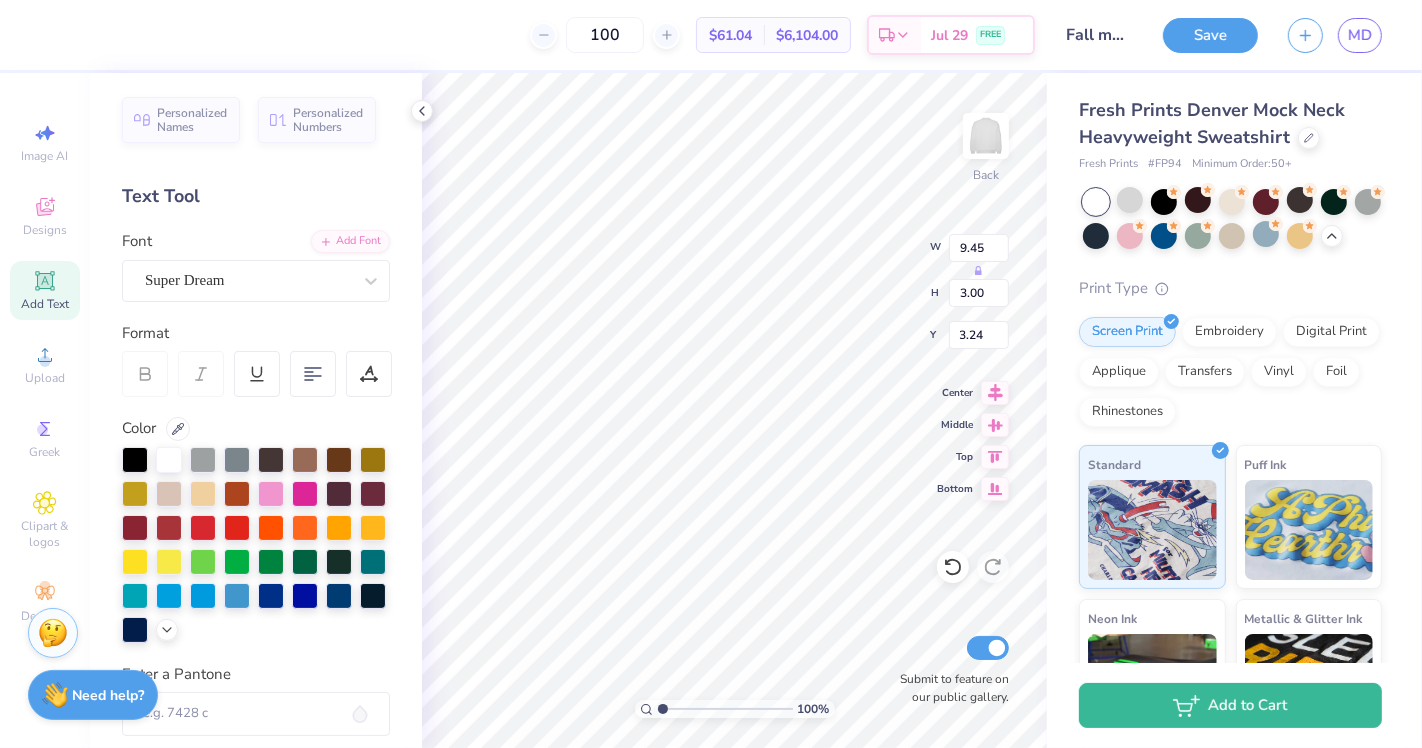 click on "100 $61.04 Per Item $6,104.00 Total Est. Delivery Jul 29 FREE" at bounding box center [545, 35] 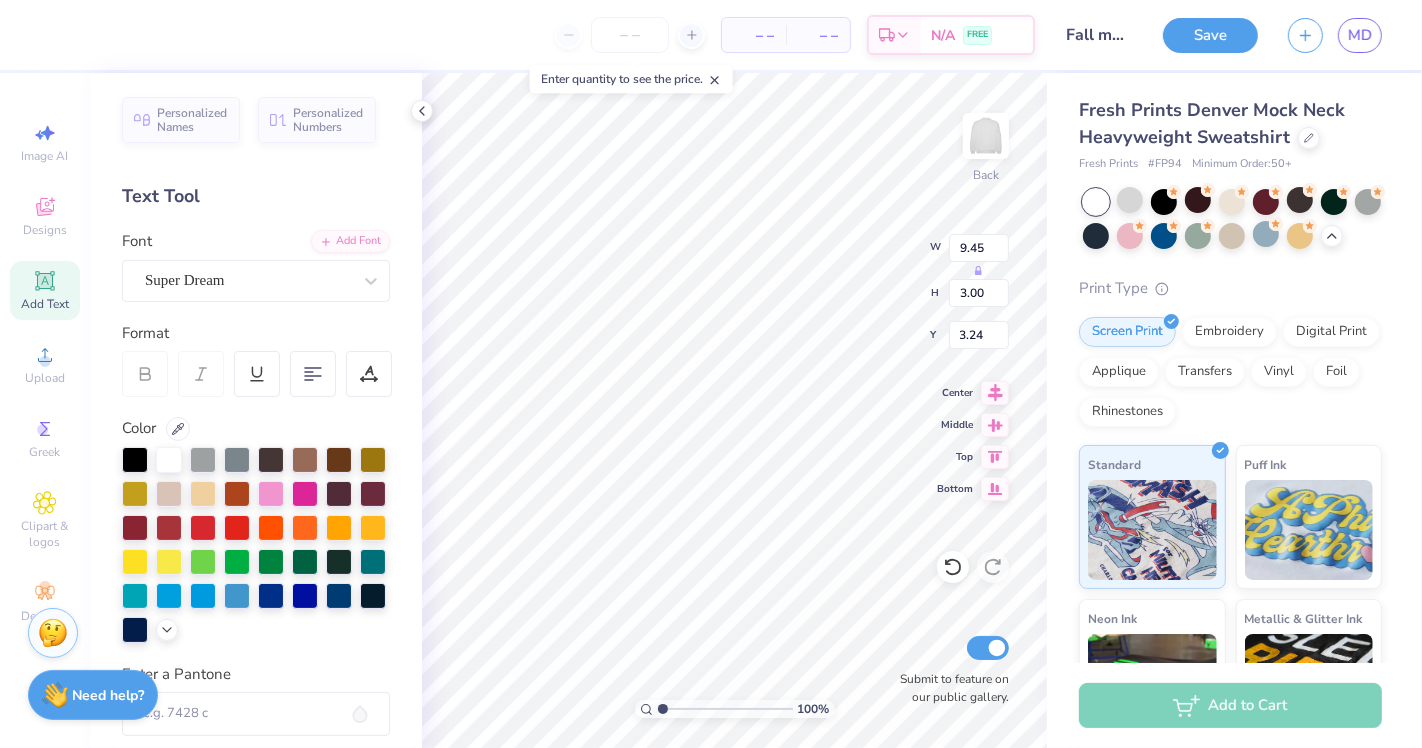 type 